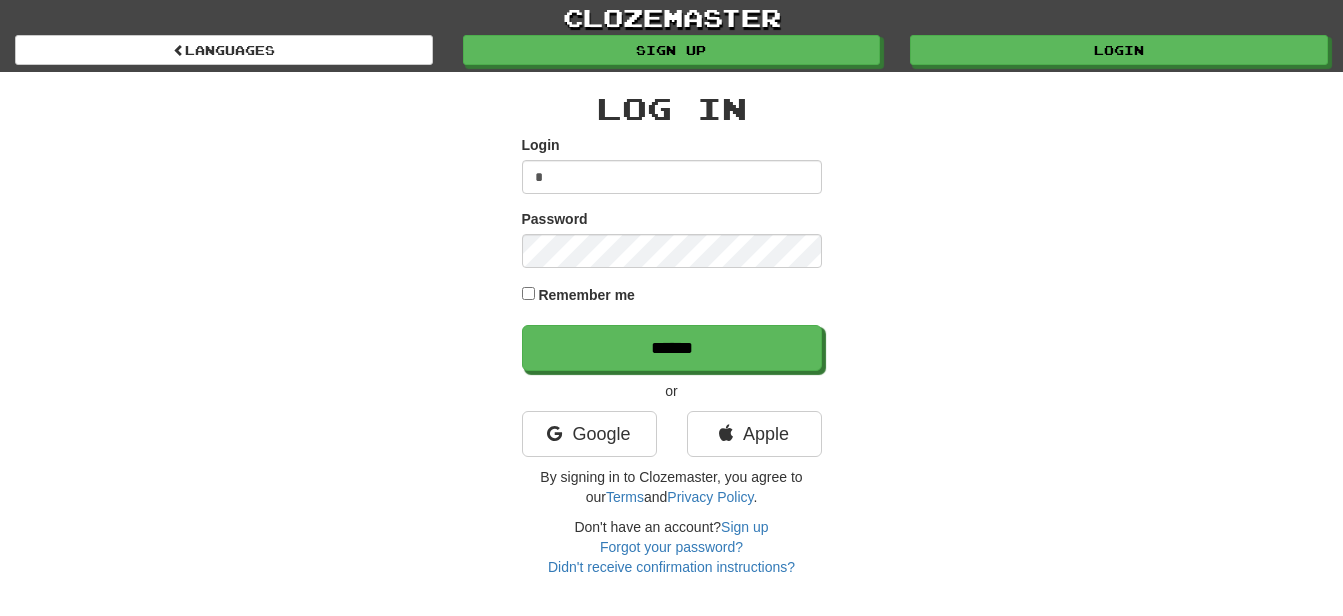 scroll, scrollTop: 0, scrollLeft: 0, axis: both 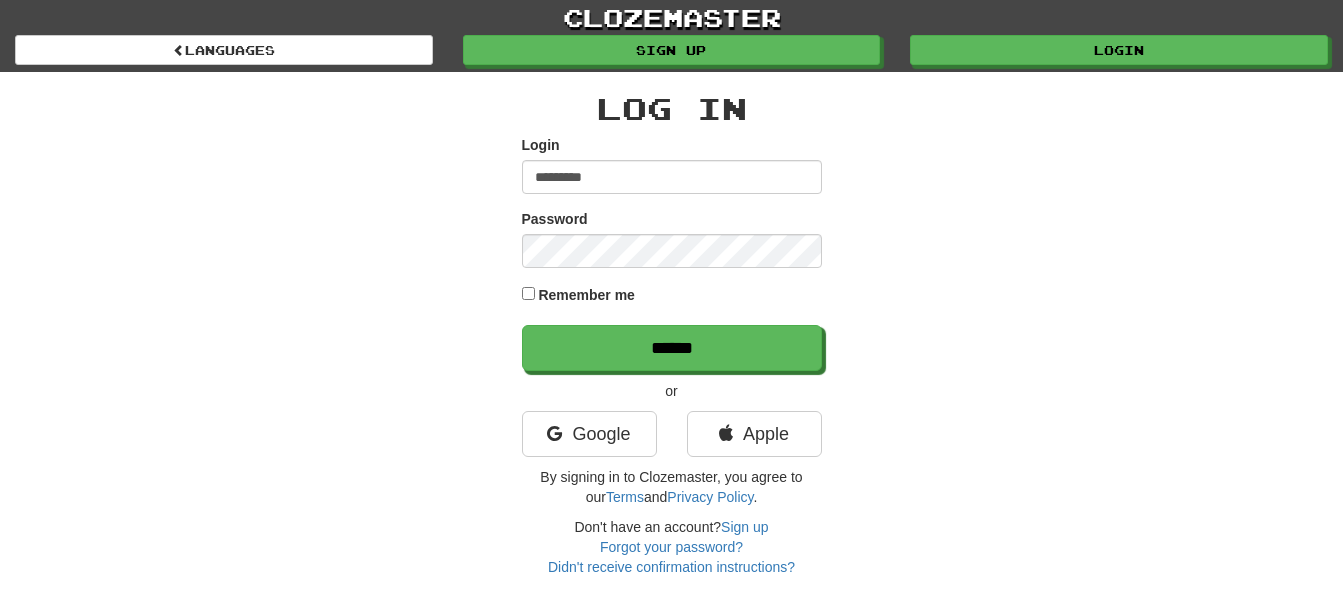 type on "*********" 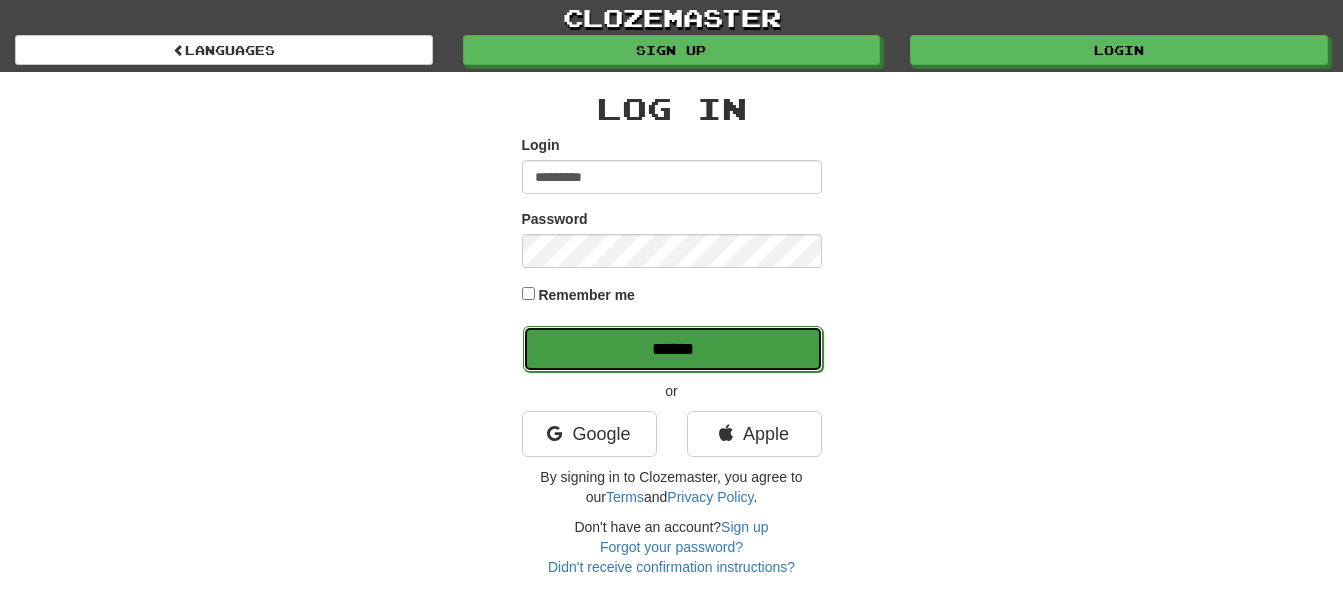 click on "******" at bounding box center [673, 349] 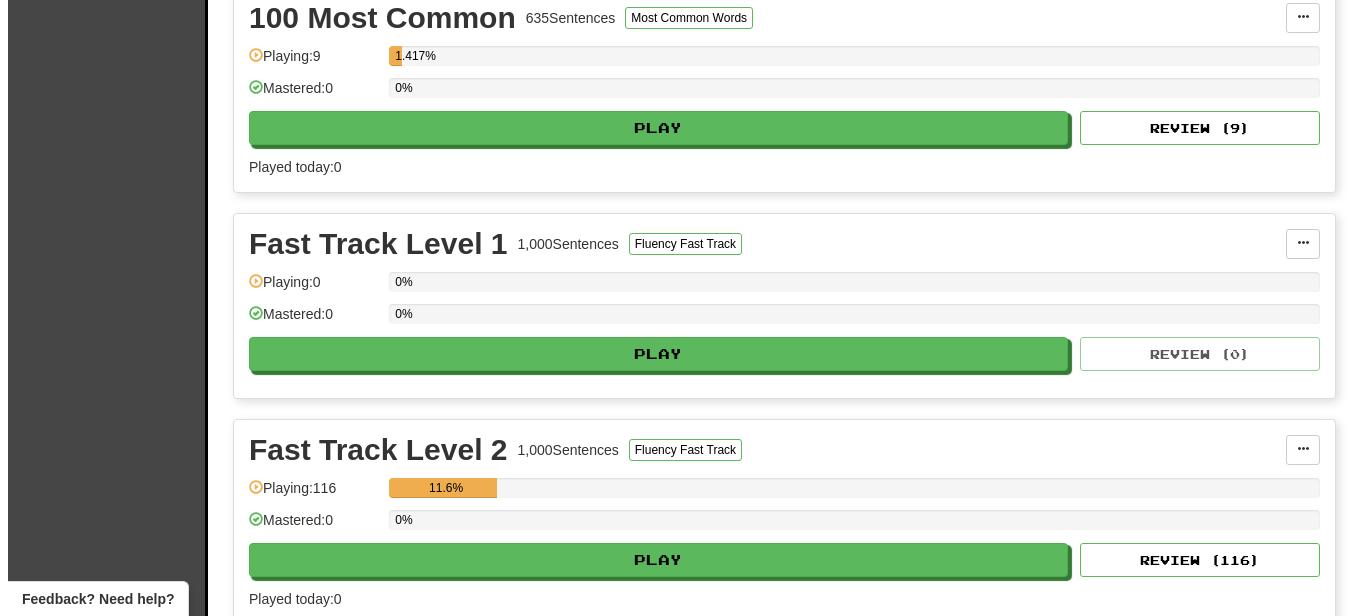 scroll, scrollTop: 1100, scrollLeft: 0, axis: vertical 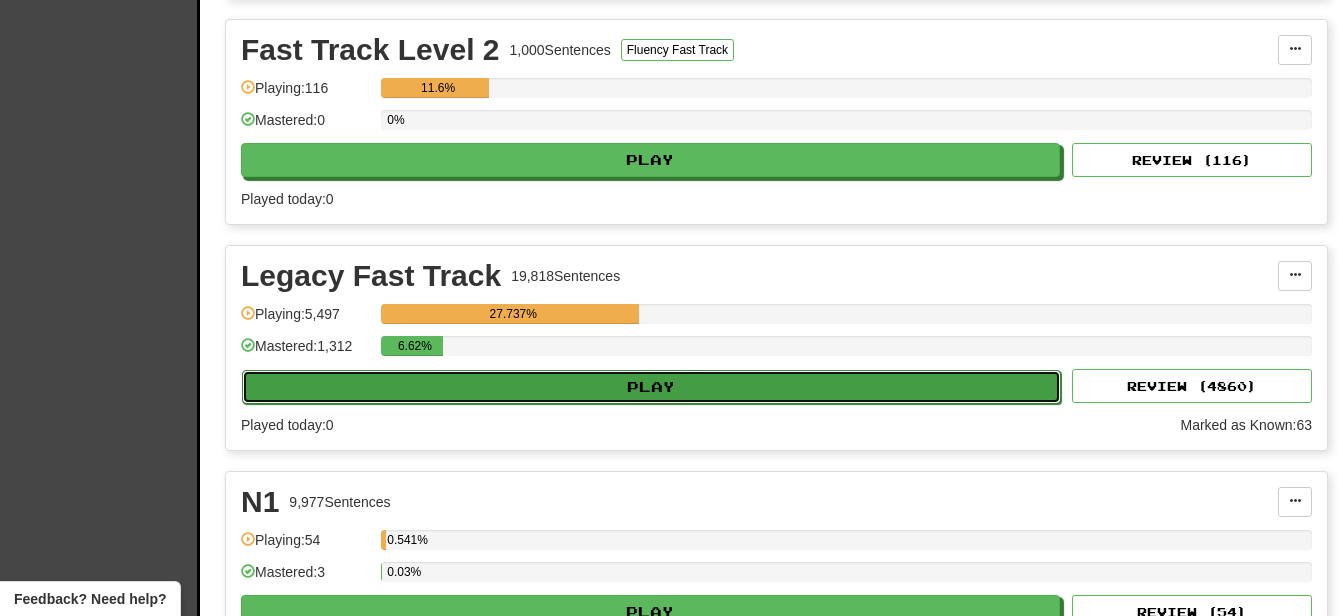 click on "Play" at bounding box center [651, 387] 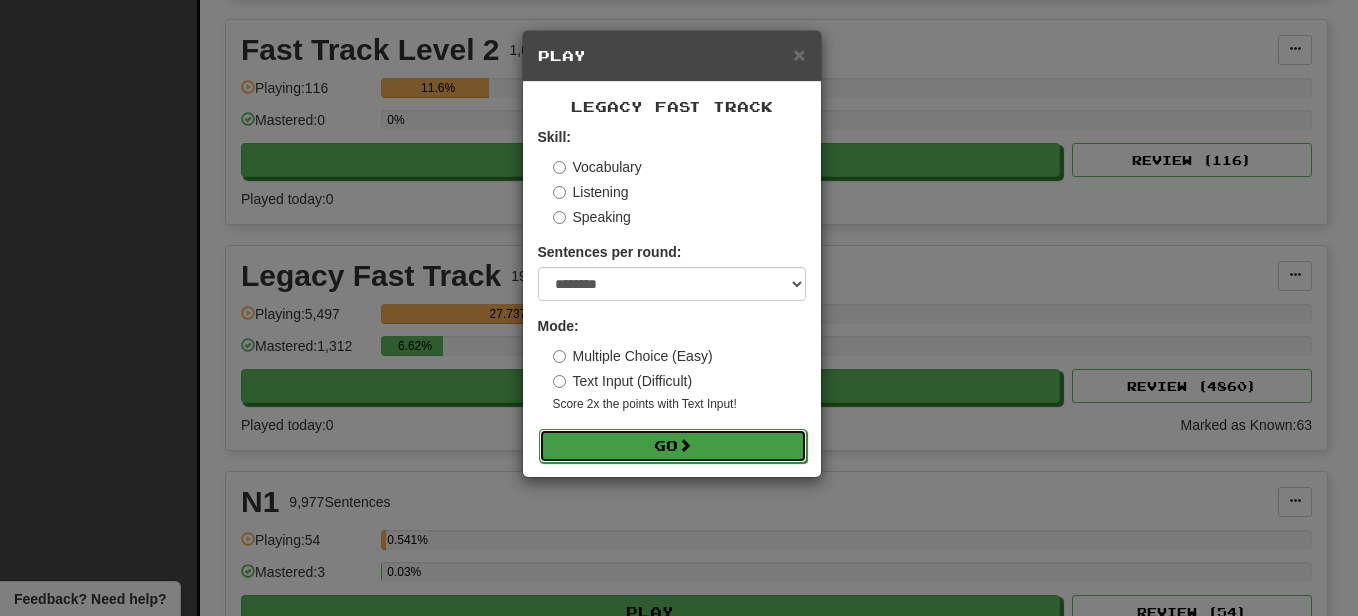 click on "Go" at bounding box center [673, 446] 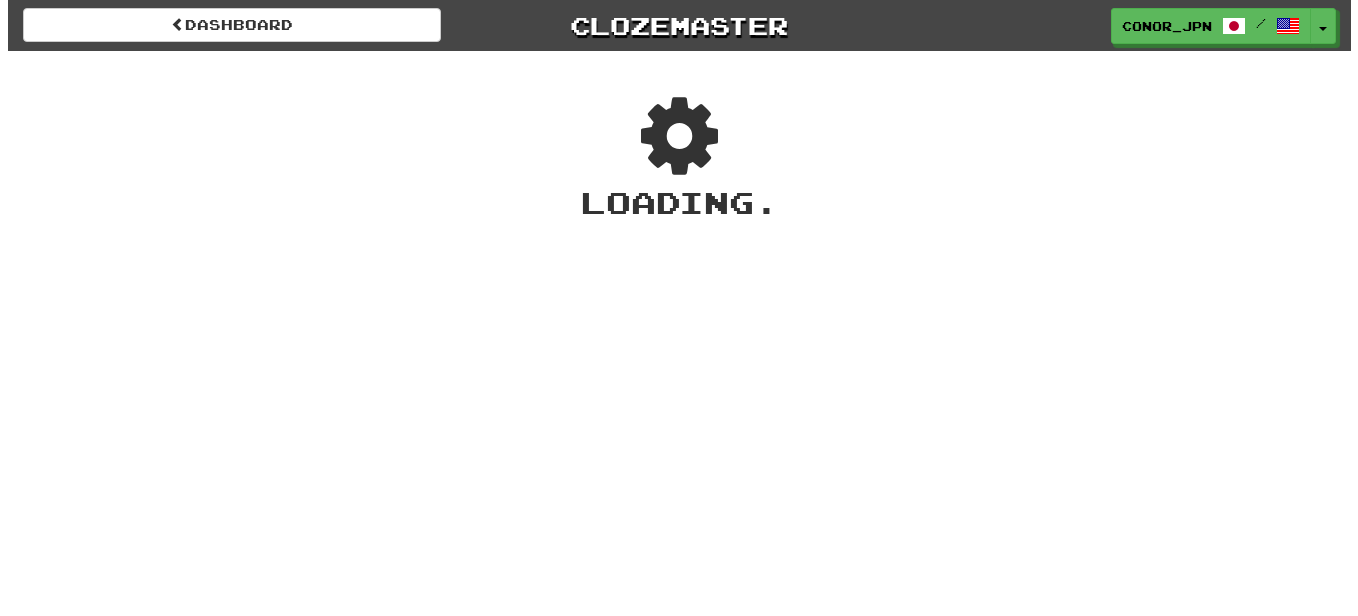 scroll, scrollTop: 0, scrollLeft: 0, axis: both 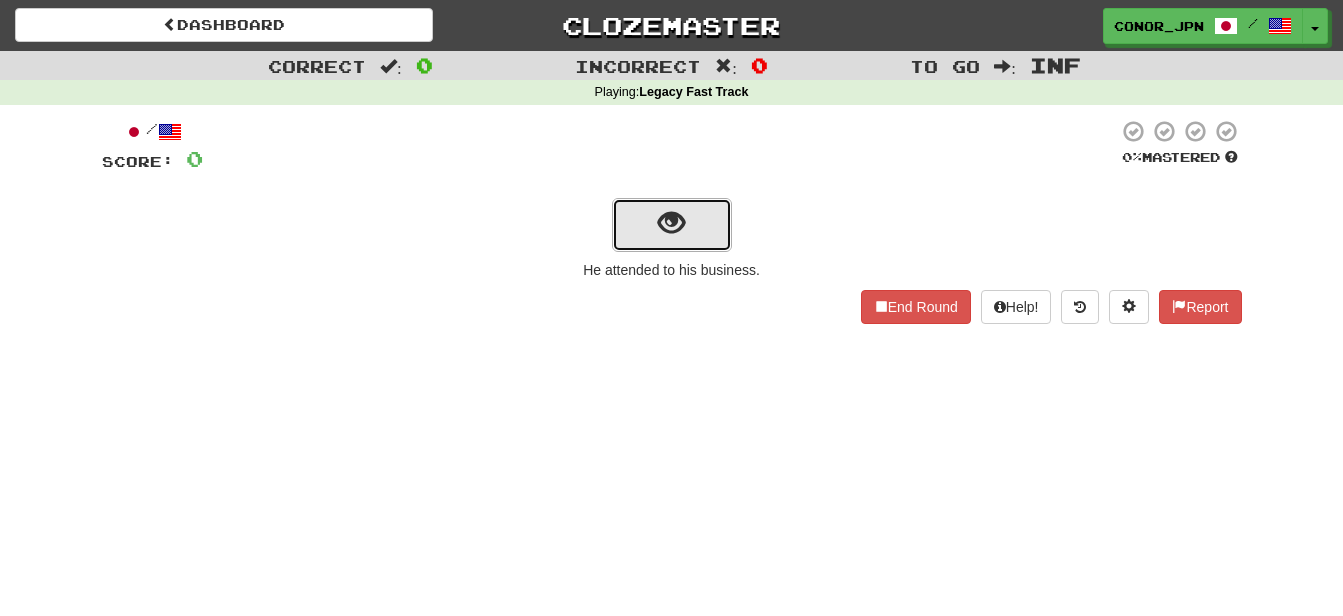 click at bounding box center [672, 225] 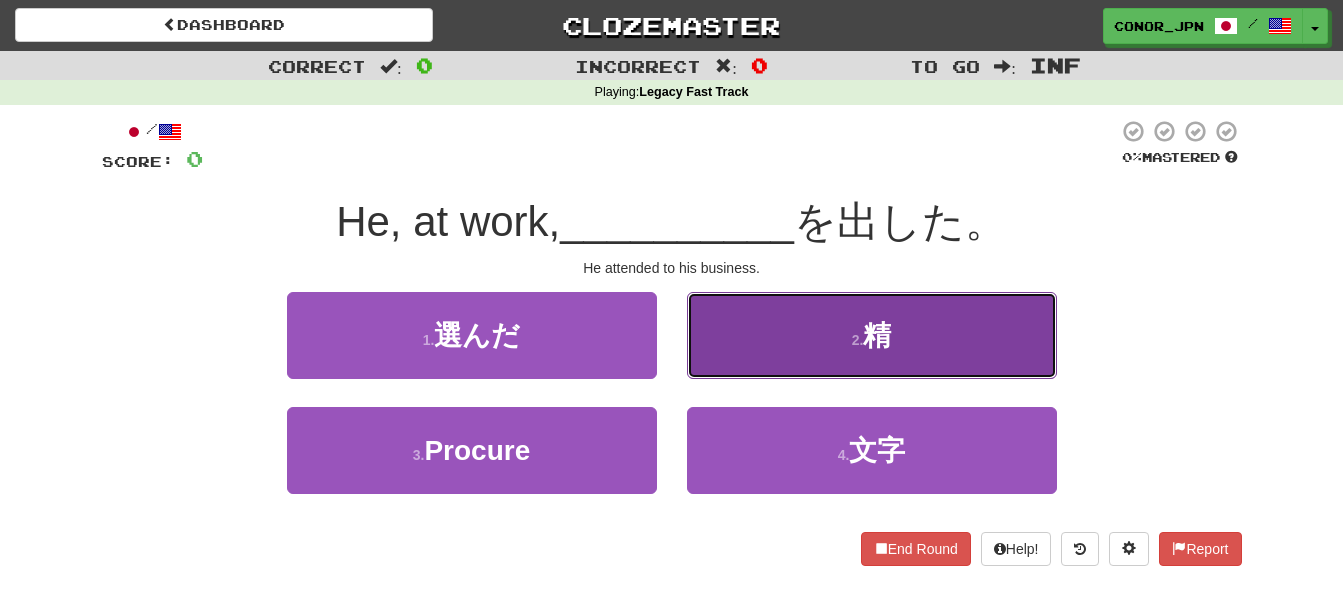 click on "2 ." at bounding box center (858, 340) 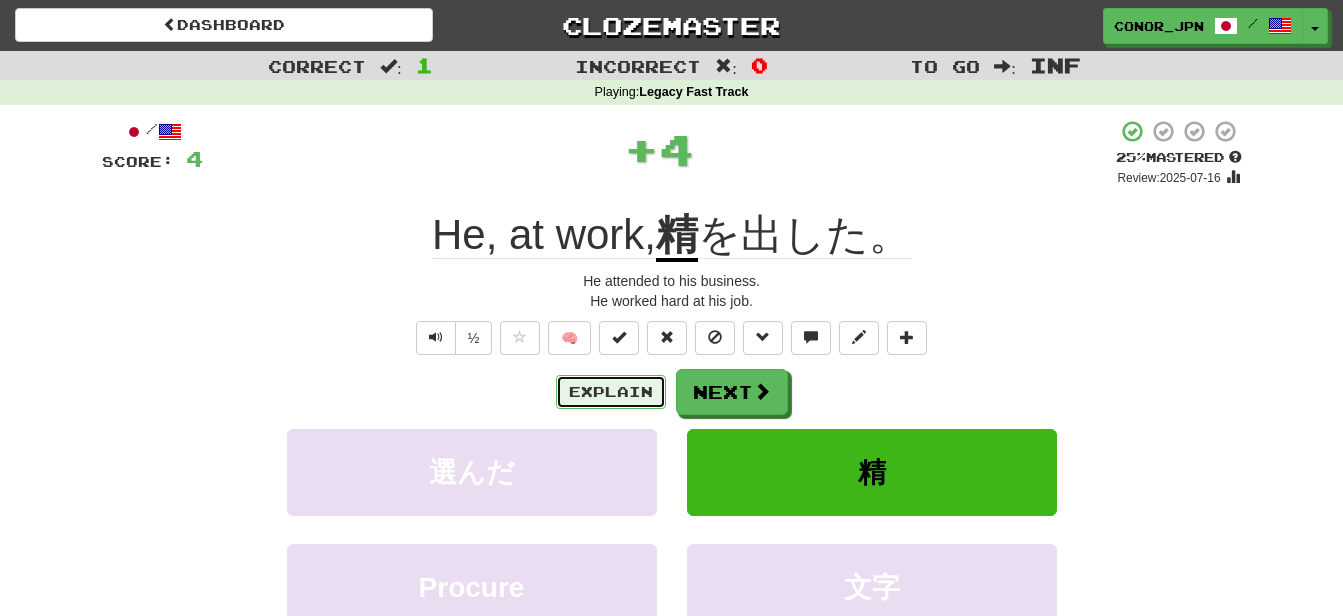 click on "Explain" at bounding box center [611, 392] 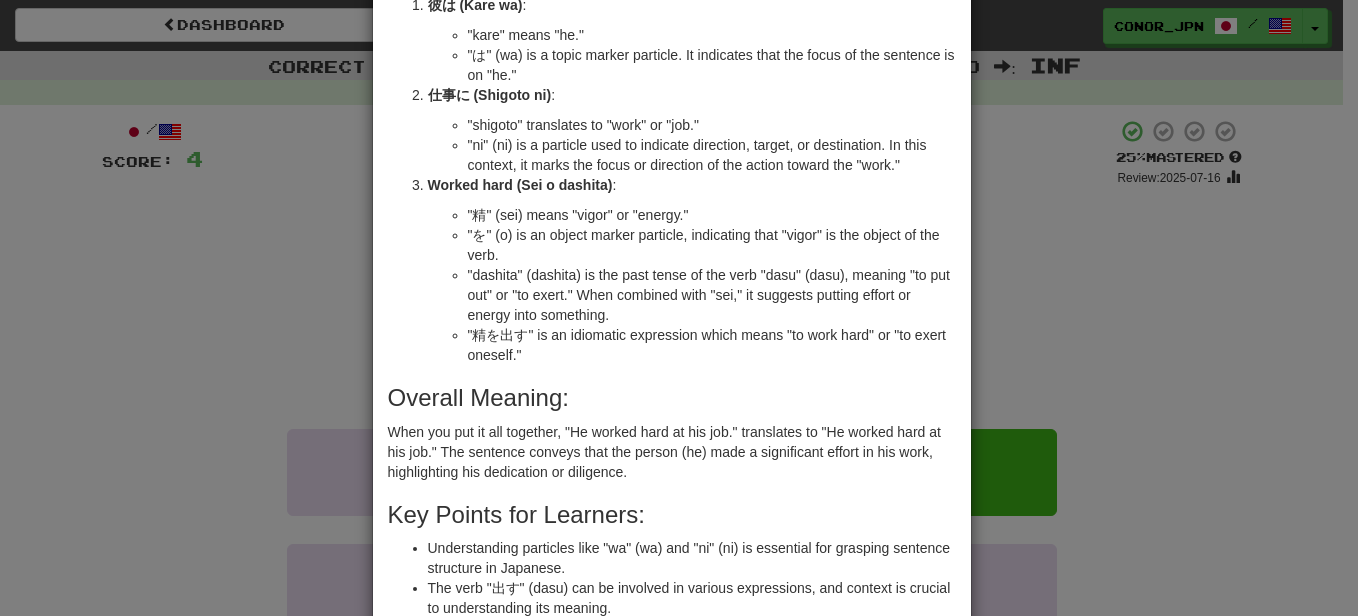 scroll, scrollTop: 0, scrollLeft: 0, axis: both 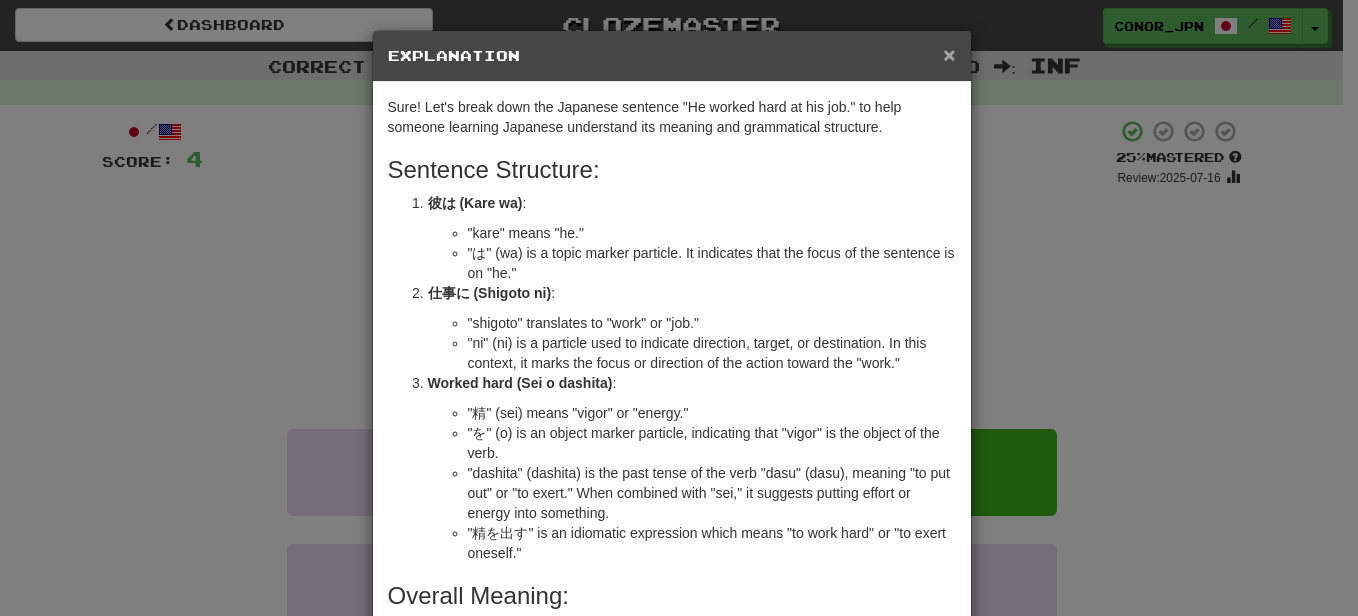 click on "×" at bounding box center (949, 54) 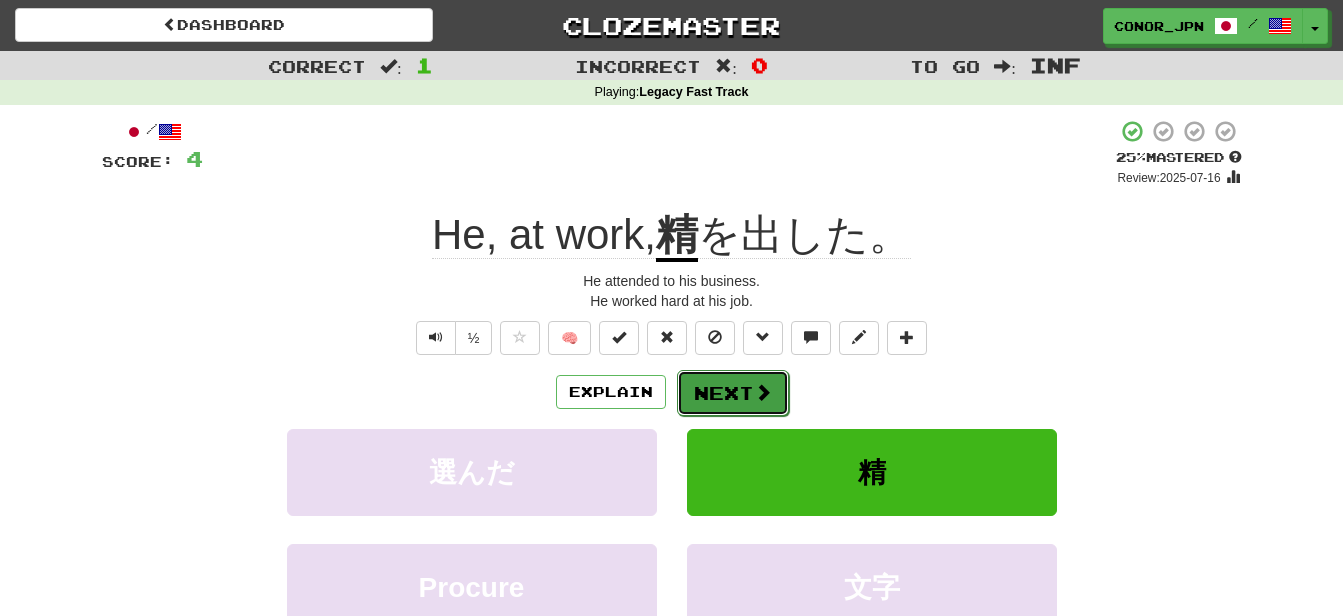 click on "Next" at bounding box center (733, 393) 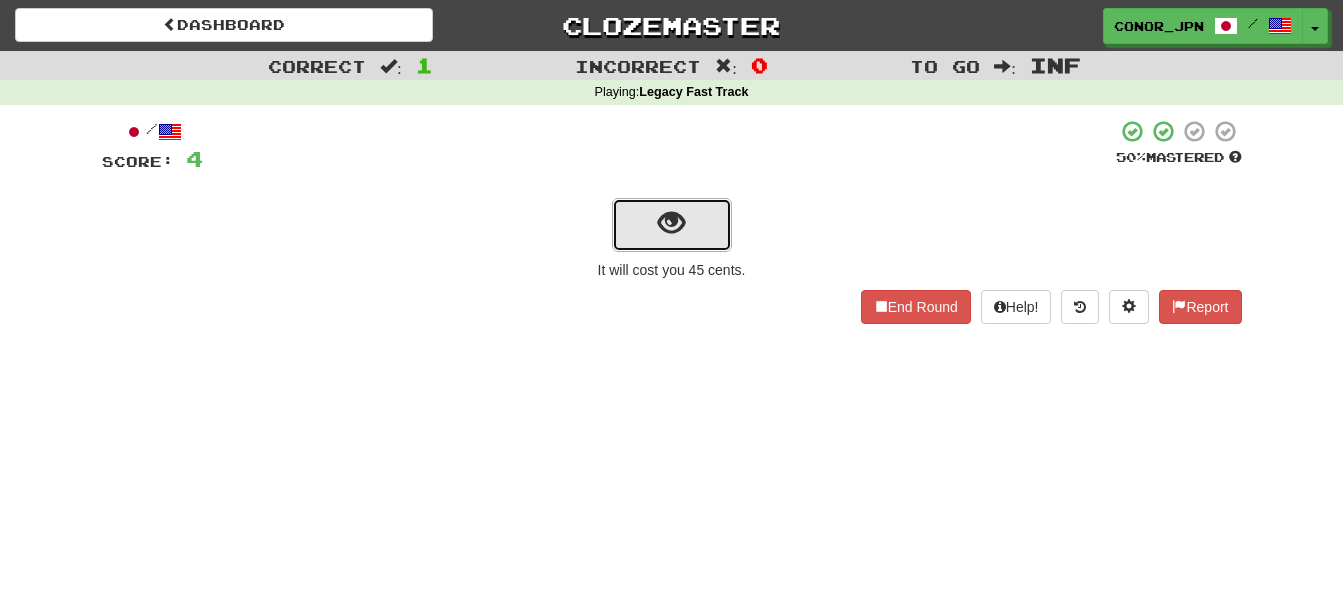 click at bounding box center [672, 225] 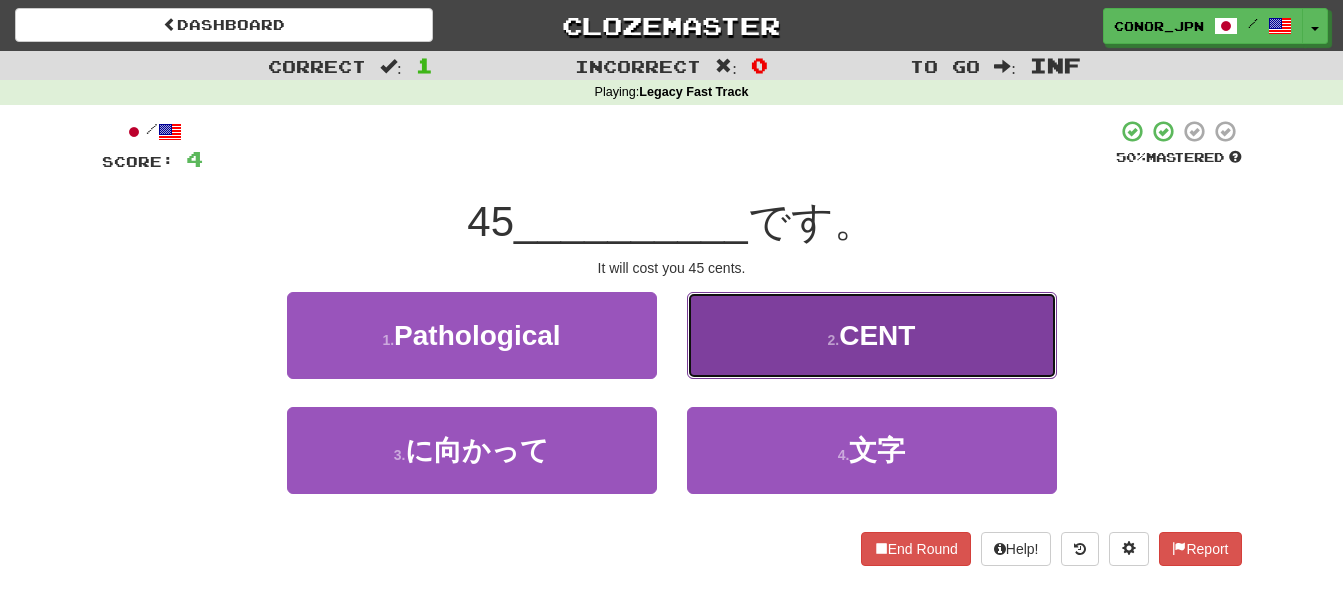 click on "2 .  Cent" at bounding box center [872, 335] 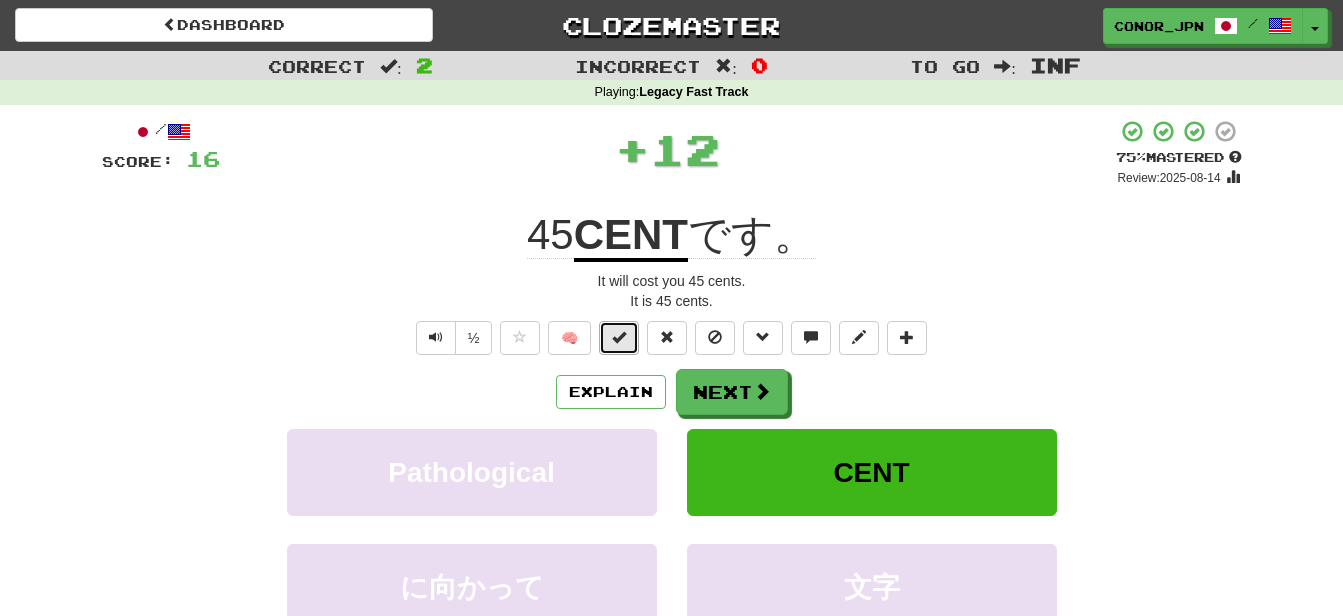 click at bounding box center [619, 338] 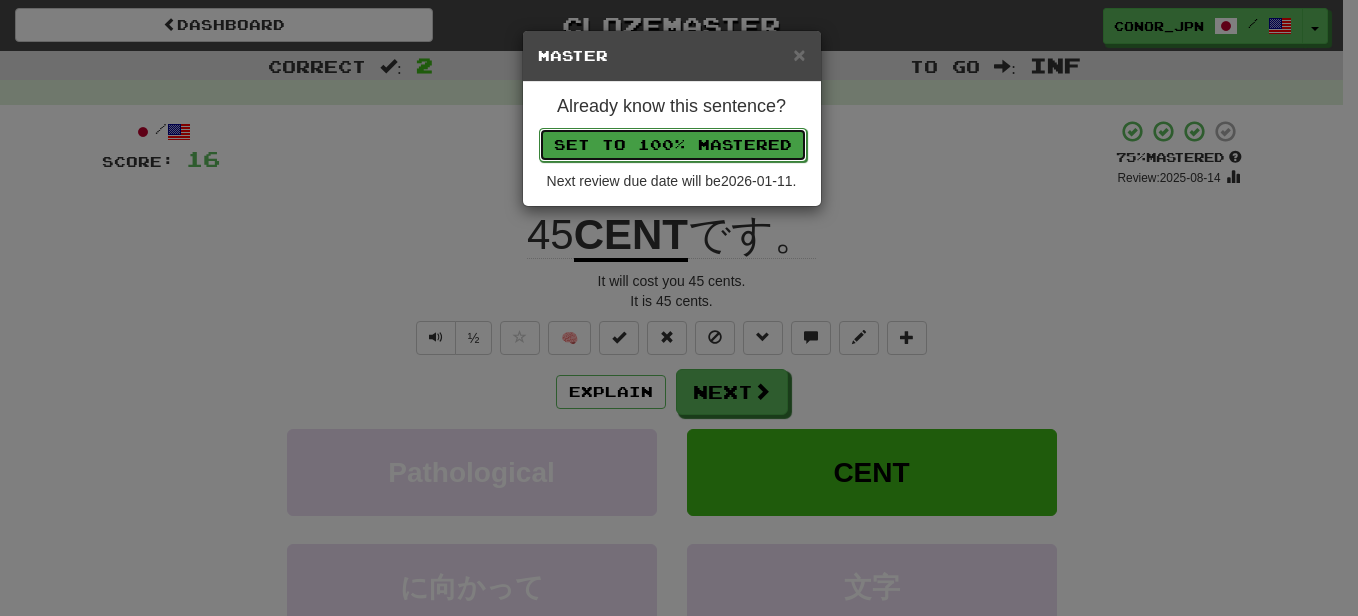click on "Set to 100% Mastered" at bounding box center [673, 145] 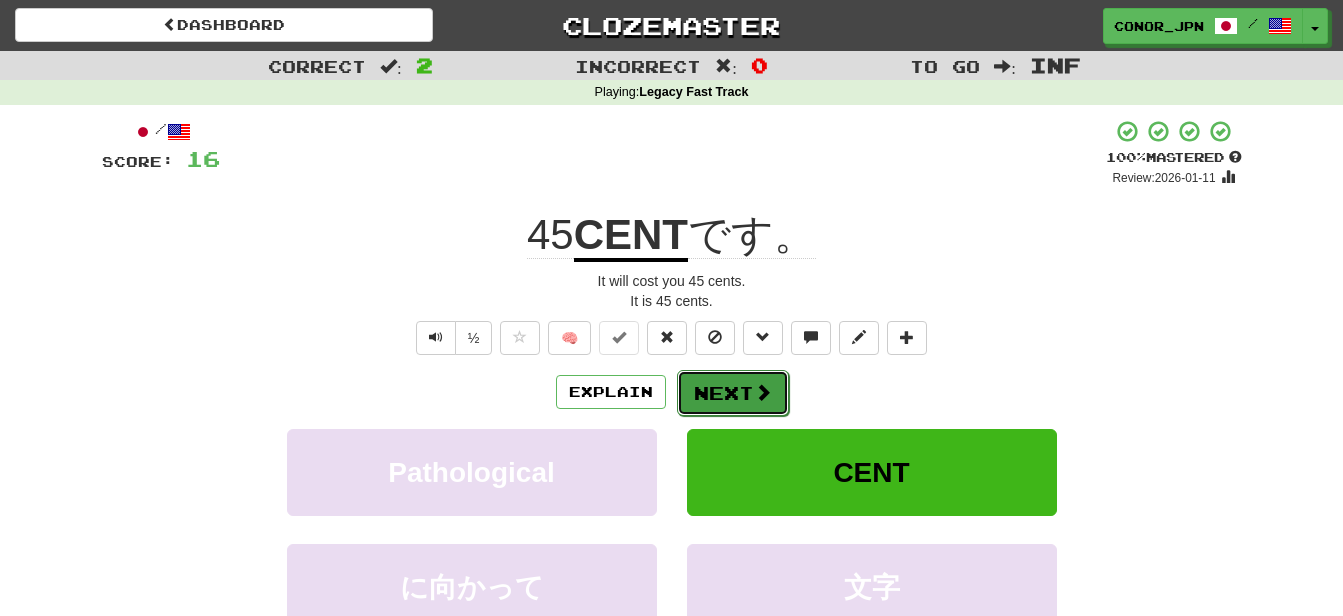 click on "Next" at bounding box center [733, 393] 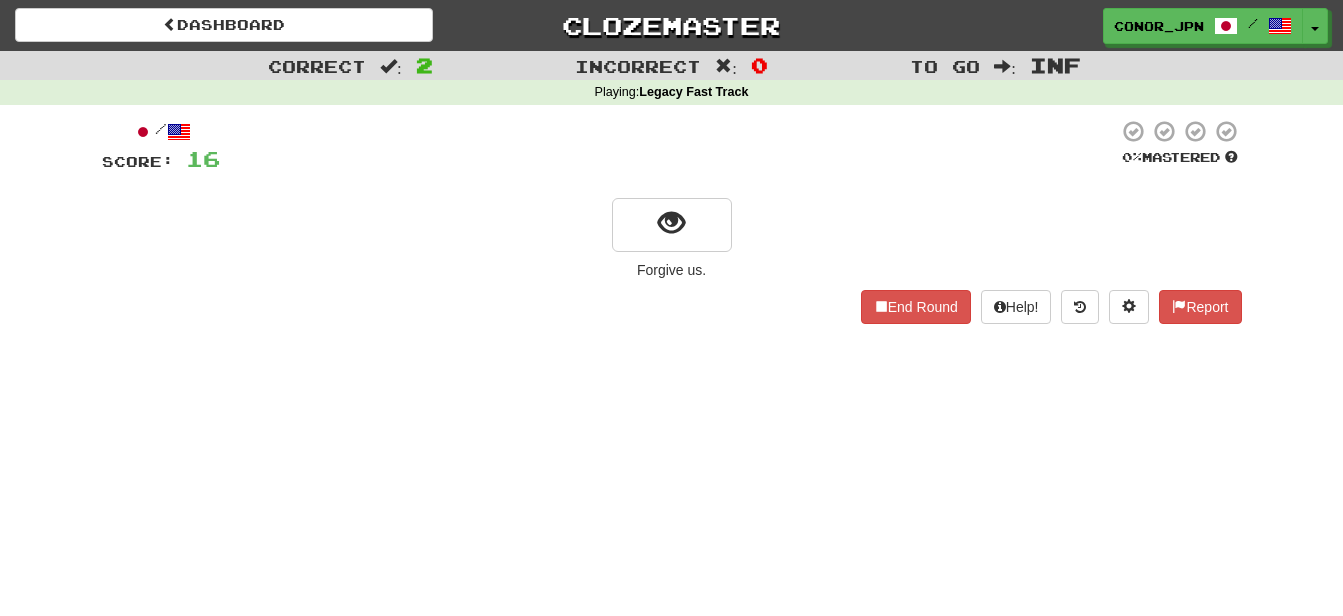click at bounding box center (672, 223) 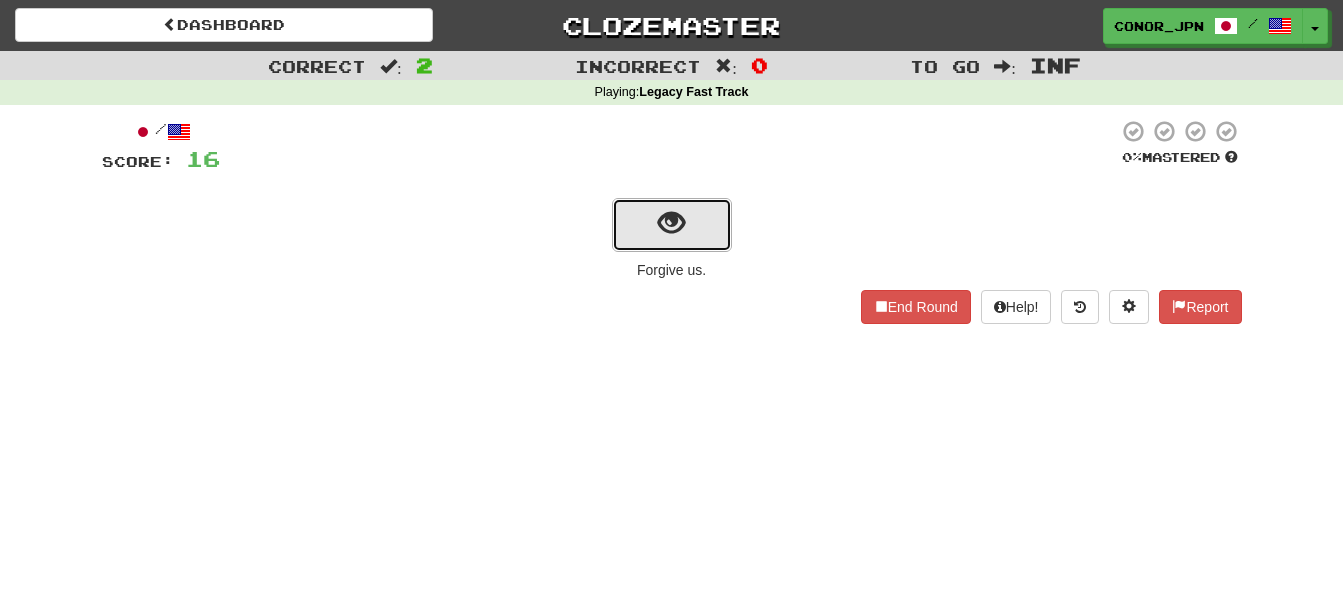 click at bounding box center (672, 225) 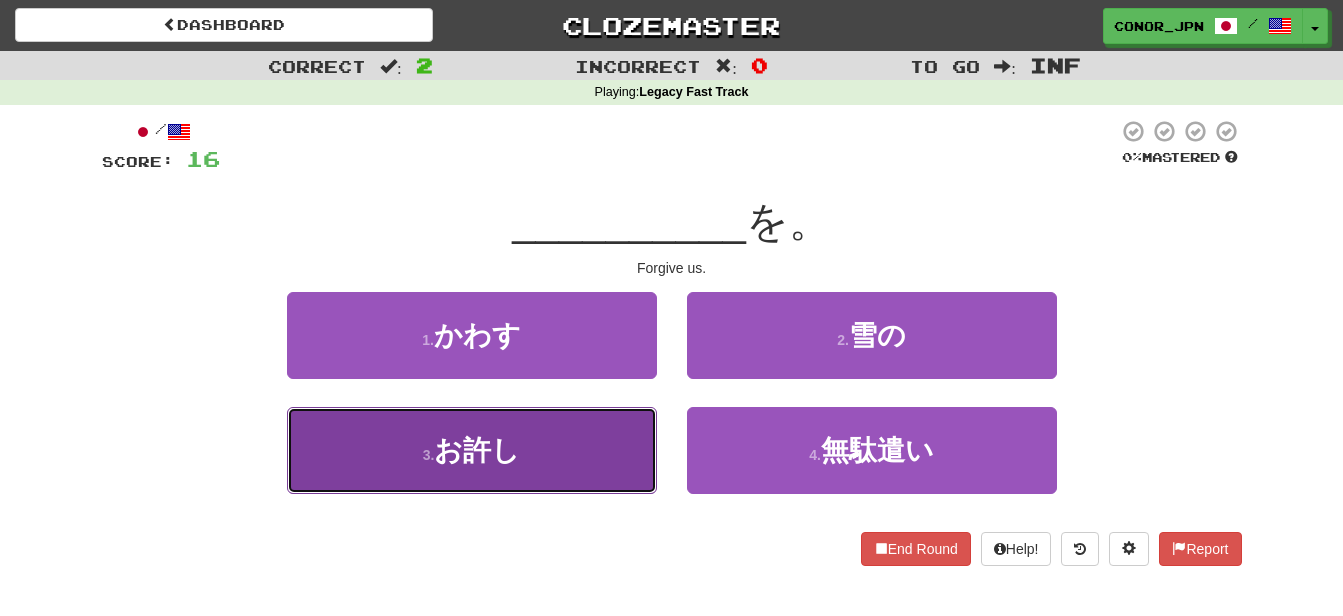 click on "3 . お許し" at bounding box center (472, 450) 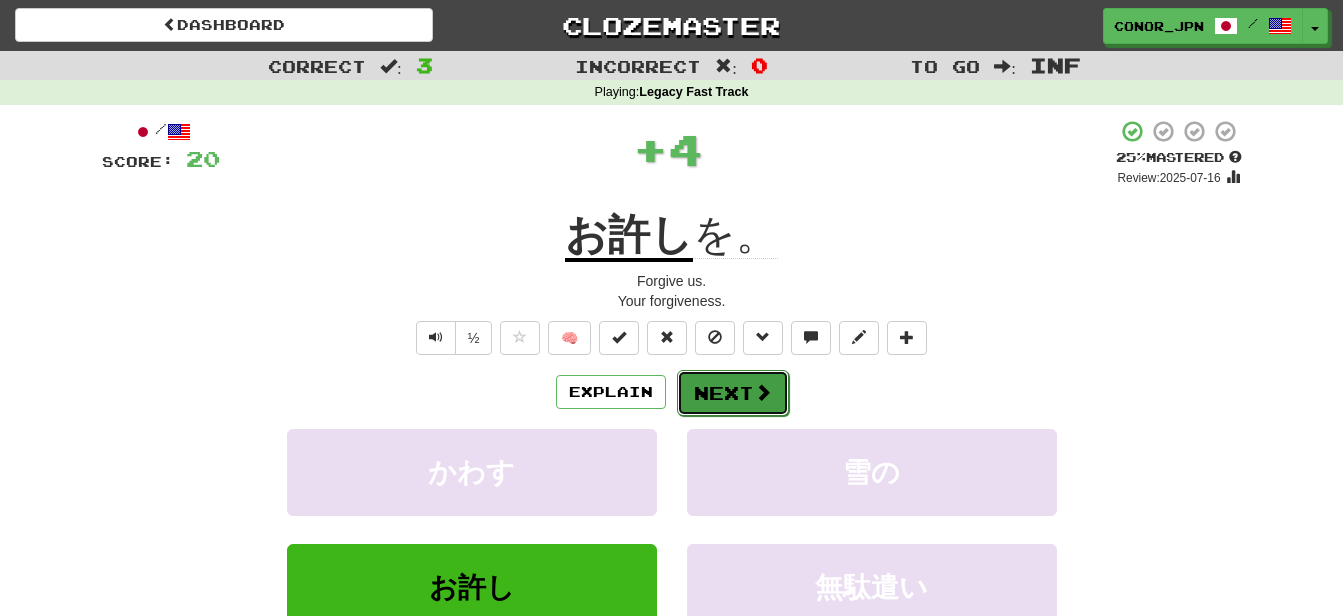 click on "Next" at bounding box center [733, 393] 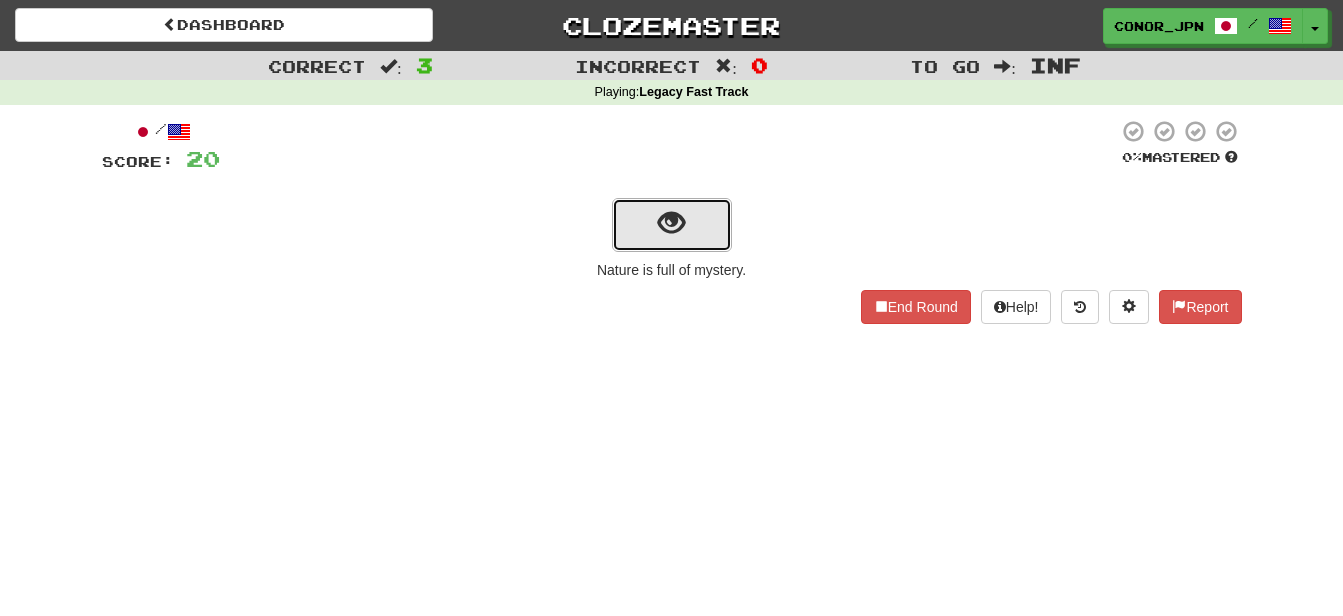 click at bounding box center [671, 223] 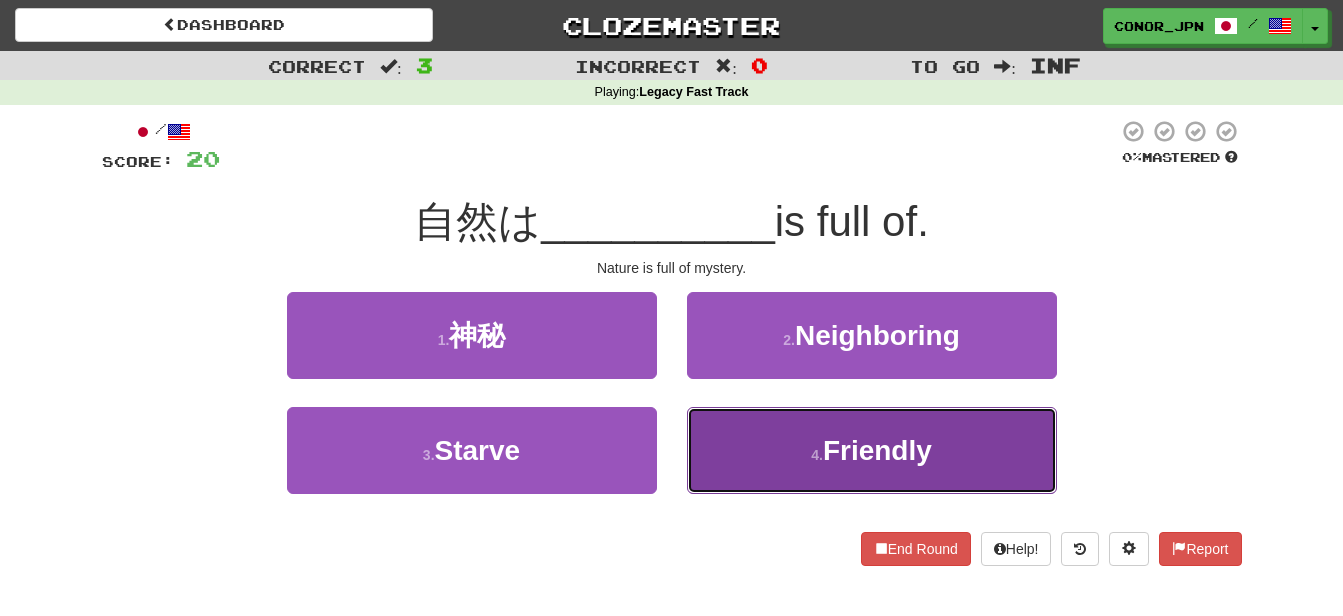 click on "4 .  Friendly" at bounding box center [872, 450] 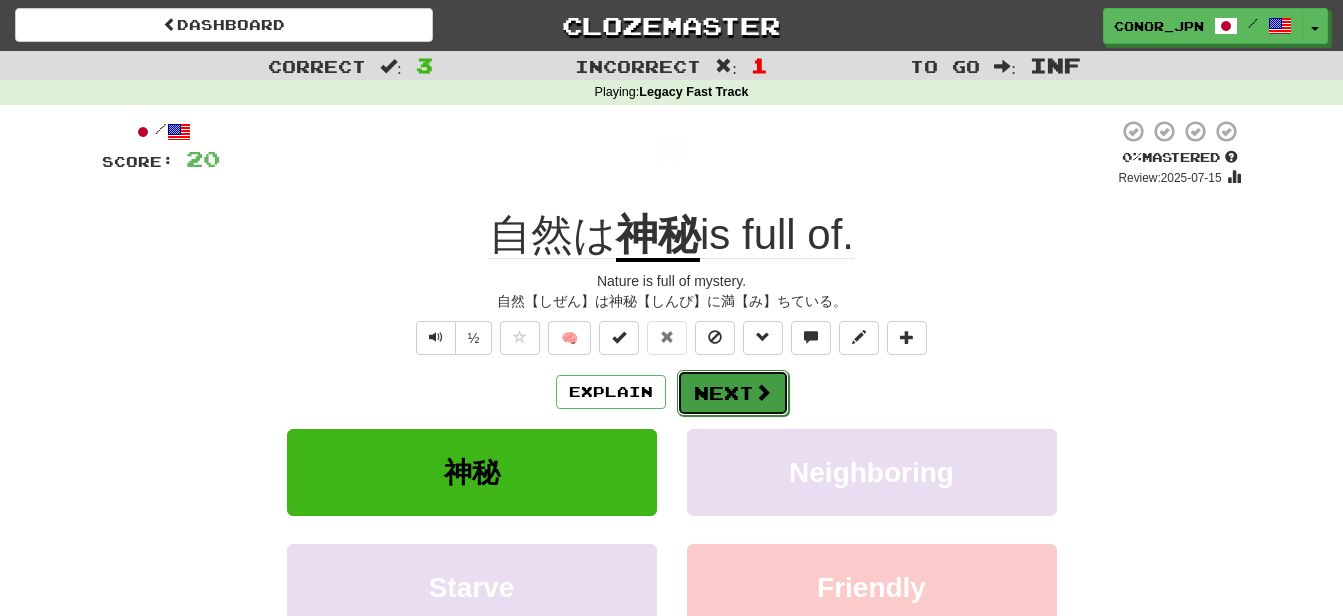 click on "Next" at bounding box center [733, 393] 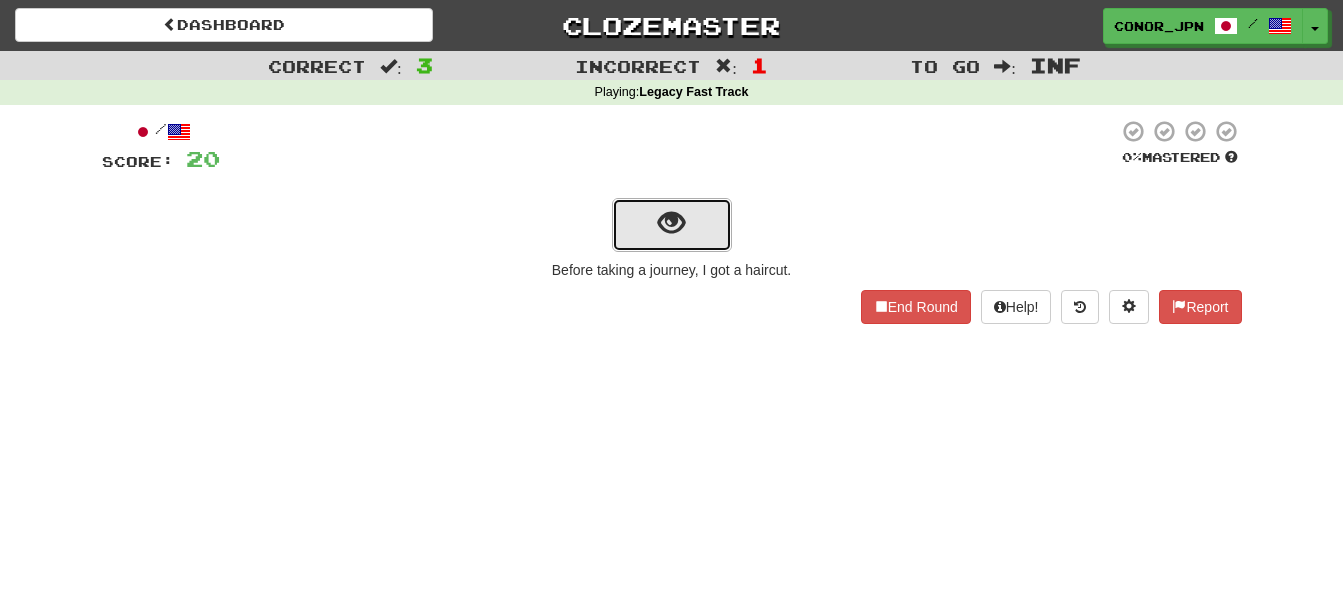 click at bounding box center (672, 225) 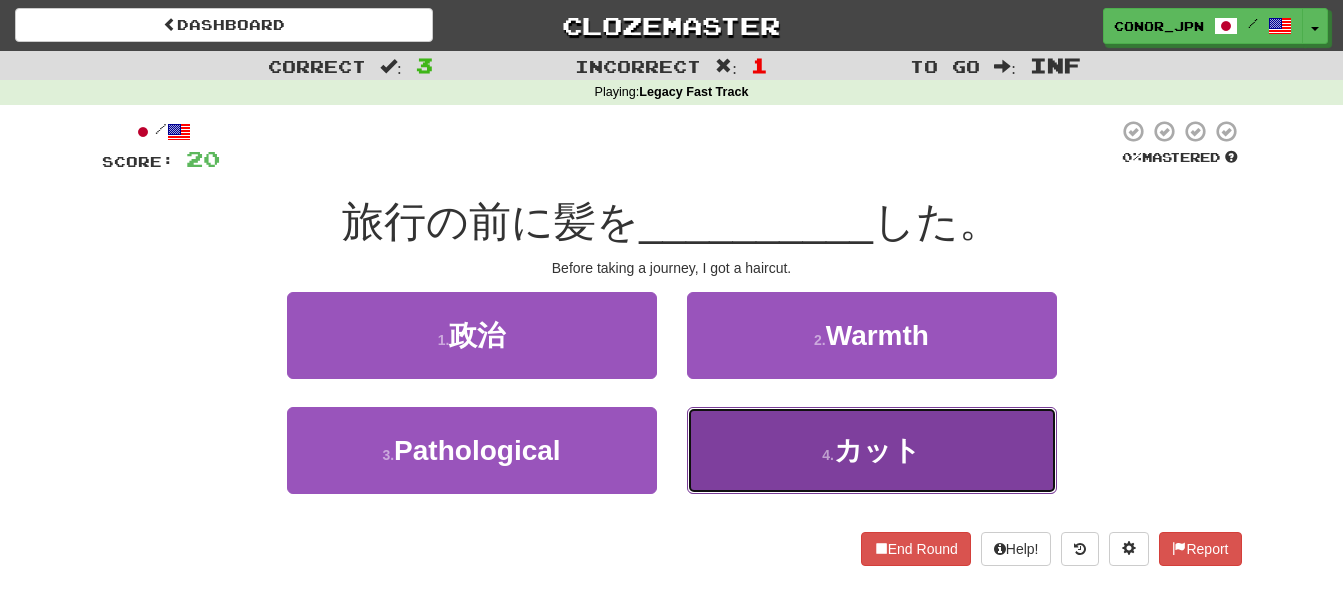click on "4 . カット" at bounding box center (872, 450) 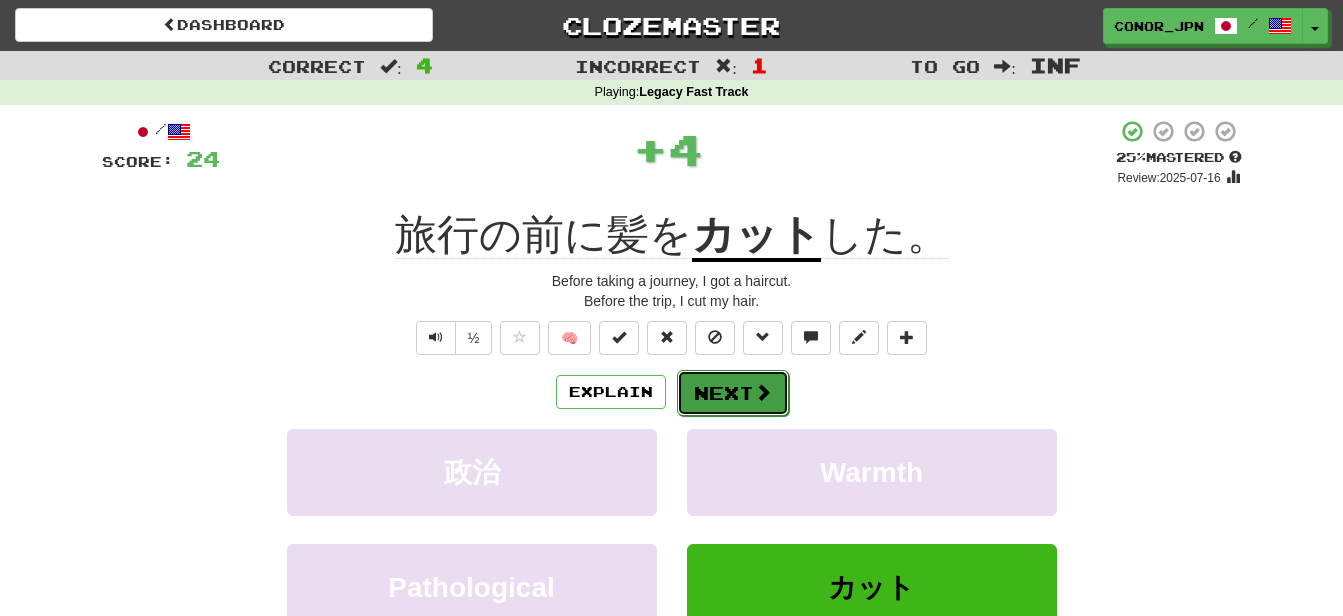 click on "Next" at bounding box center (733, 393) 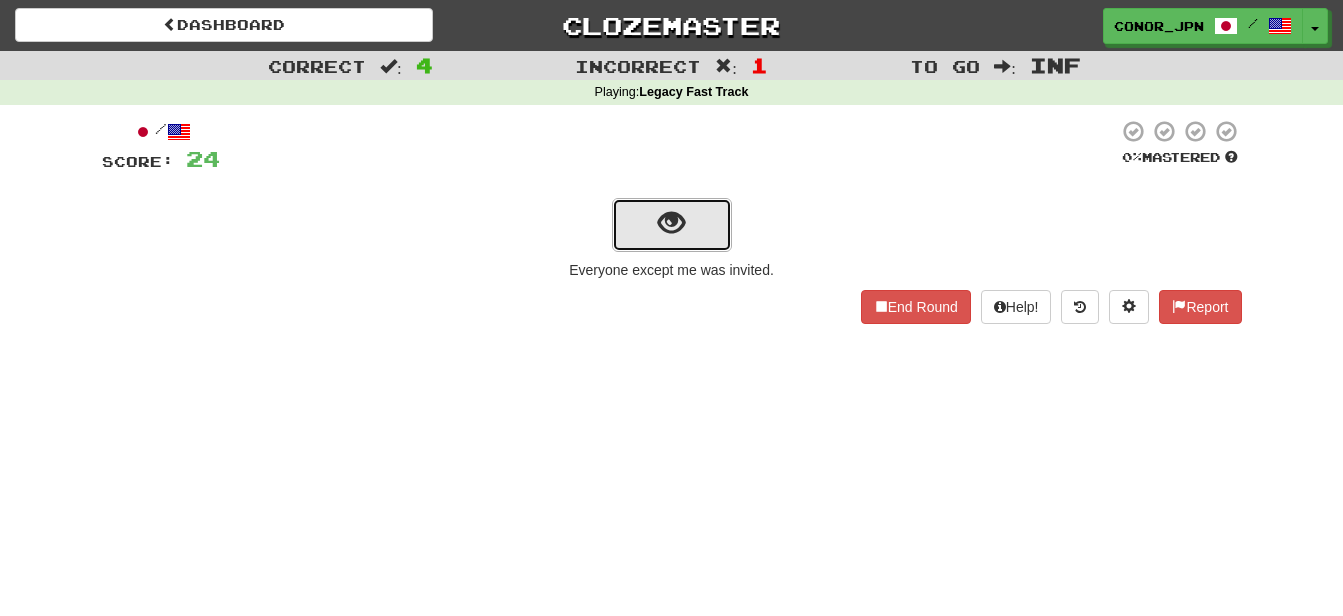 click at bounding box center (672, 225) 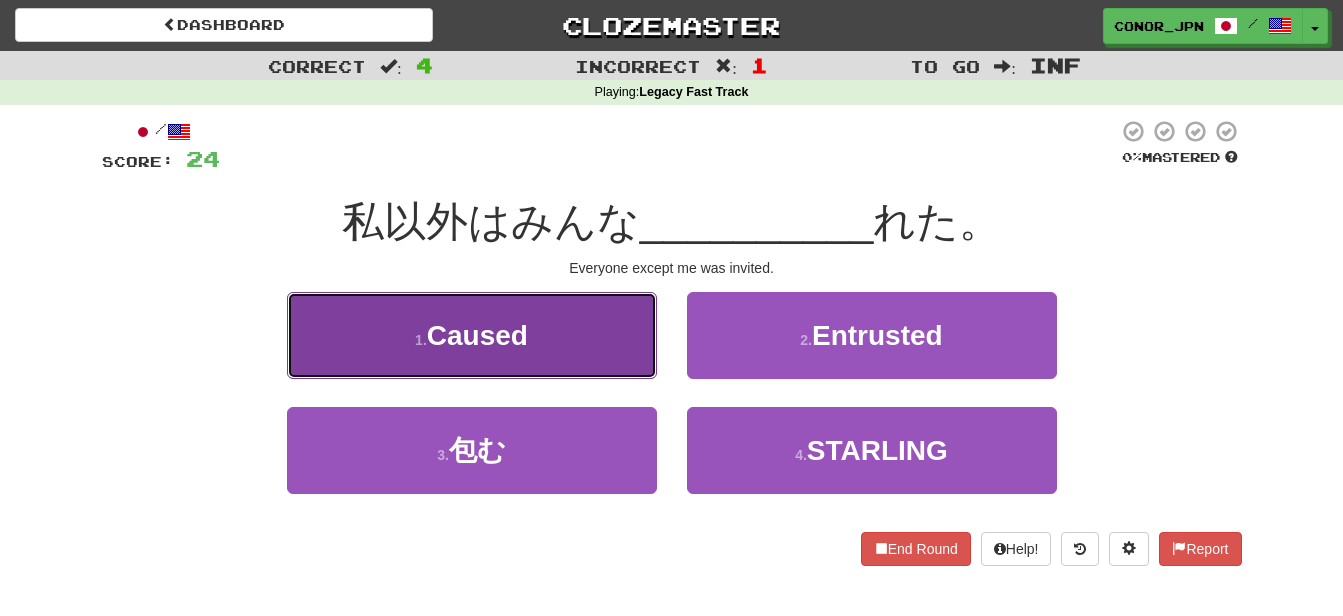 click on "1 . 招か" at bounding box center [472, 335] 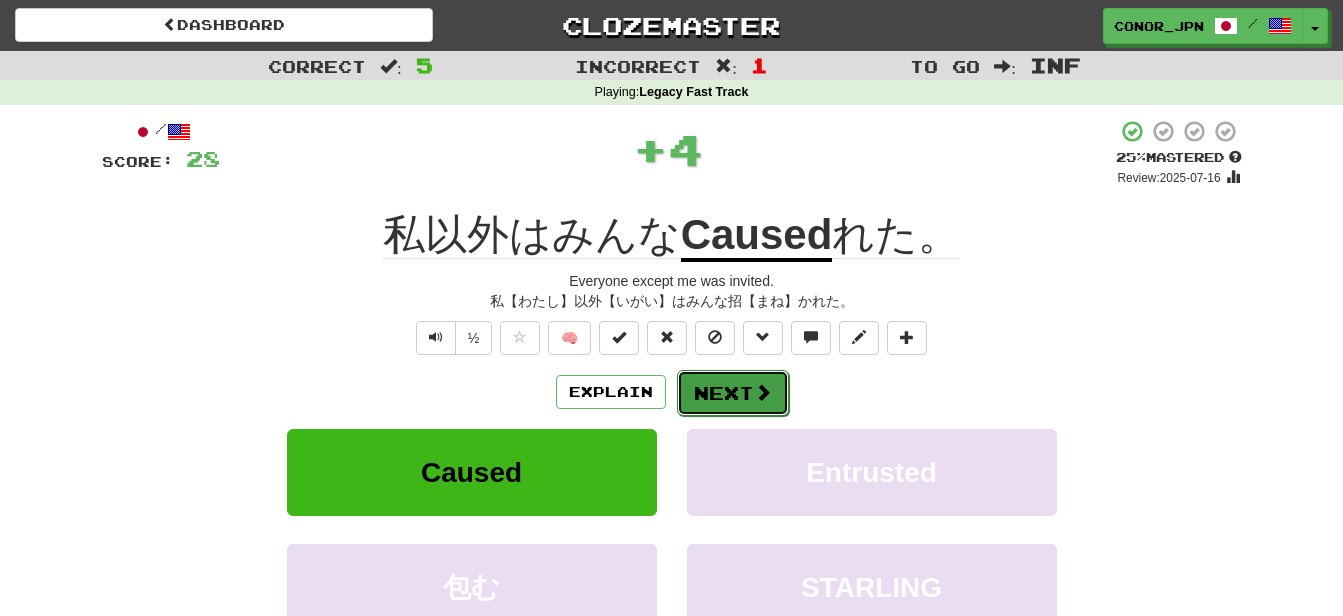click at bounding box center (763, 392) 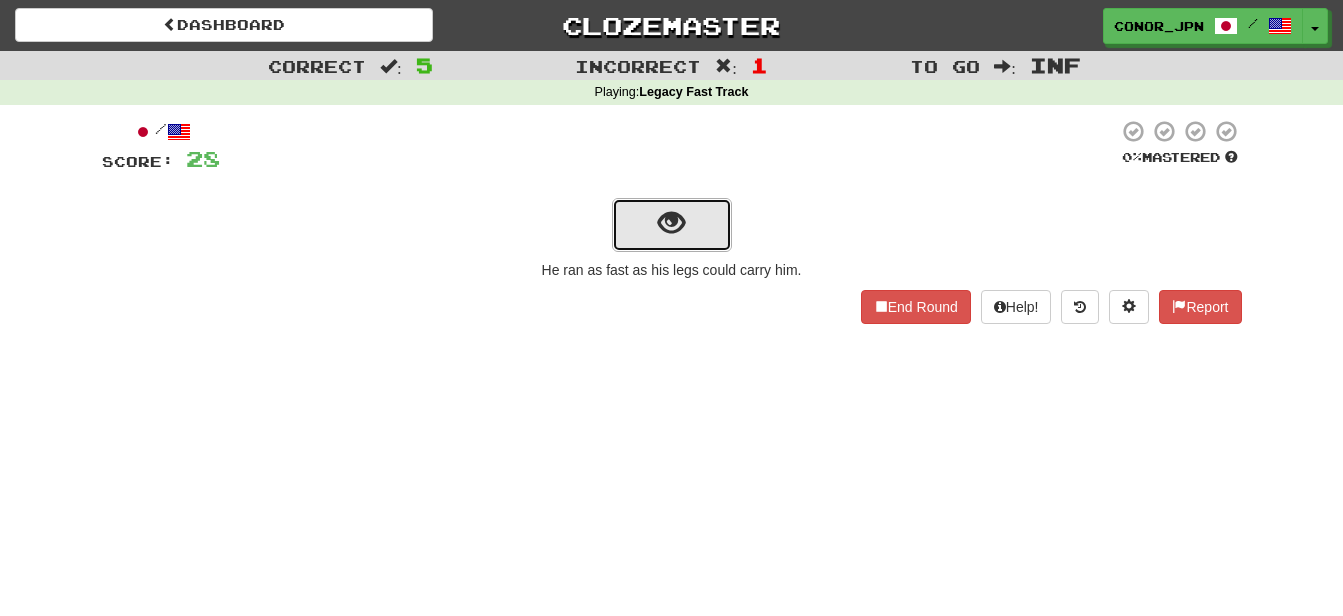 click at bounding box center [672, 225] 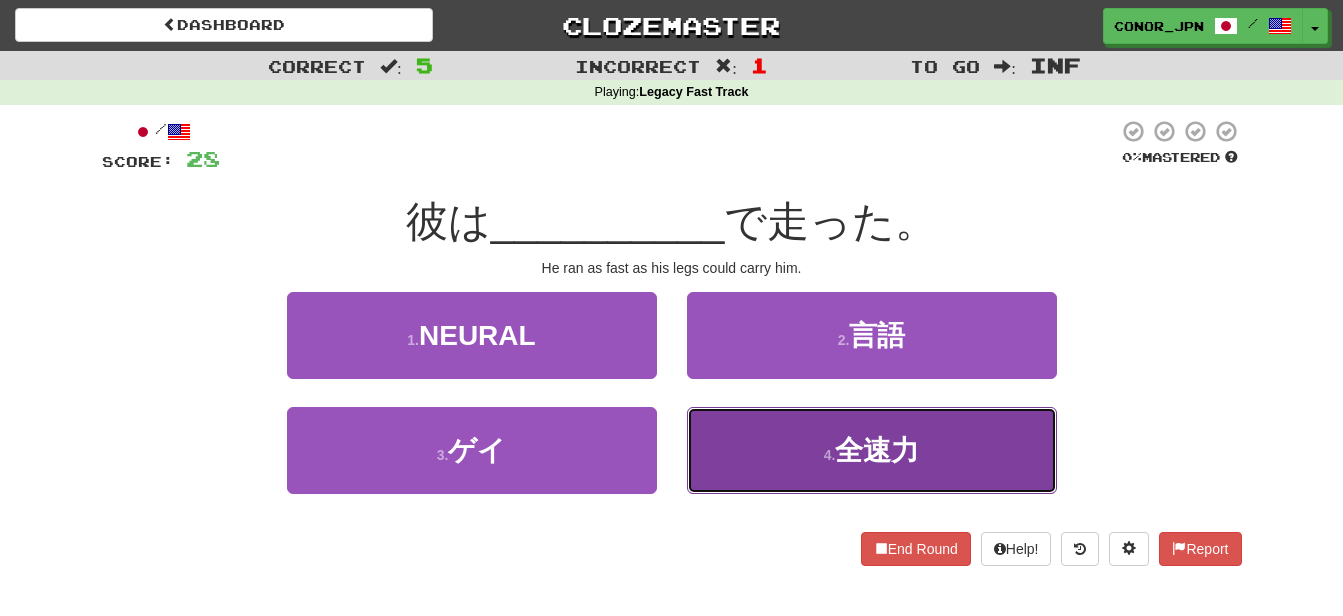 click on "4 .  Full speed" at bounding box center (872, 450) 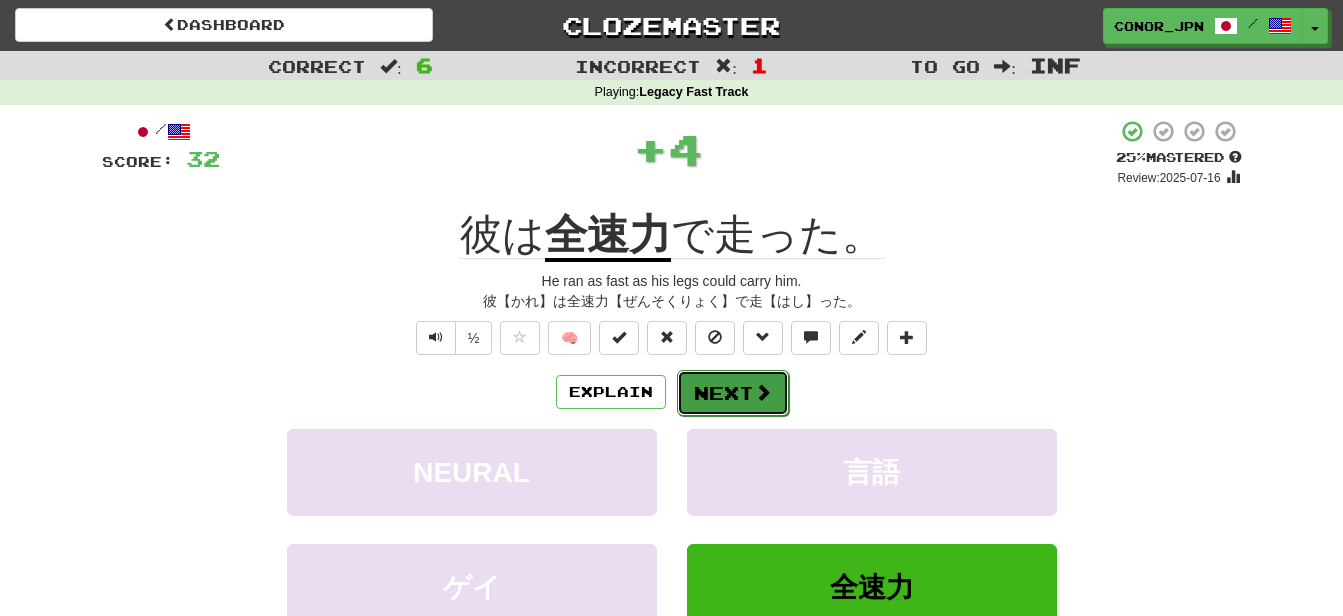 click on "Next" at bounding box center (733, 393) 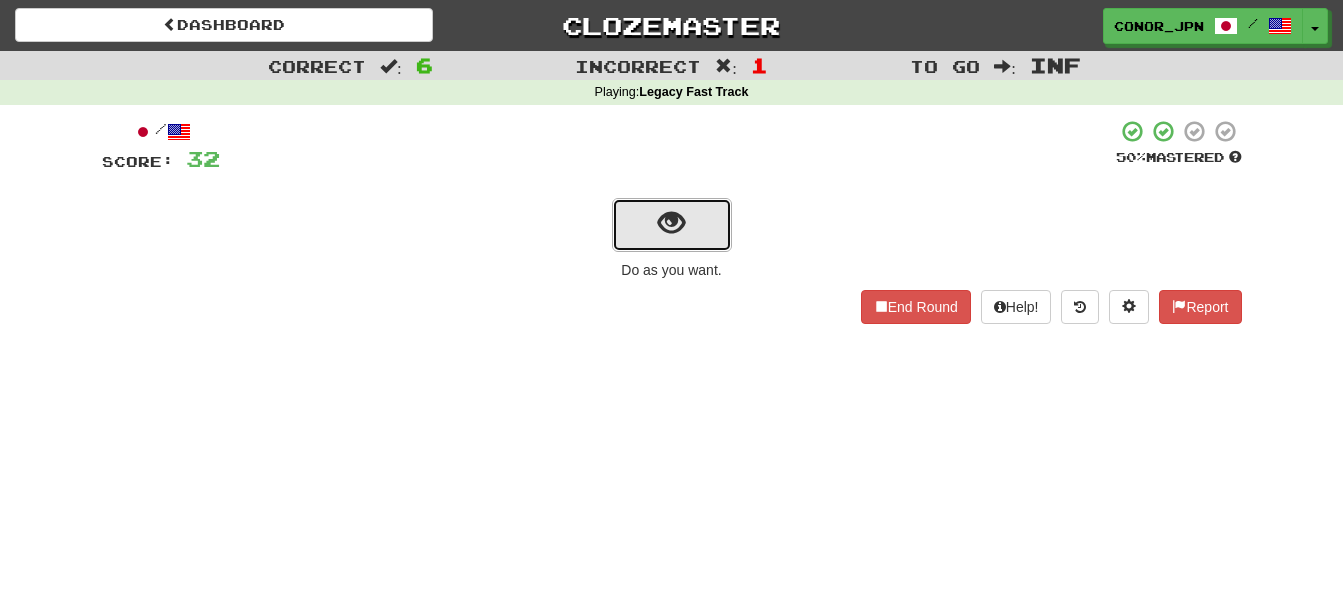 click at bounding box center [671, 223] 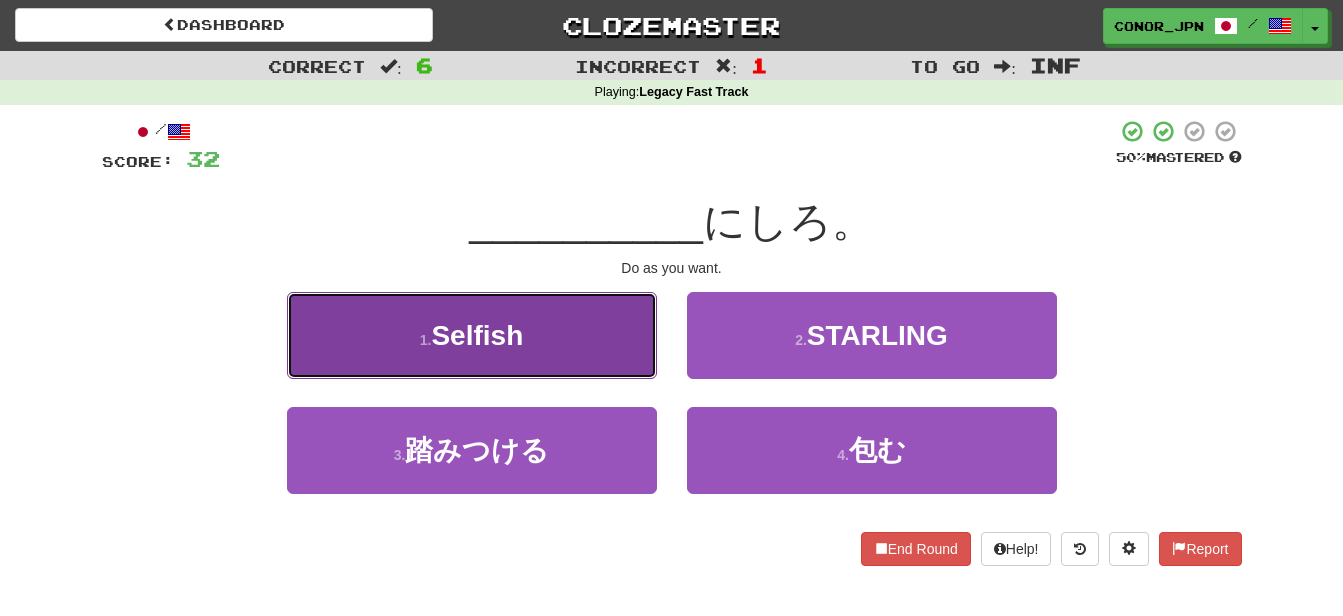 click on "Selfish" at bounding box center (477, 335) 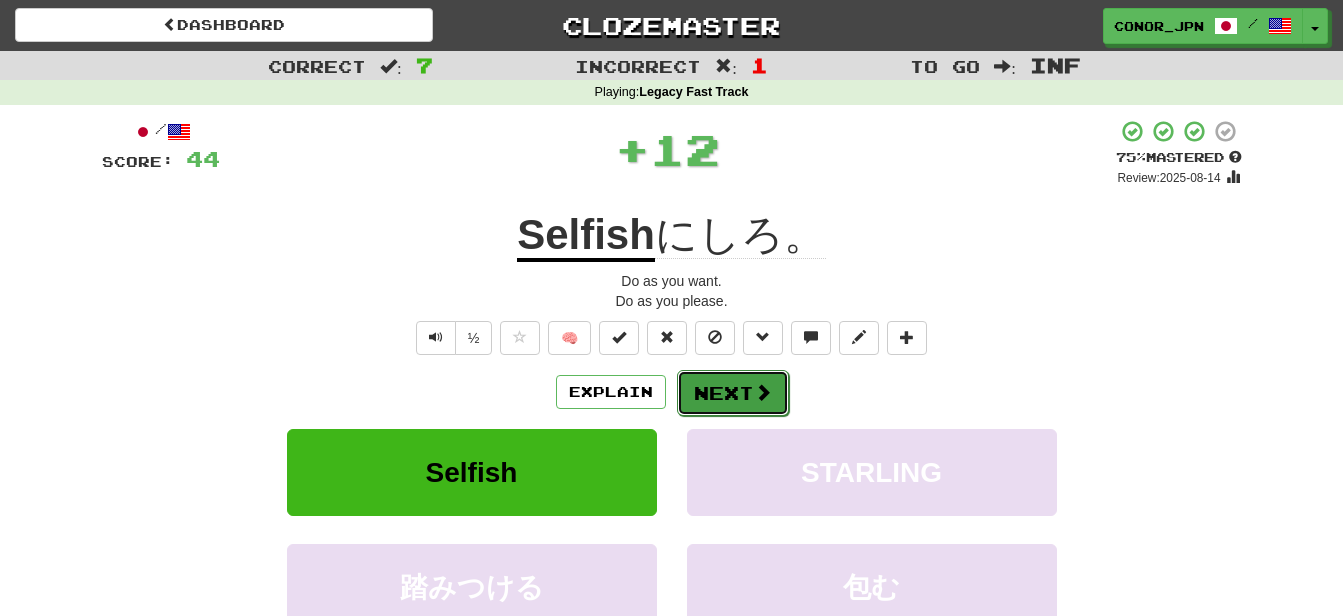 click on "Next" at bounding box center (733, 393) 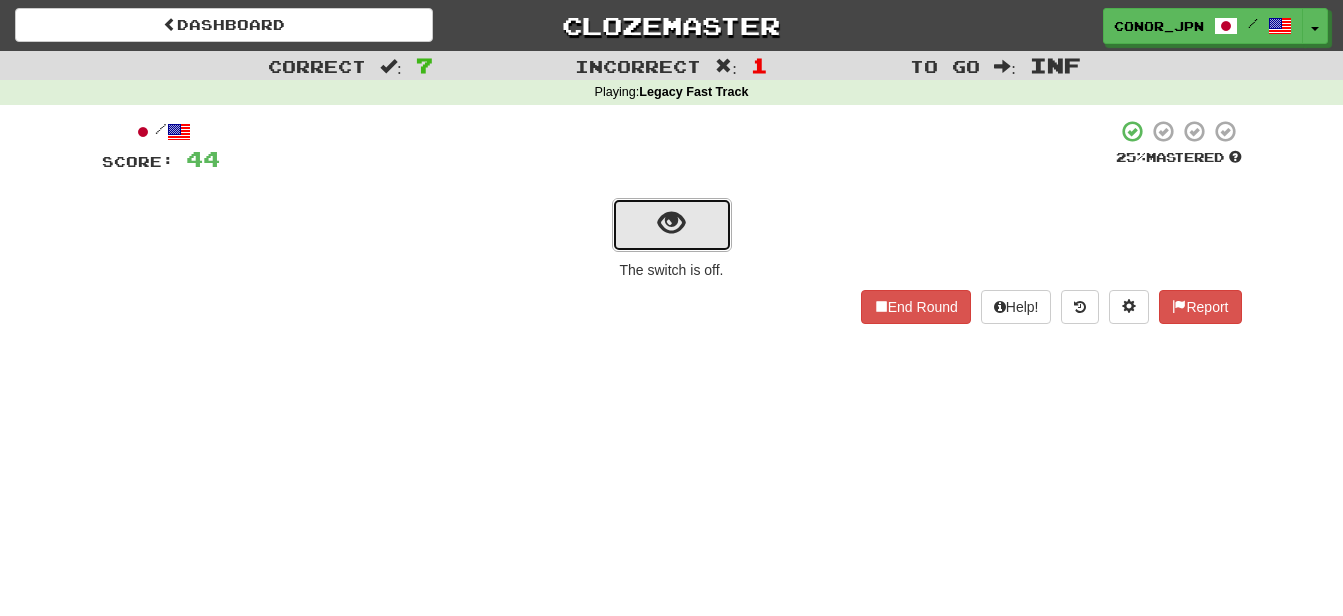 click at bounding box center (672, 225) 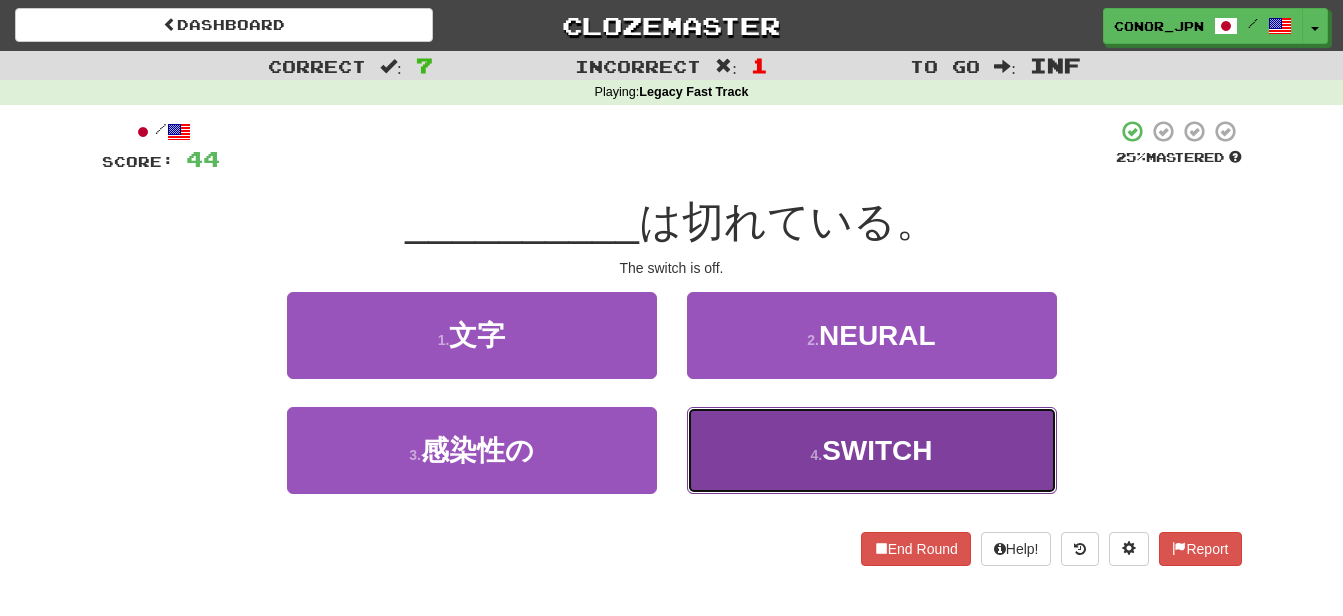 click on "4 .  スイッチ" at bounding box center (872, 450) 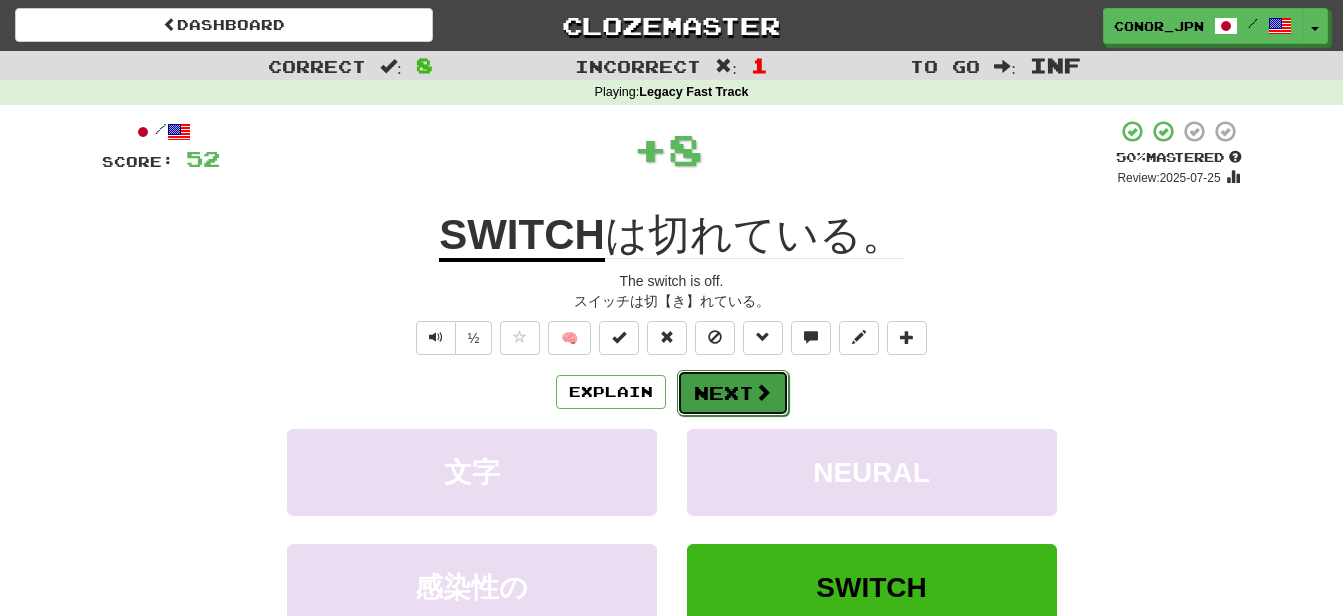 click at bounding box center [763, 392] 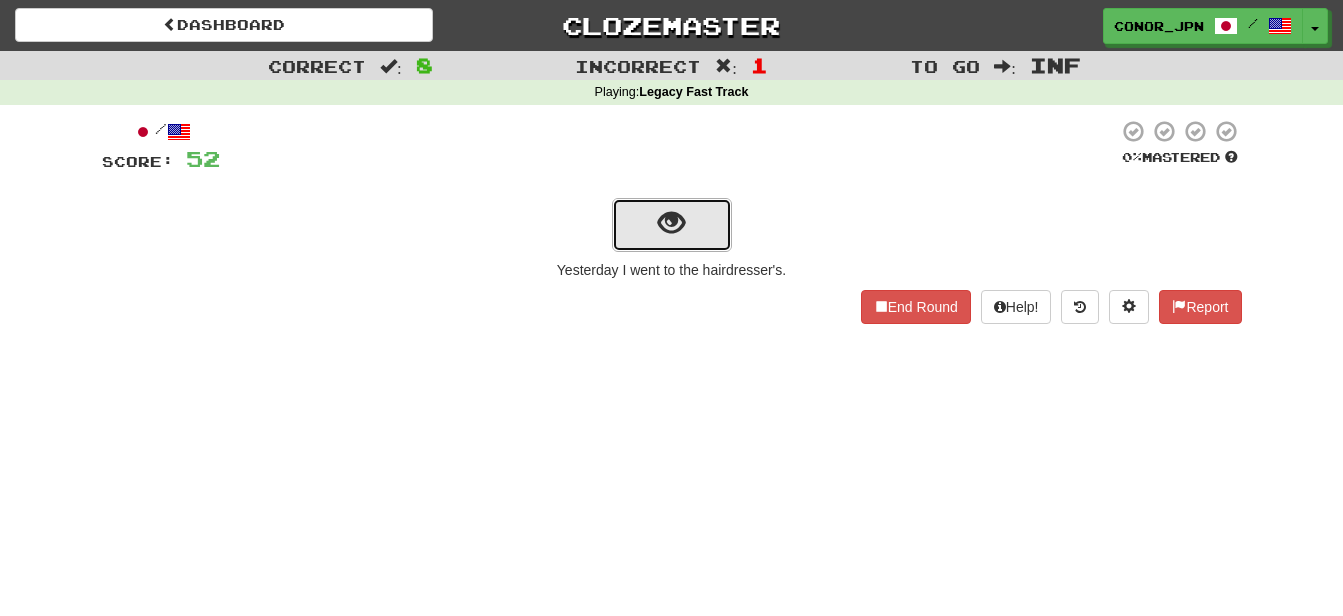 click at bounding box center [672, 225] 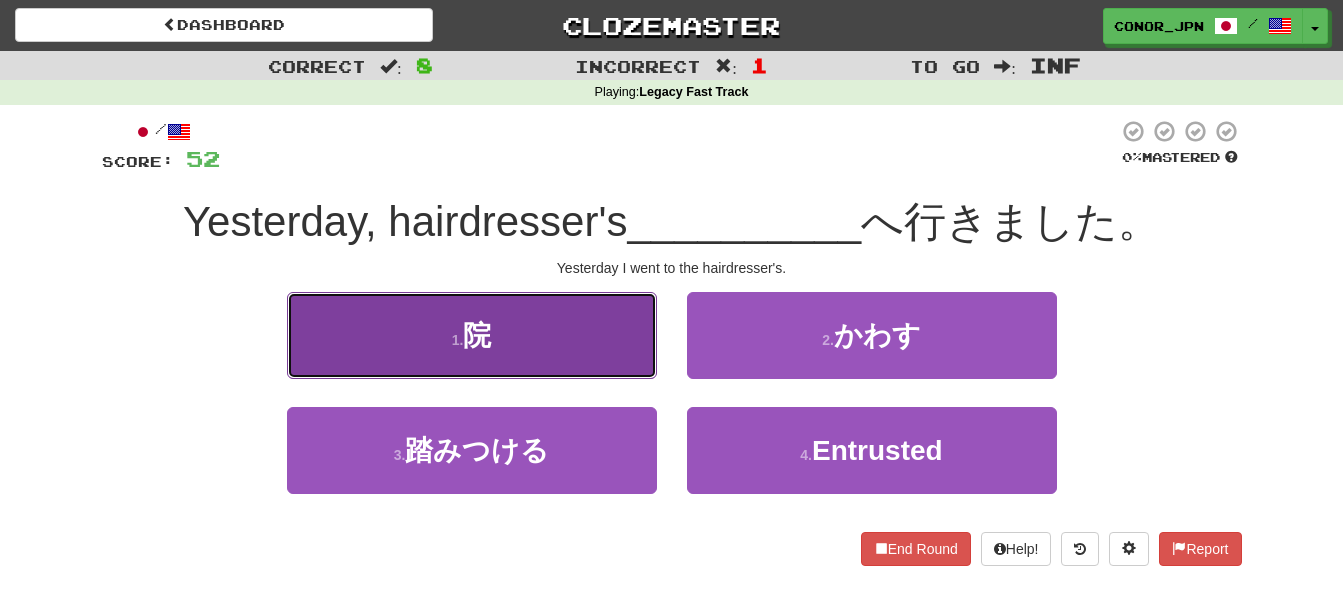 click on "1 . 院" at bounding box center (472, 335) 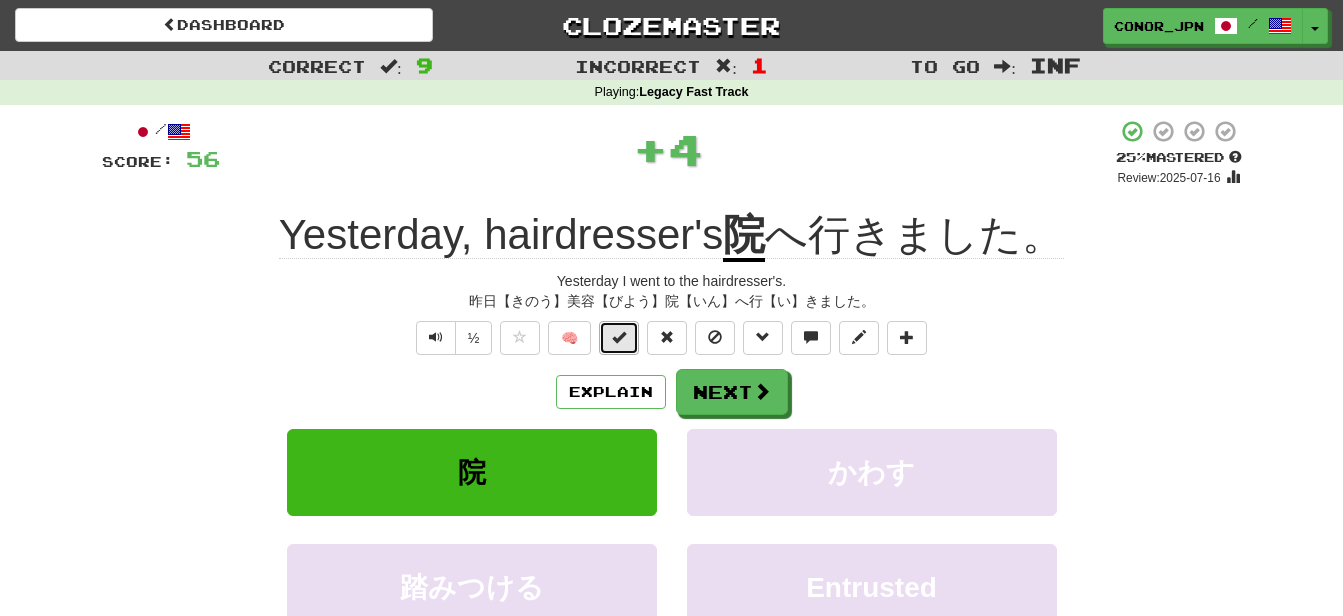click at bounding box center (619, 338) 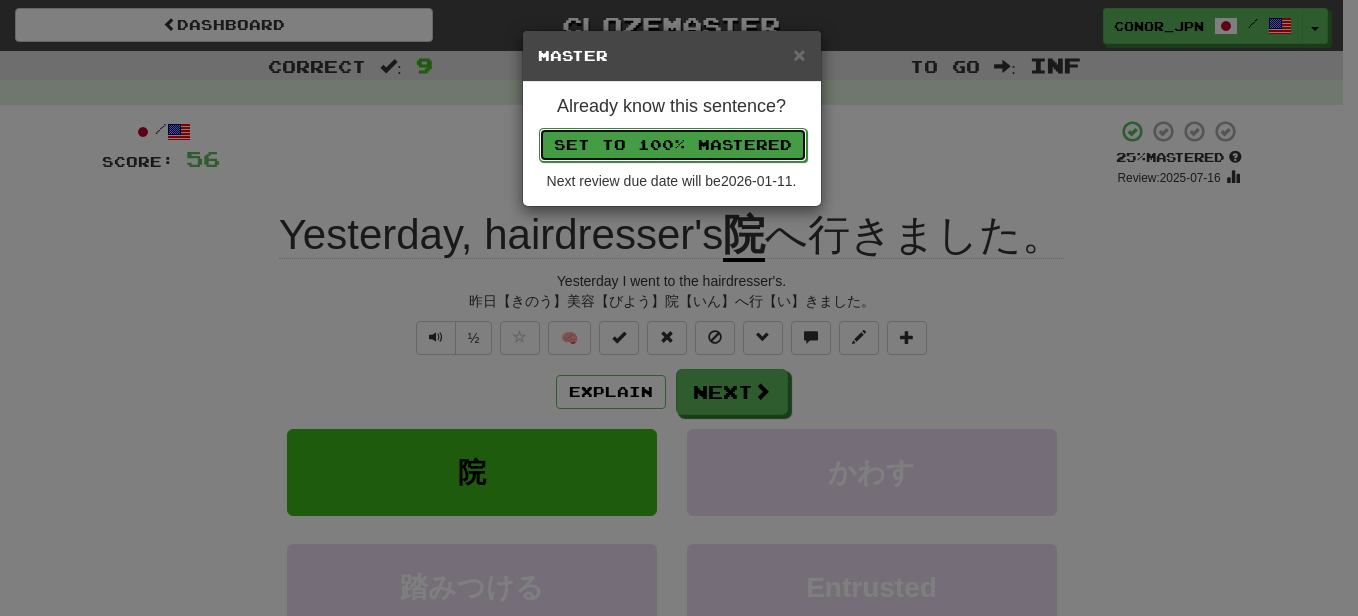 click on "Set to 100% Mastered" at bounding box center (673, 145) 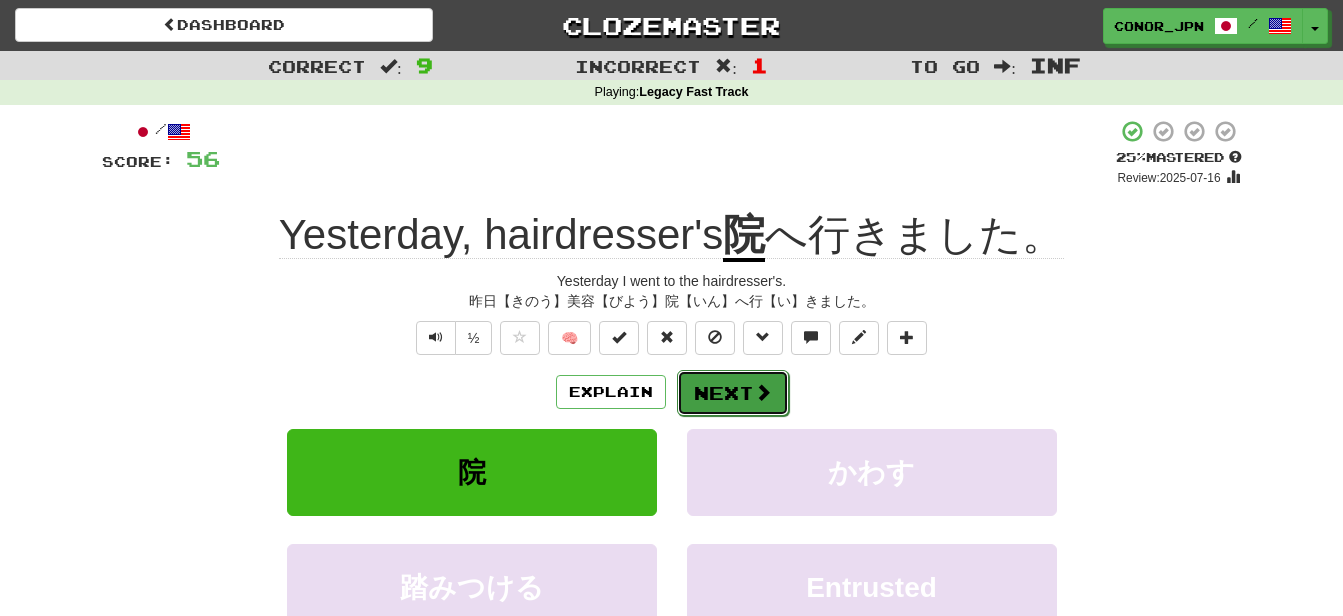 click at bounding box center (763, 392) 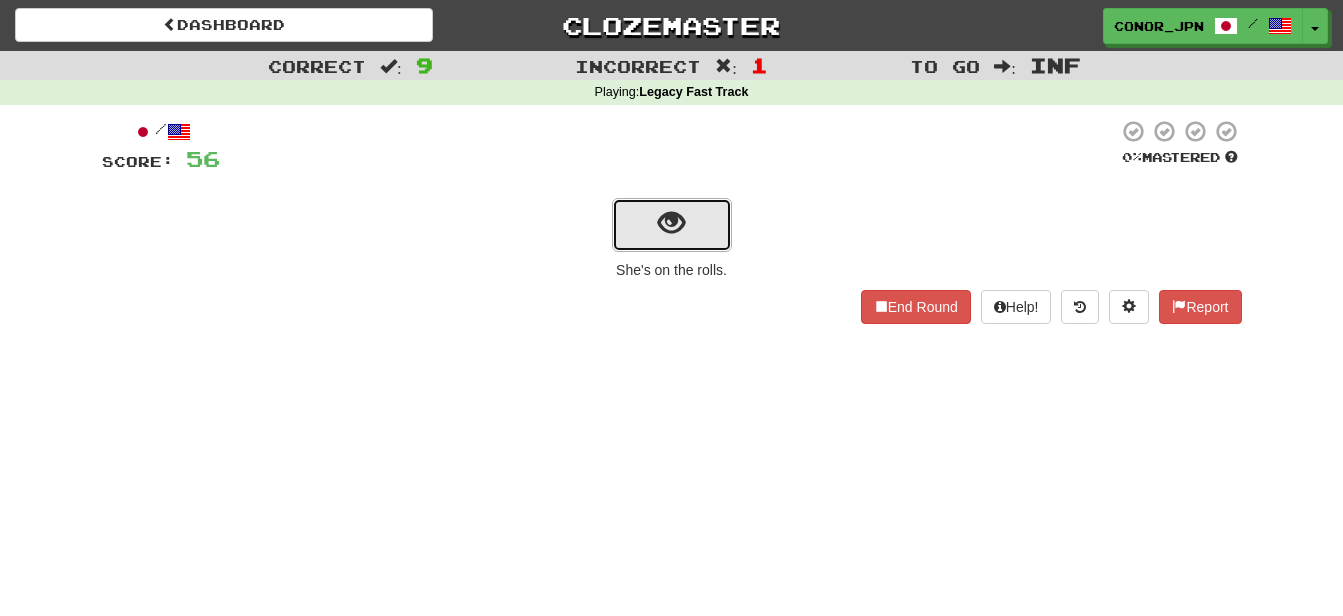 click at bounding box center [672, 225] 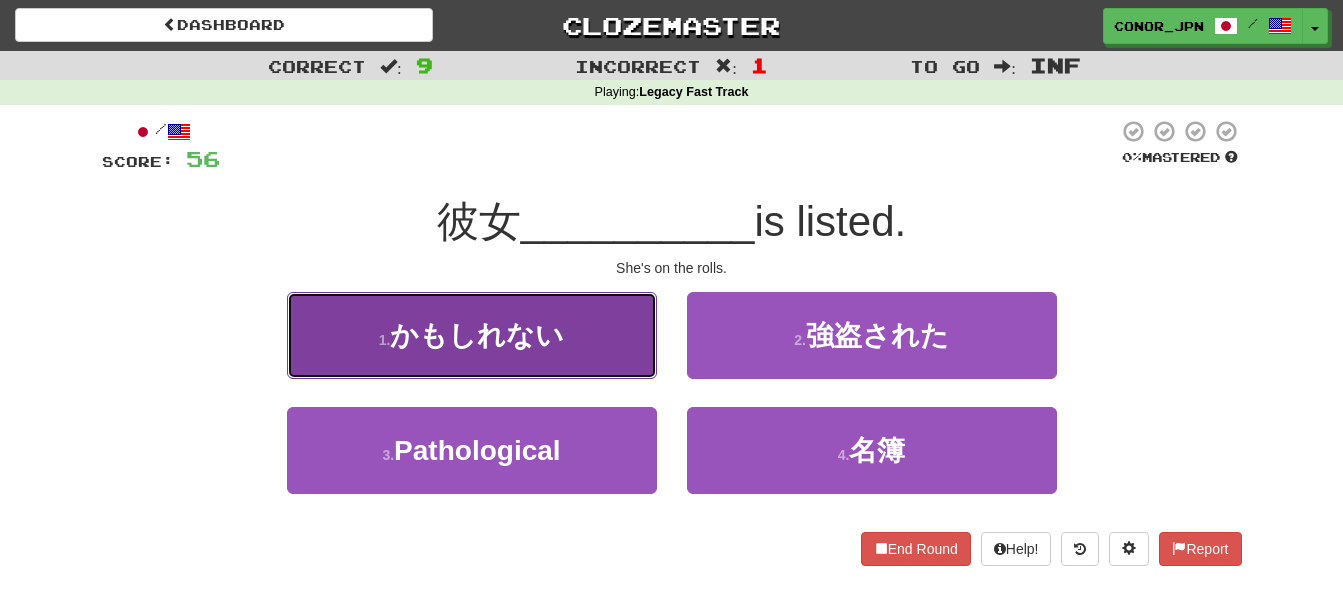 click on "かもしれない" at bounding box center (477, 335) 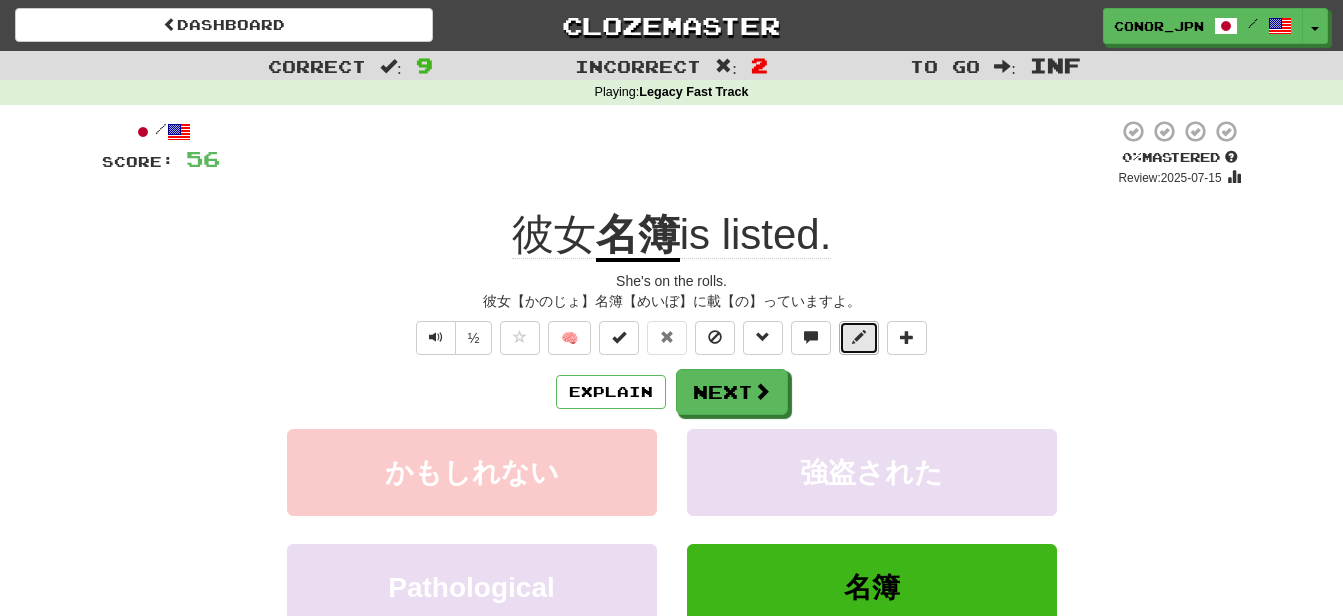 click at bounding box center (859, 338) 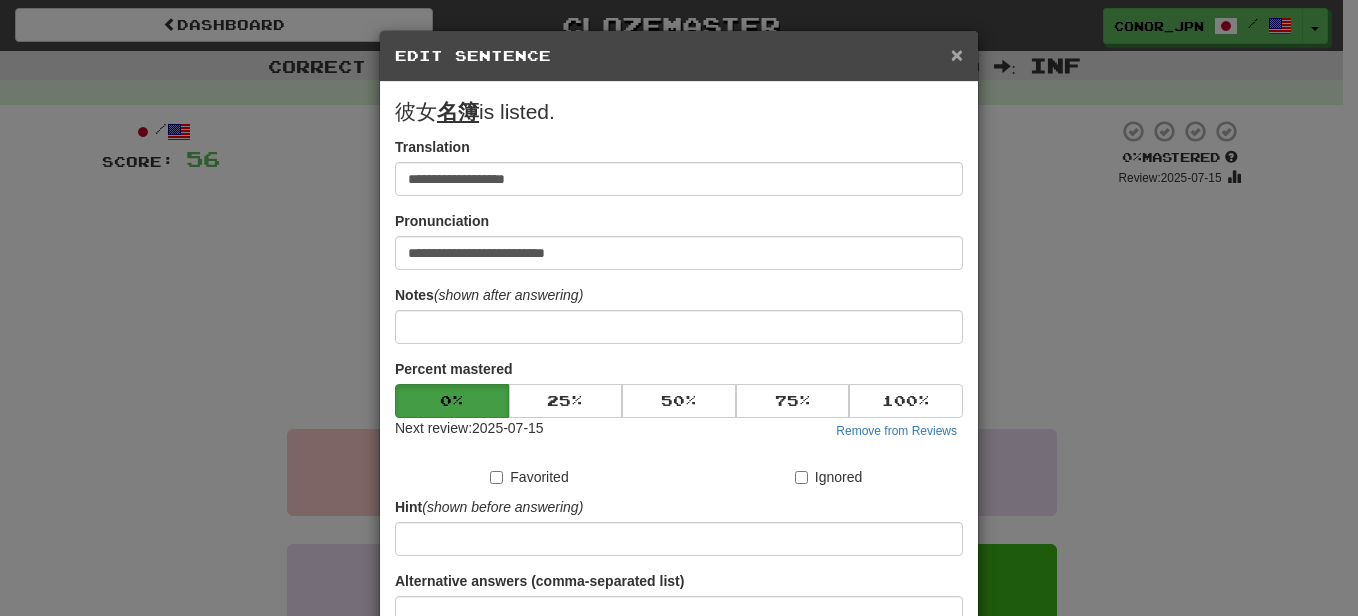 click on "×" at bounding box center [957, 54] 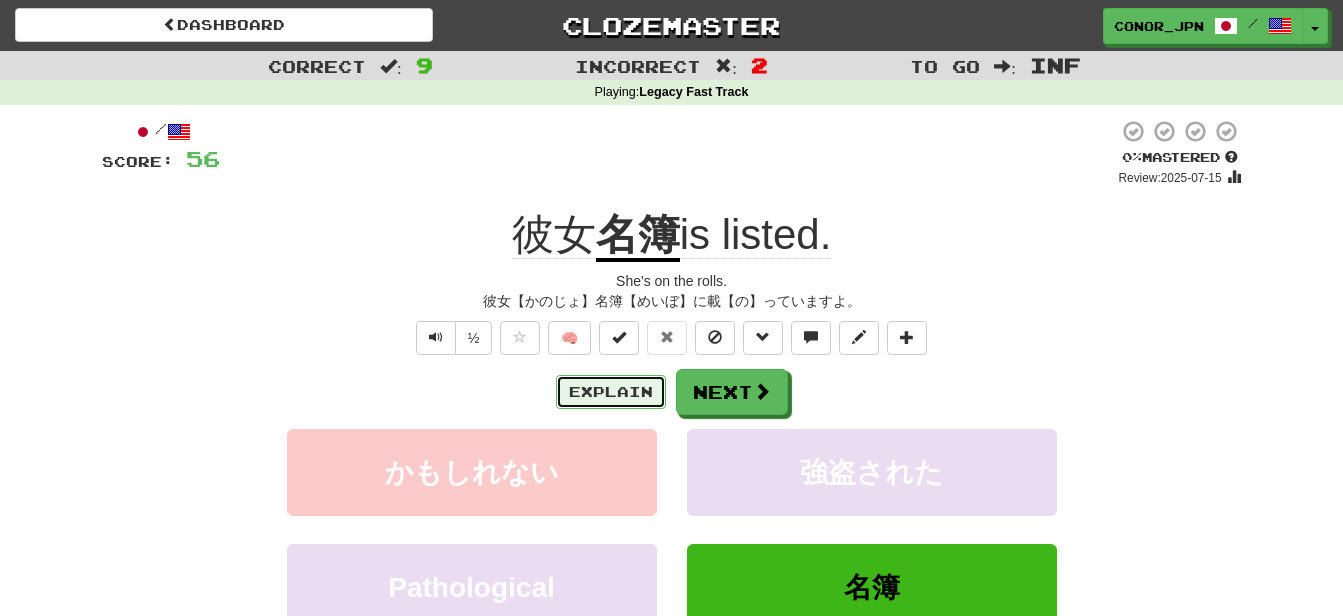 click on "Explain" at bounding box center [611, 392] 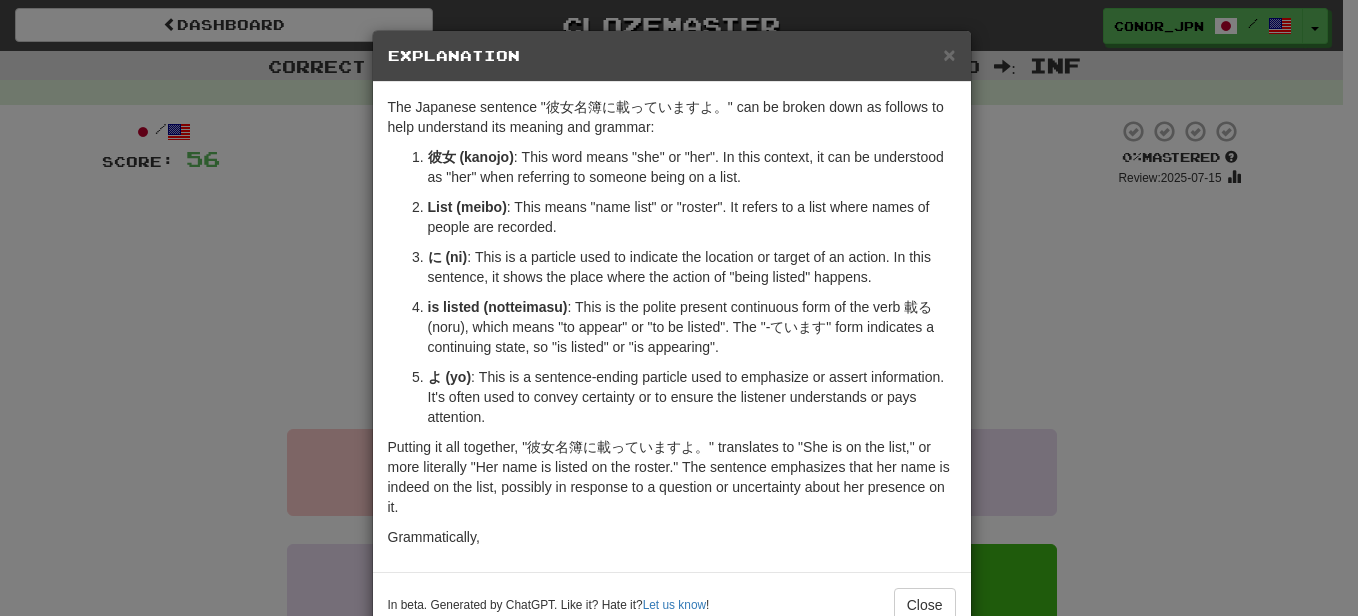 scroll, scrollTop: 52, scrollLeft: 0, axis: vertical 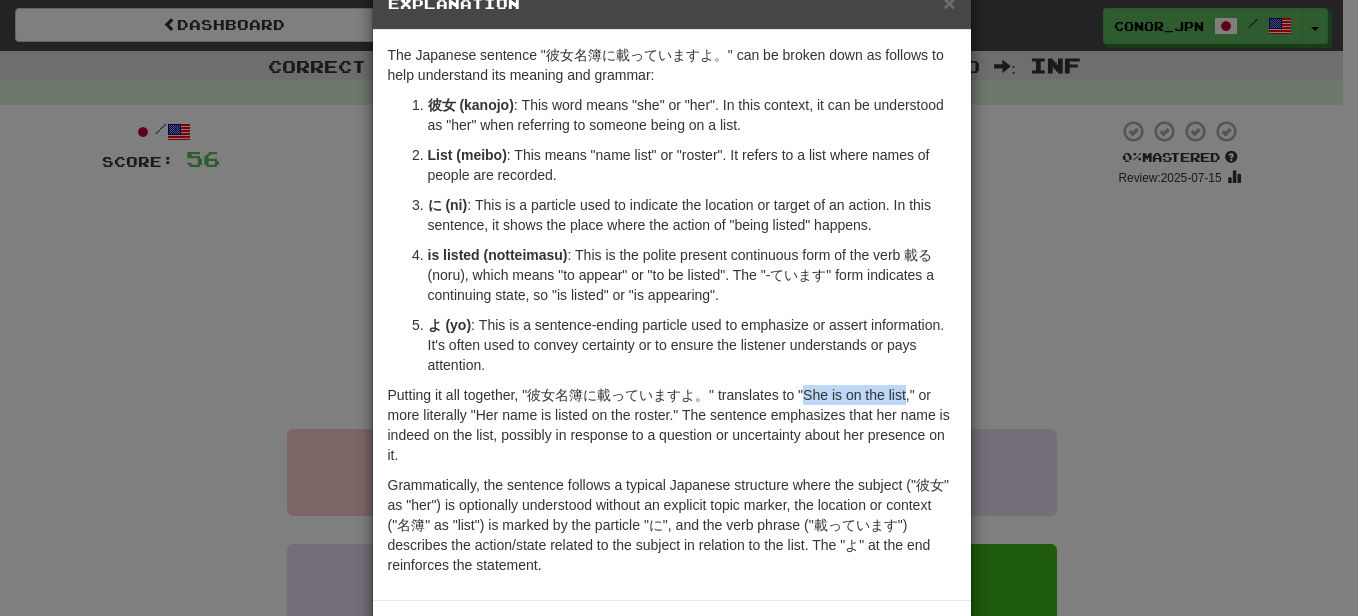 drag, startPoint x: 793, startPoint y: 392, endPoint x: 897, endPoint y: 399, distance: 104.23531 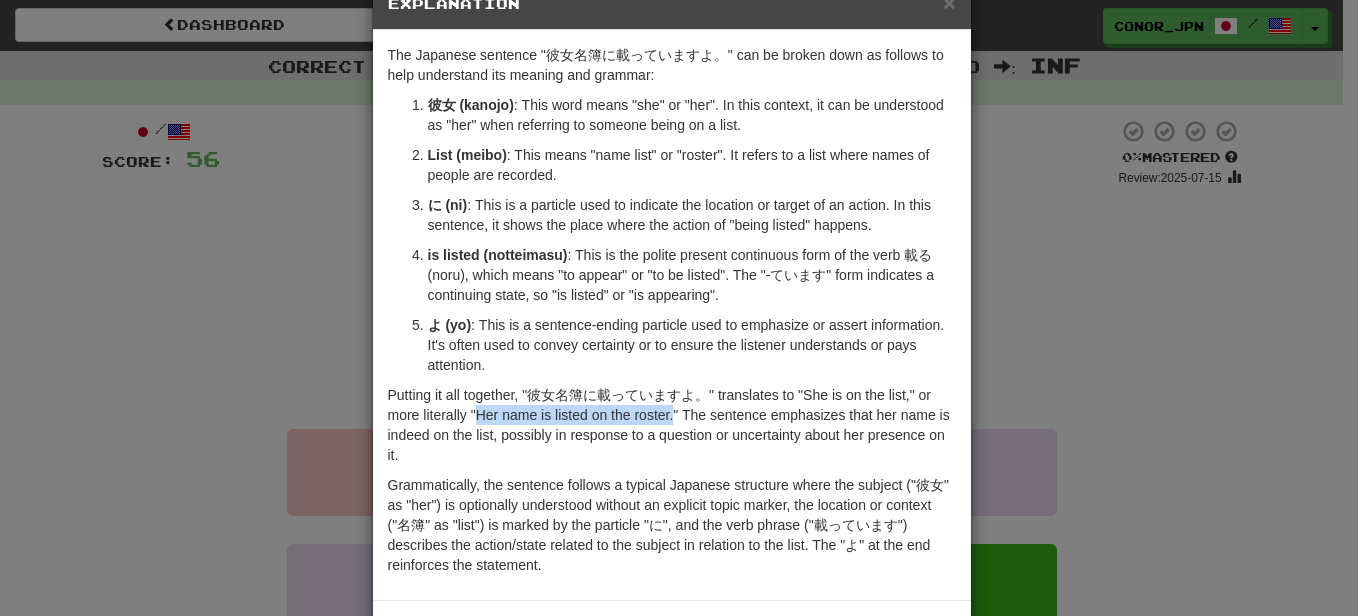 drag, startPoint x: 468, startPoint y: 414, endPoint x: 668, endPoint y: 424, distance: 200.24985 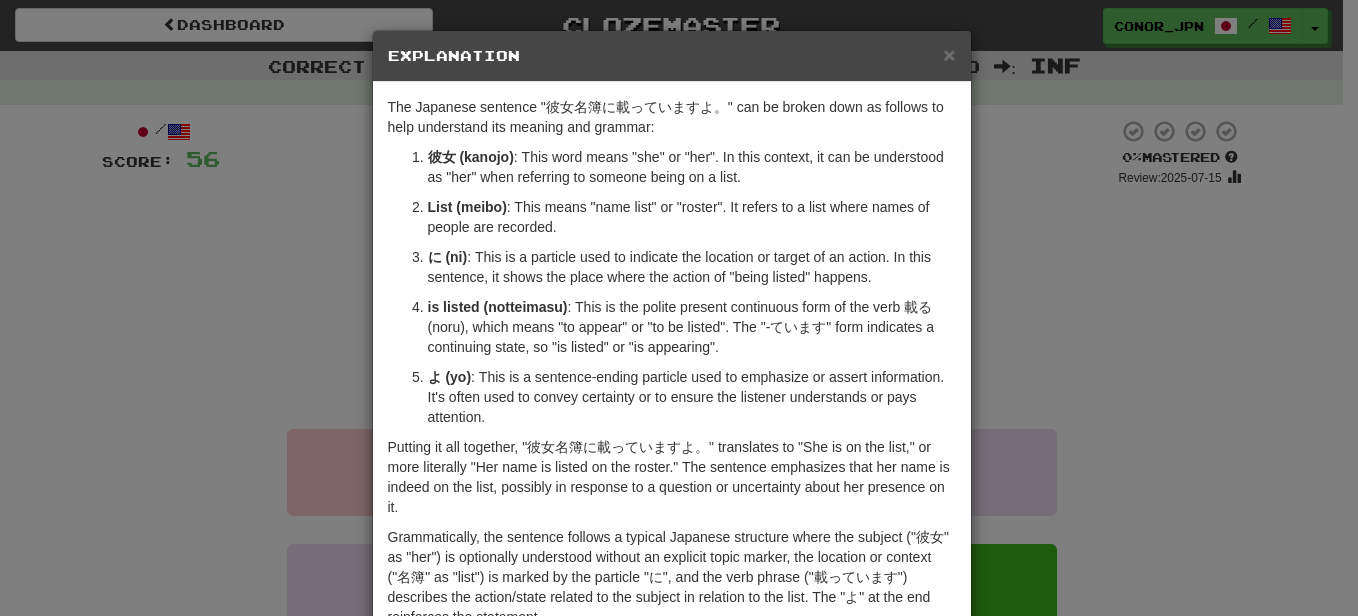 click on "Explanation" at bounding box center [672, 56] 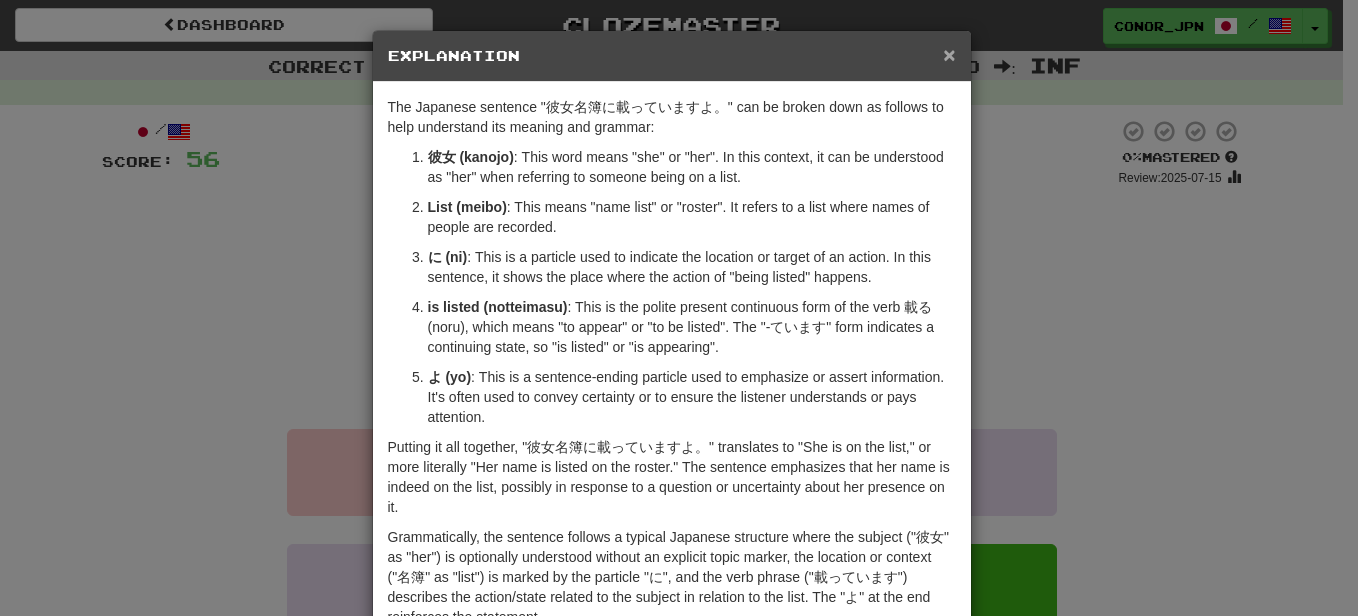 click on "×" at bounding box center (949, 54) 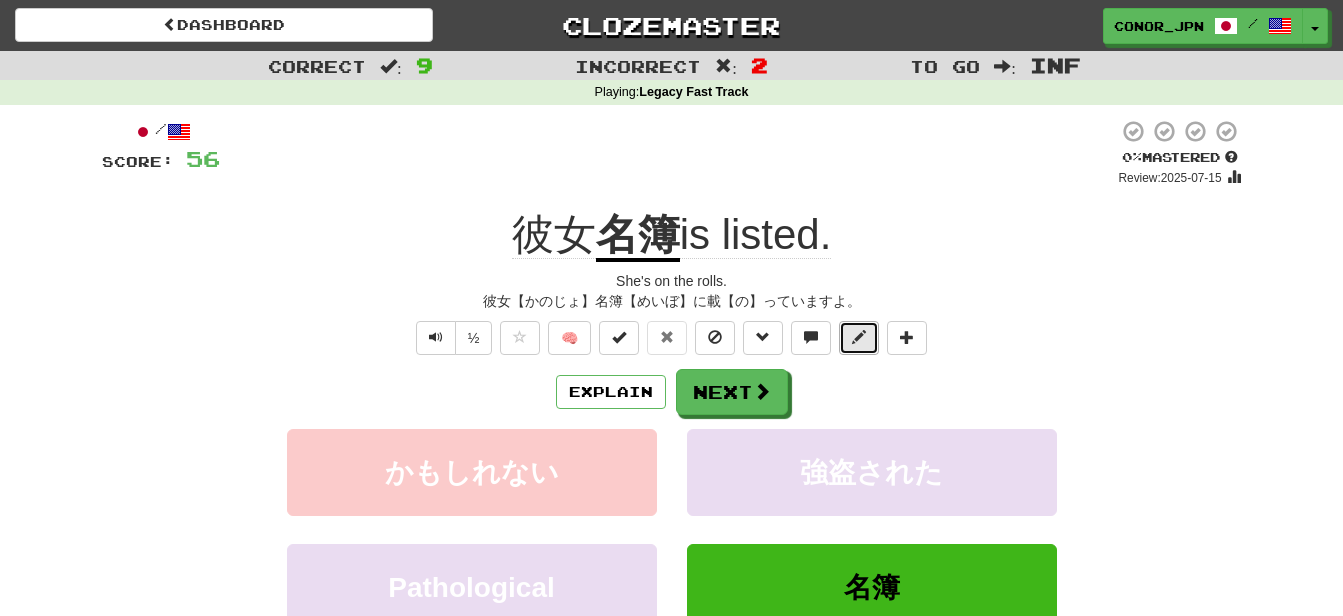 click at bounding box center (859, 338) 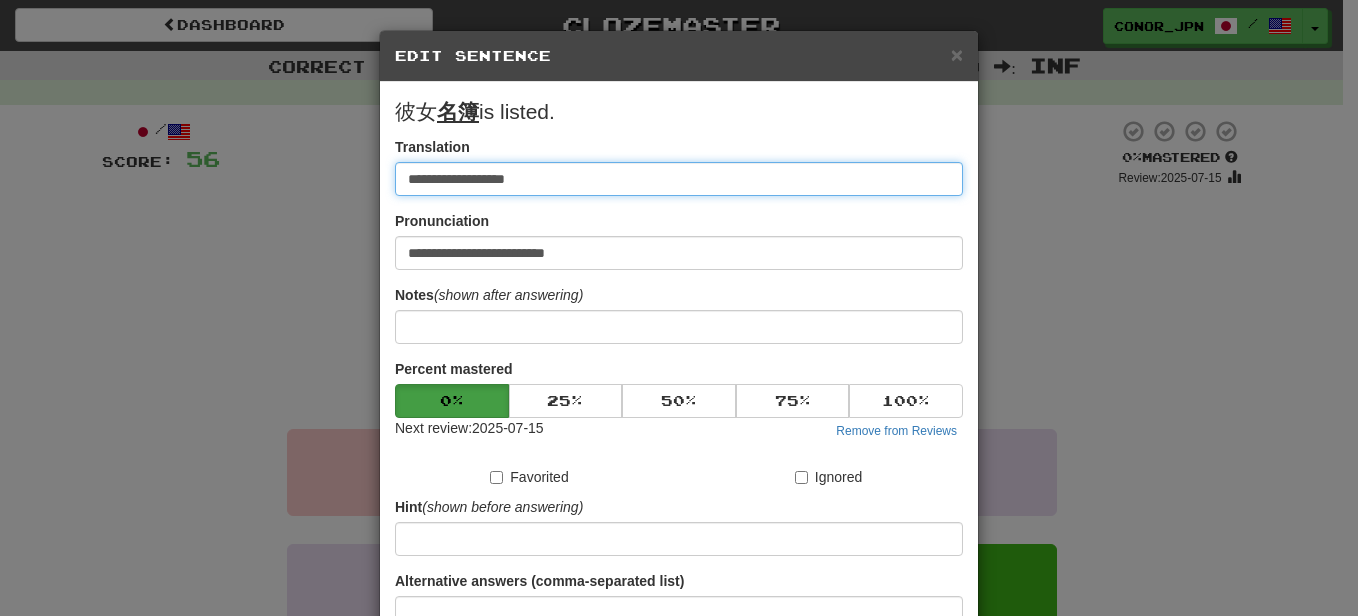 drag, startPoint x: 546, startPoint y: 175, endPoint x: 340, endPoint y: 183, distance: 206.15529 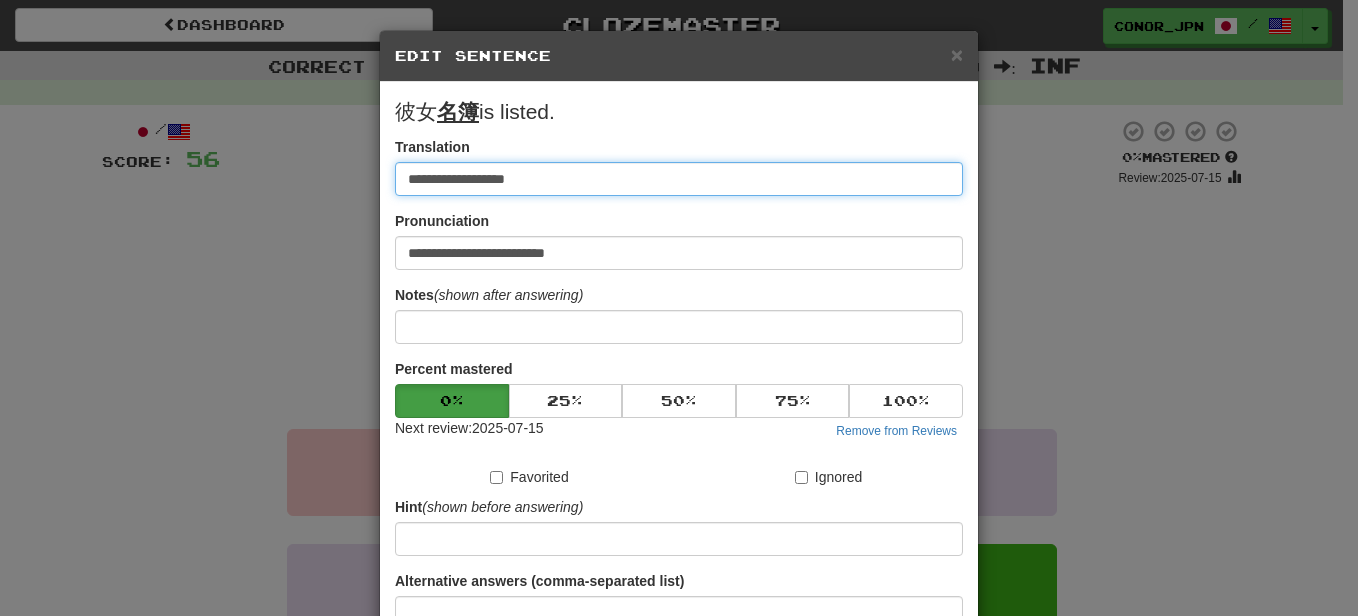 paste on "**********" 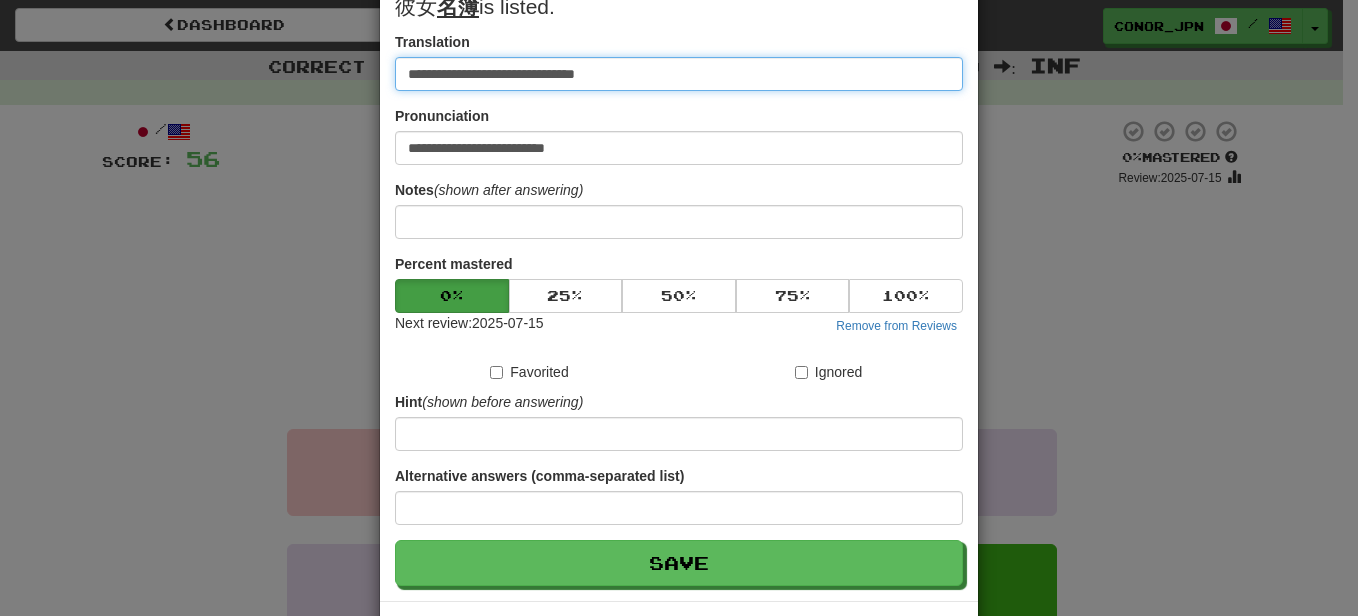 scroll, scrollTop: 186, scrollLeft: 0, axis: vertical 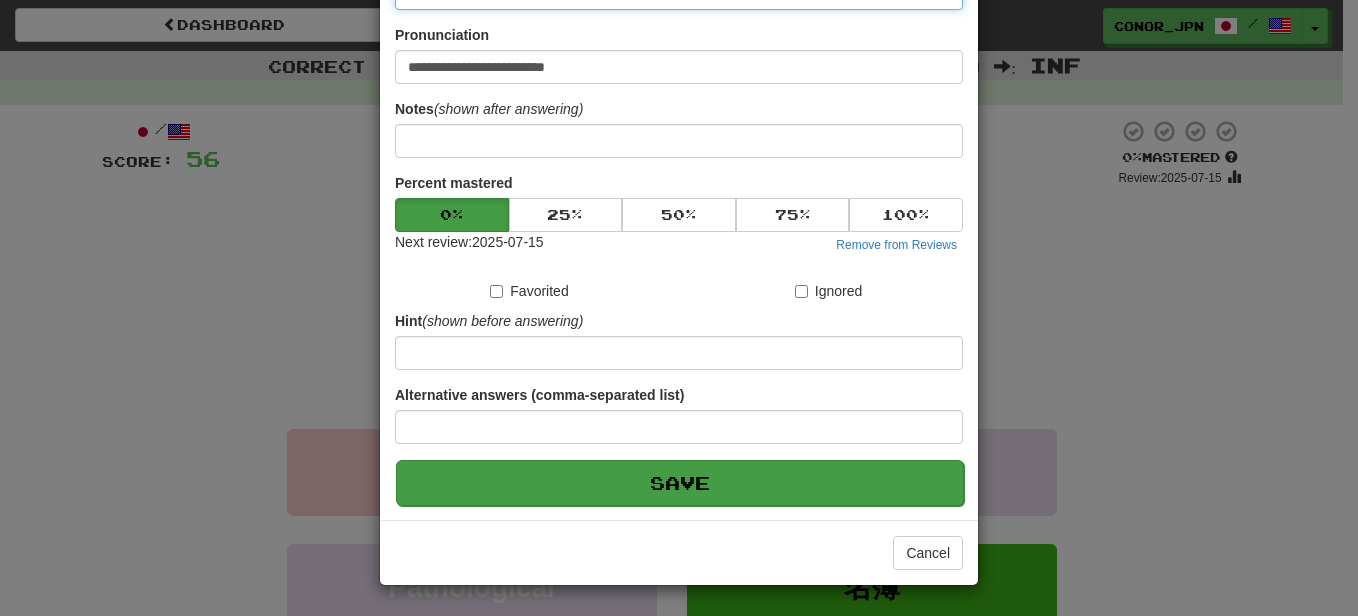type on "**********" 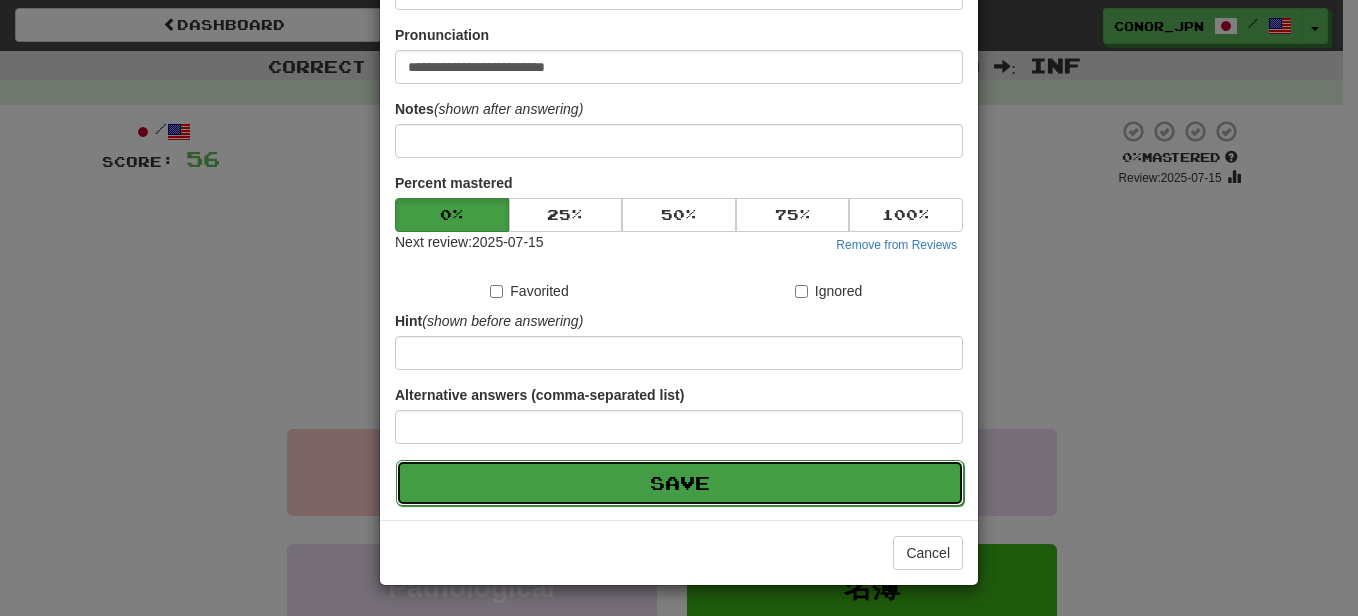 click on "Save" at bounding box center (680, 483) 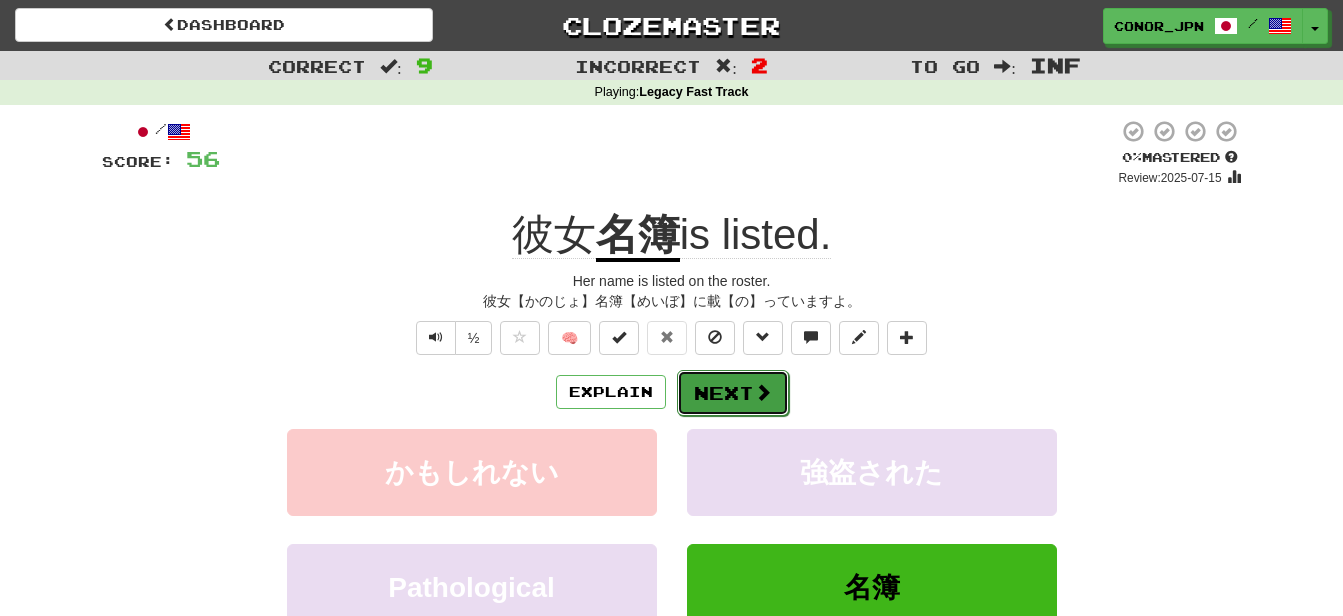 click on "Next" at bounding box center (733, 393) 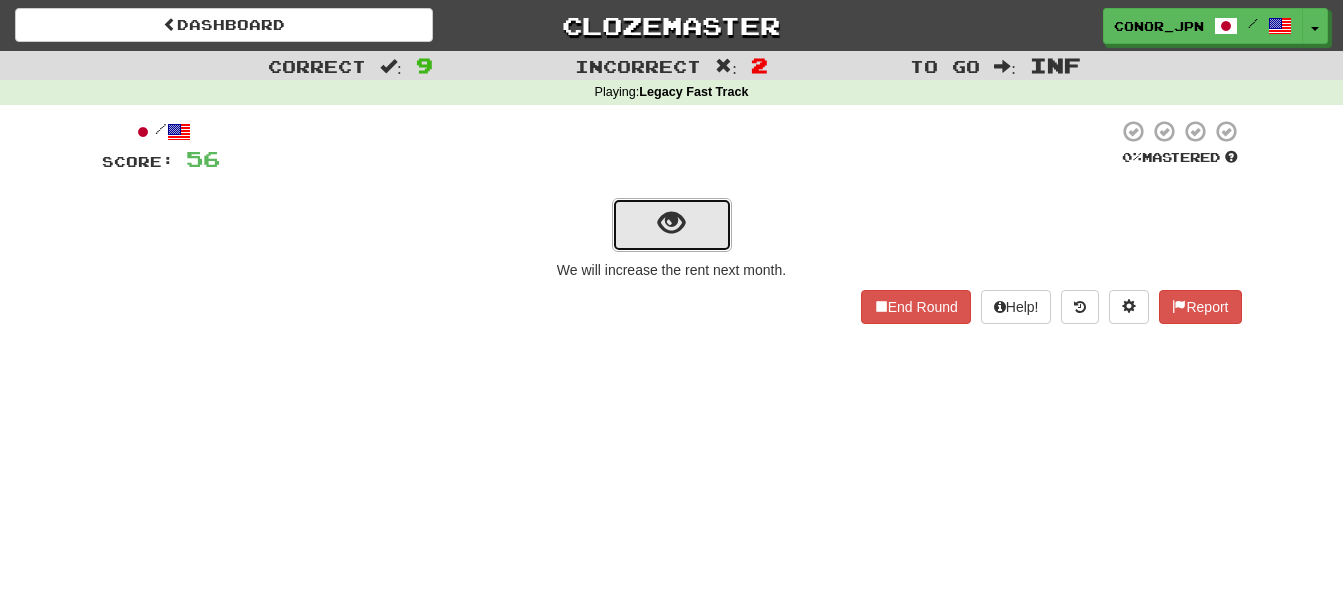 click at bounding box center [671, 223] 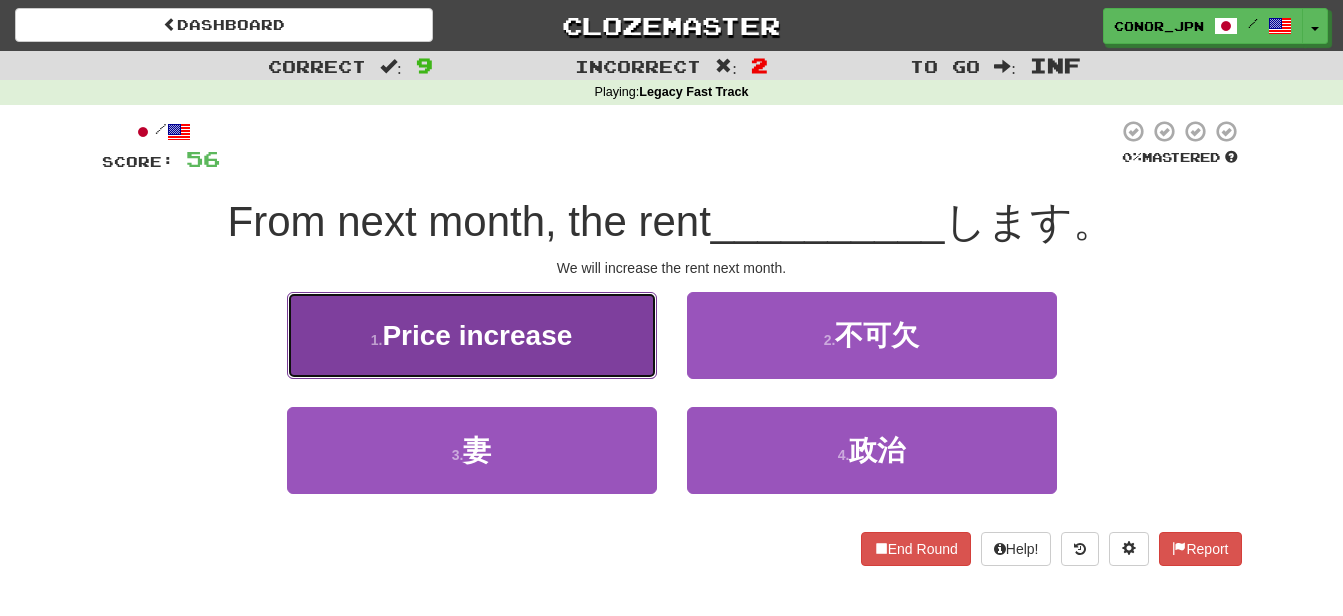 click on "1 . 値上げ" at bounding box center [472, 335] 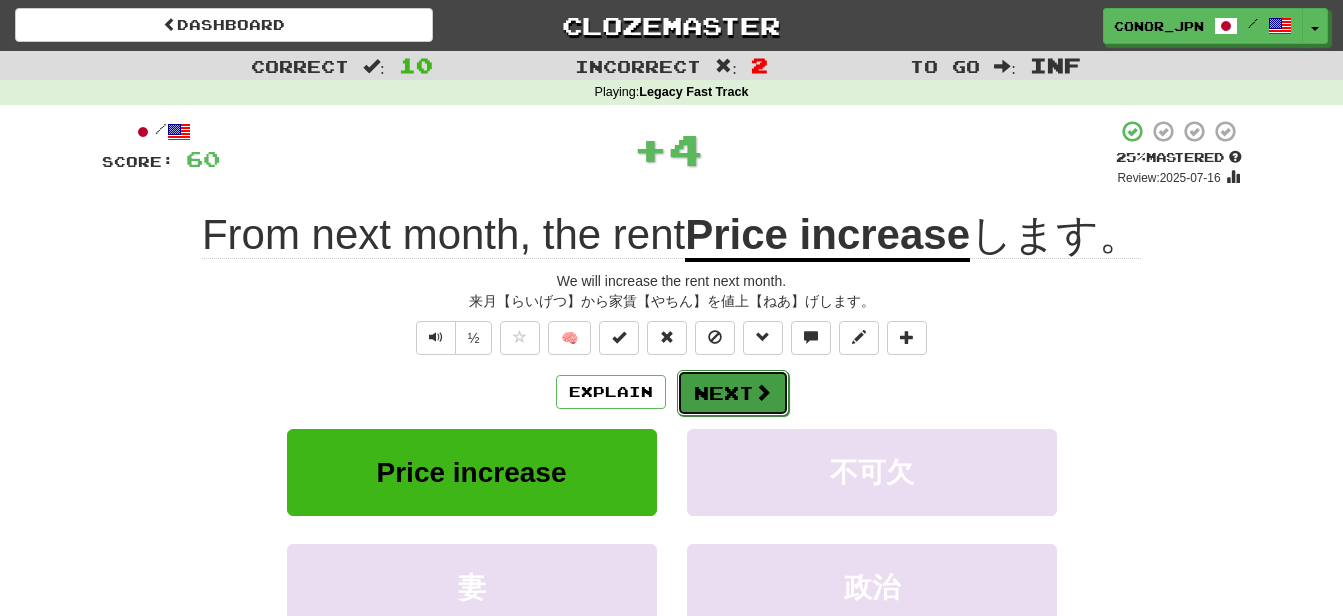 click at bounding box center [763, 392] 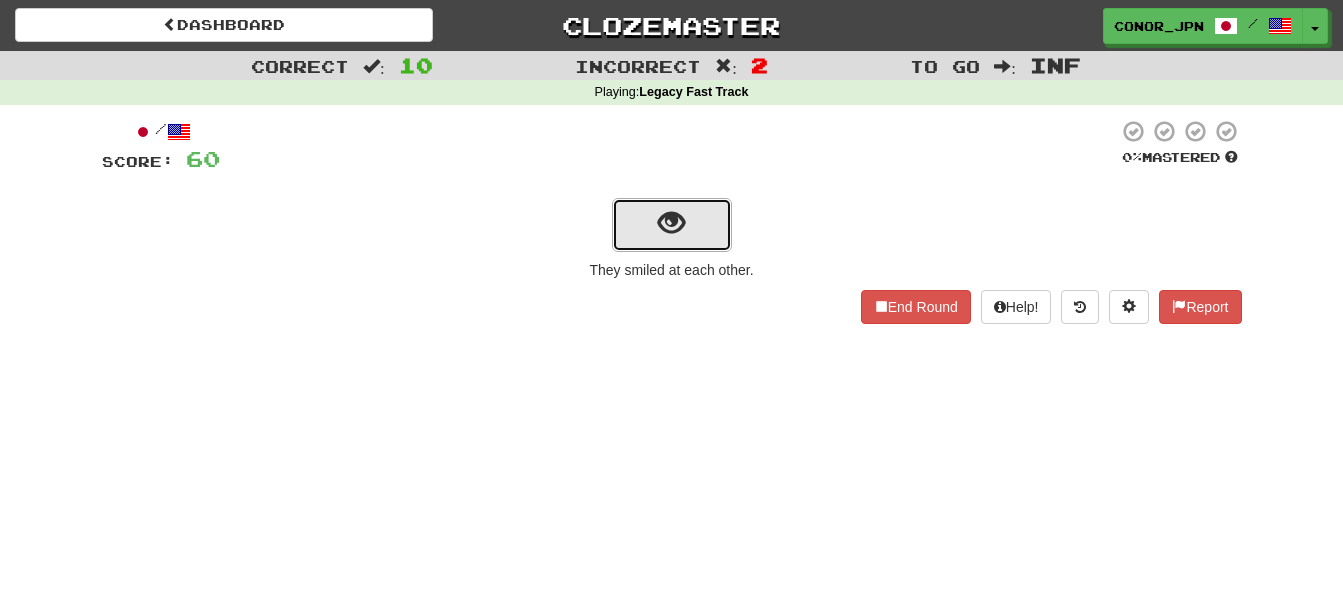 click at bounding box center [672, 225] 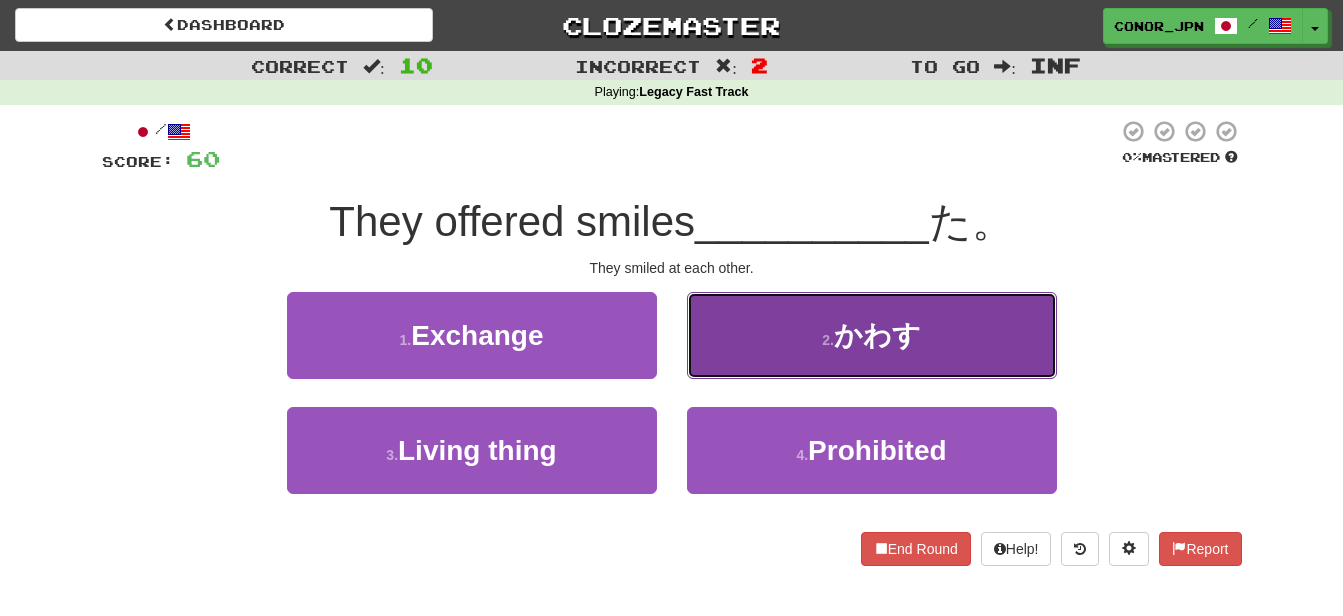 click on "2 . かわす" at bounding box center [872, 335] 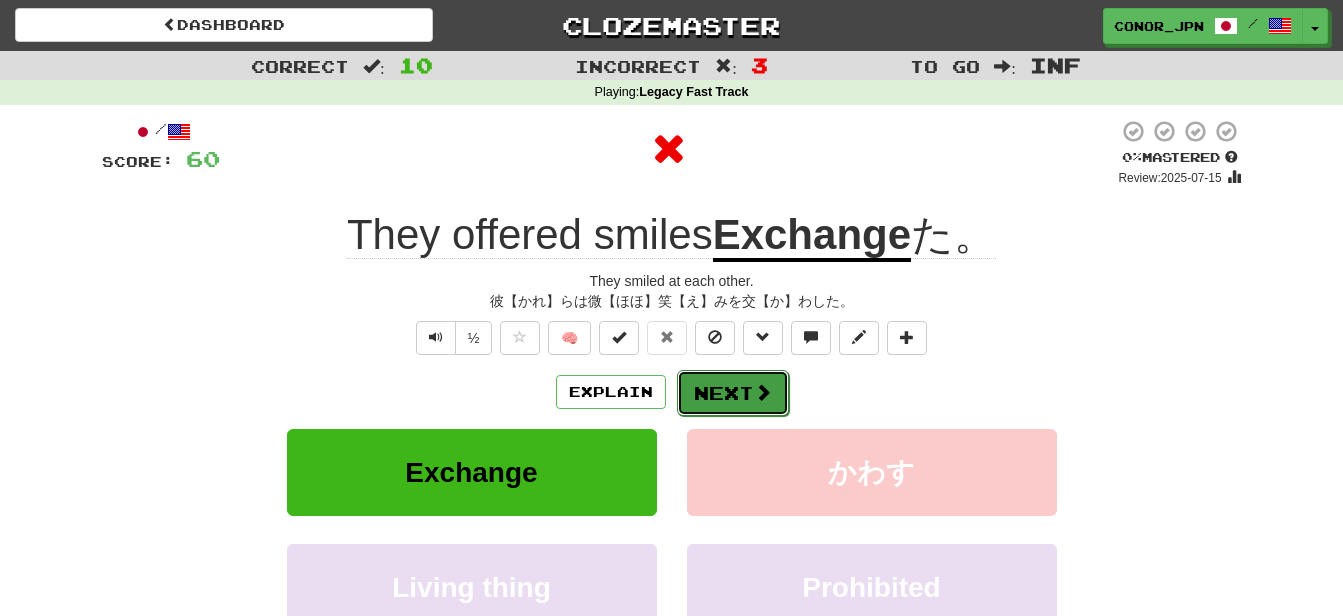 click on "Next" at bounding box center (733, 393) 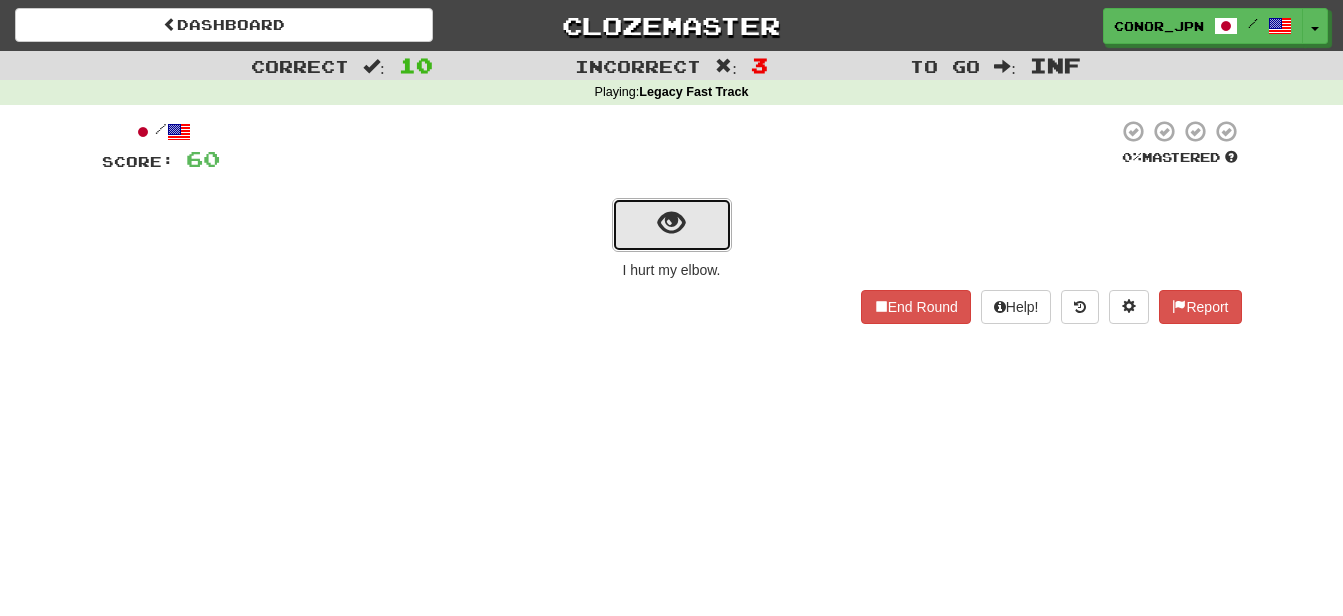 click at bounding box center [672, 225] 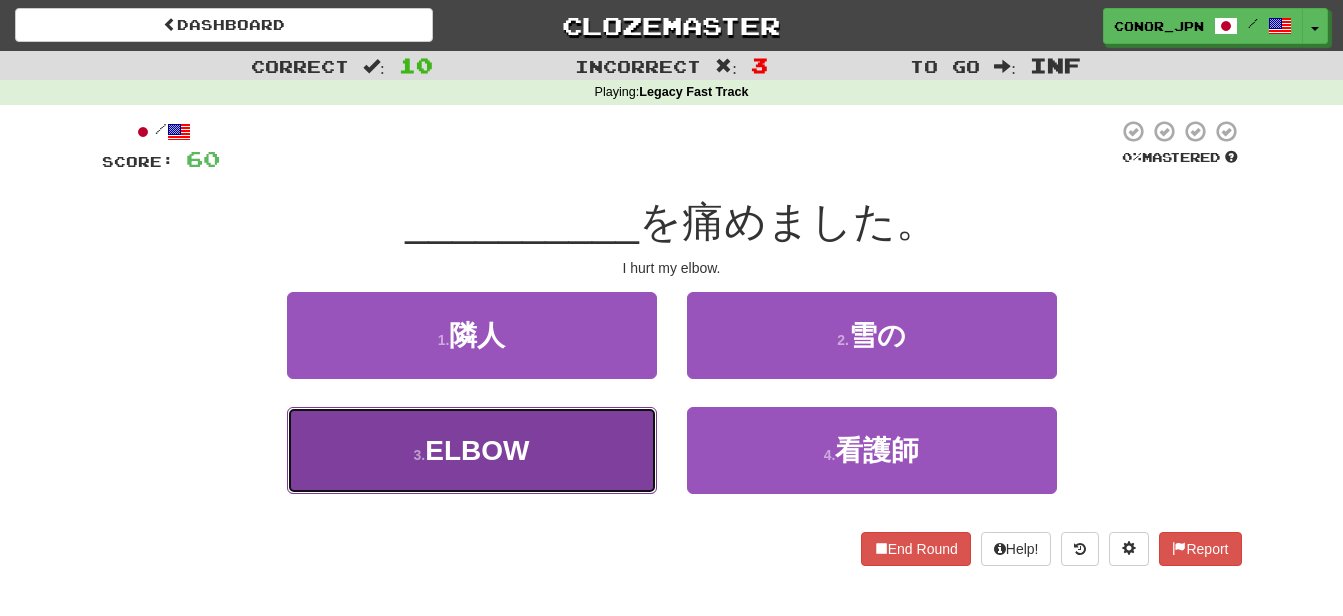 click on "3 .  Elbow" at bounding box center (472, 450) 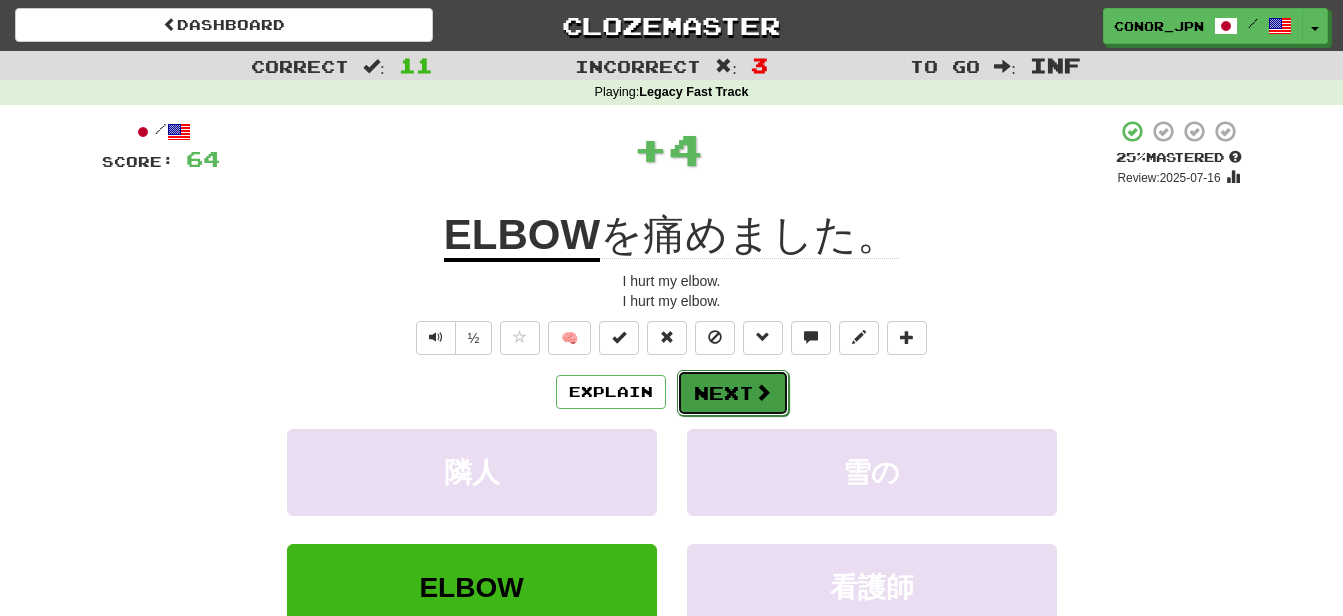 click on "Next" at bounding box center [733, 393] 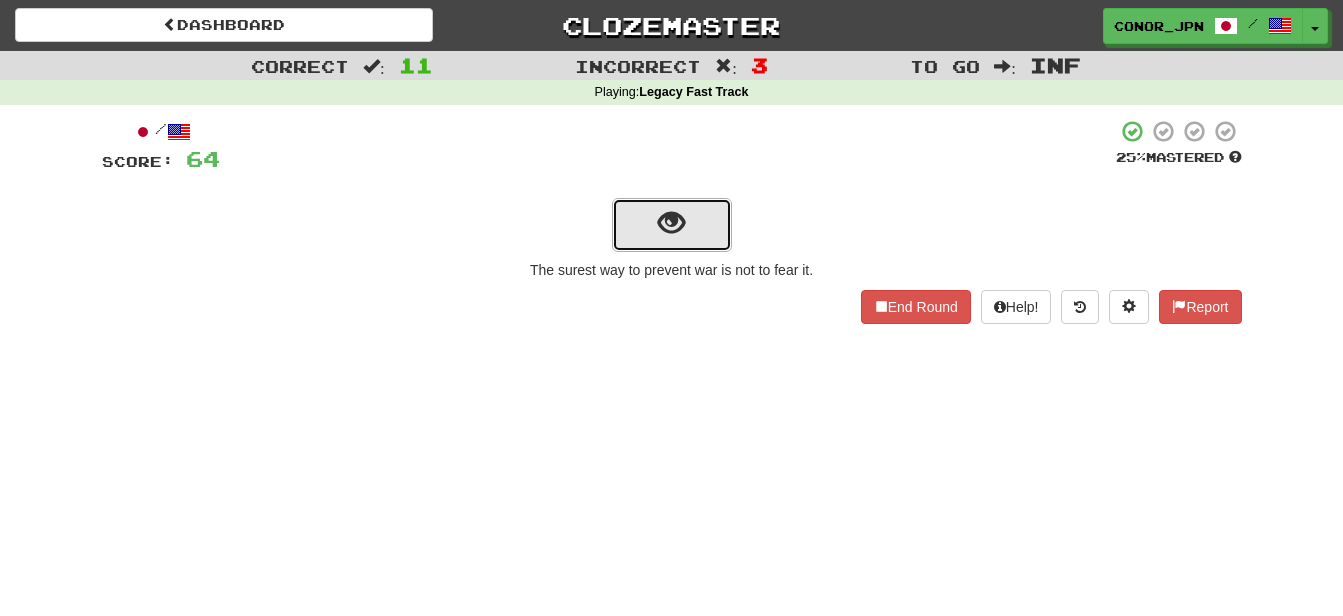 click at bounding box center [671, 223] 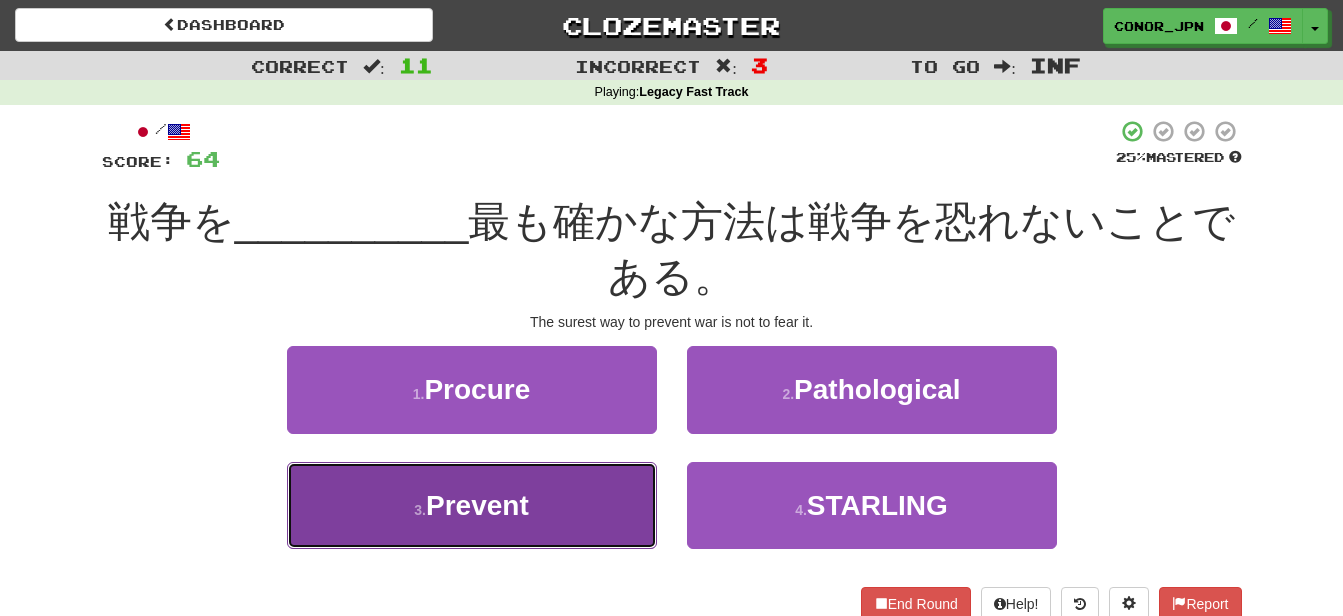 click on "3 .  Prevent" at bounding box center (472, 505) 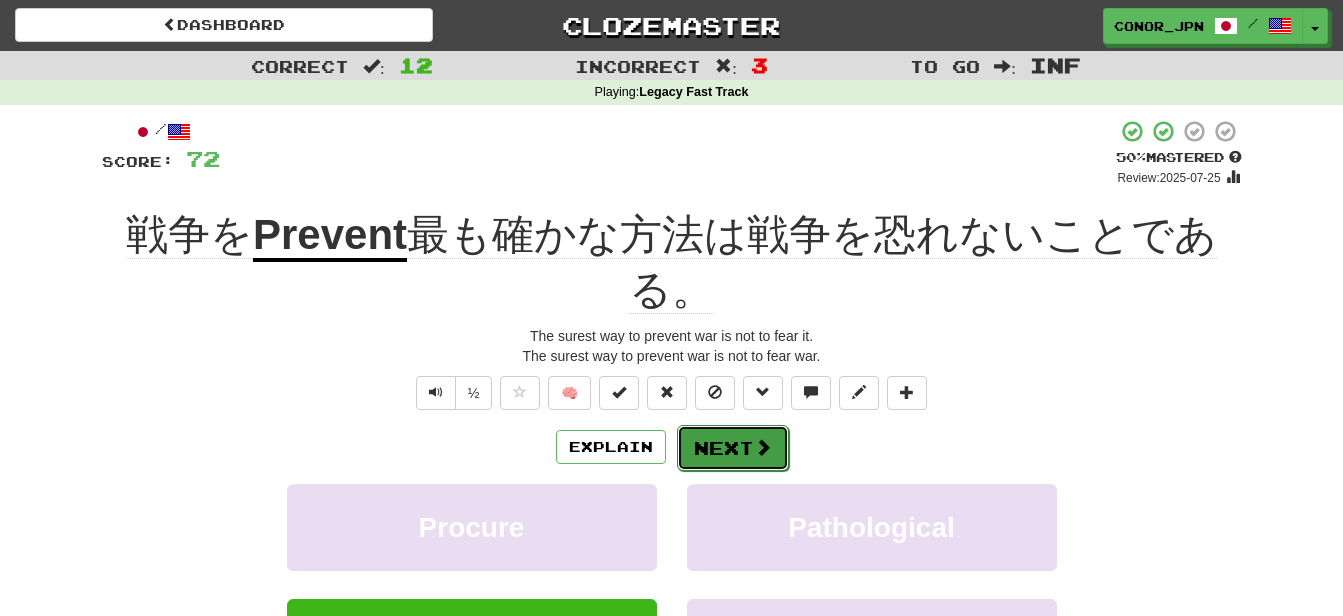 click at bounding box center [763, 447] 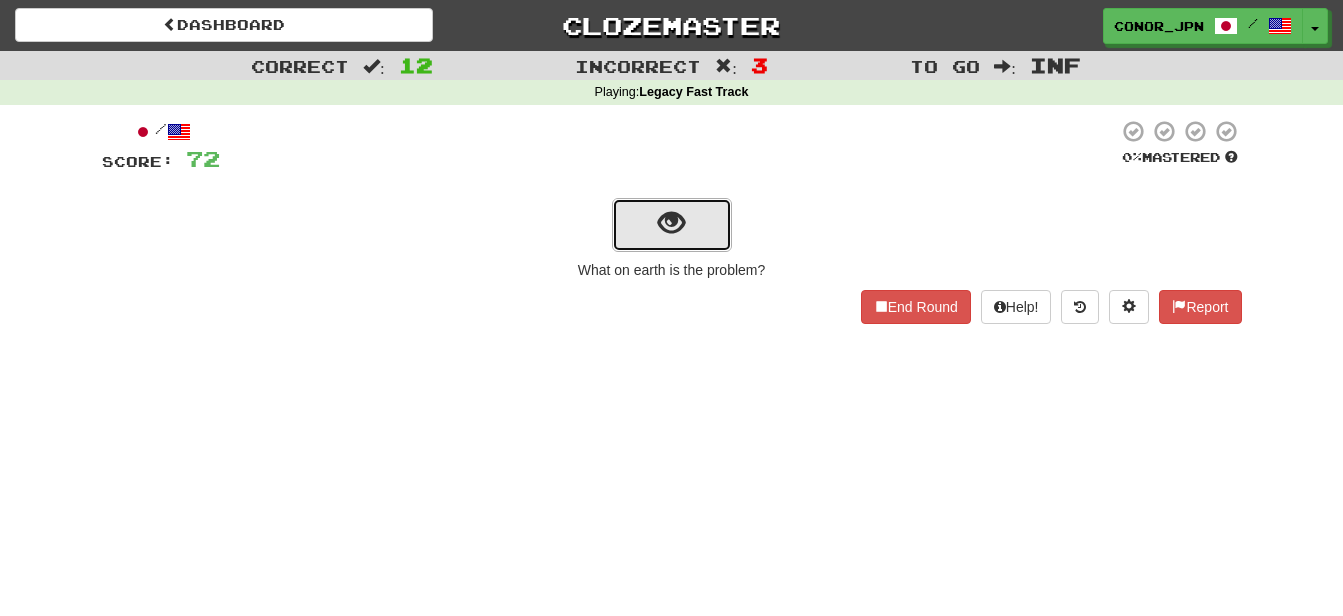 click at bounding box center [672, 225] 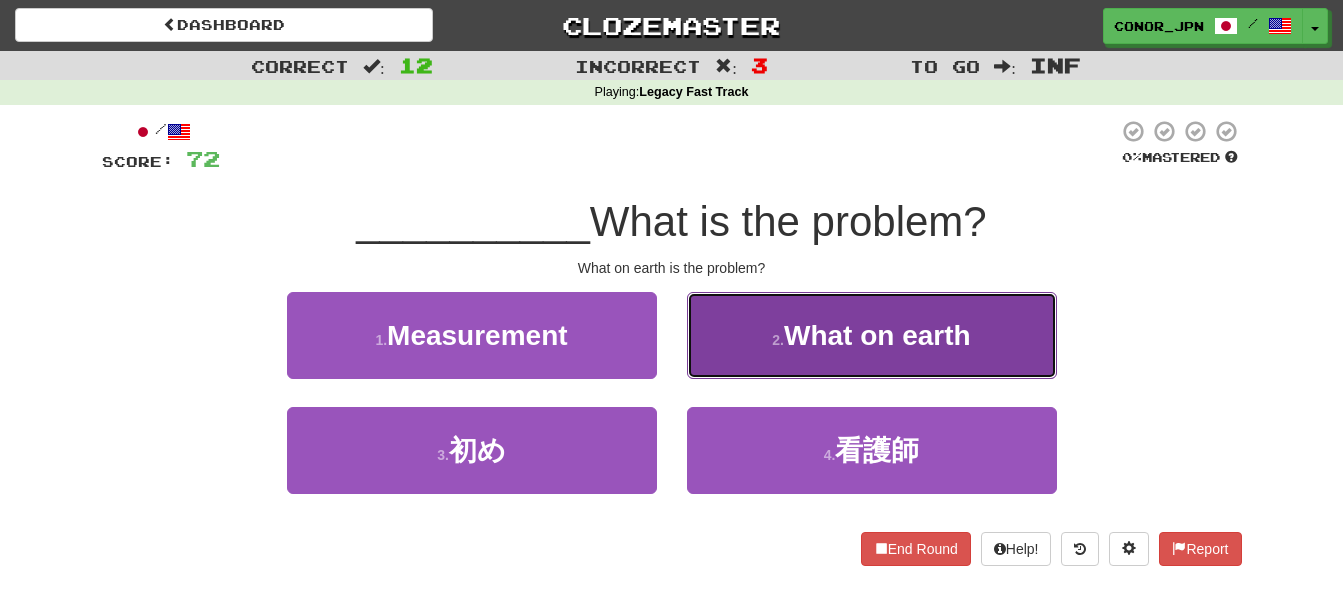 click on "2 .  What on earth" at bounding box center [872, 335] 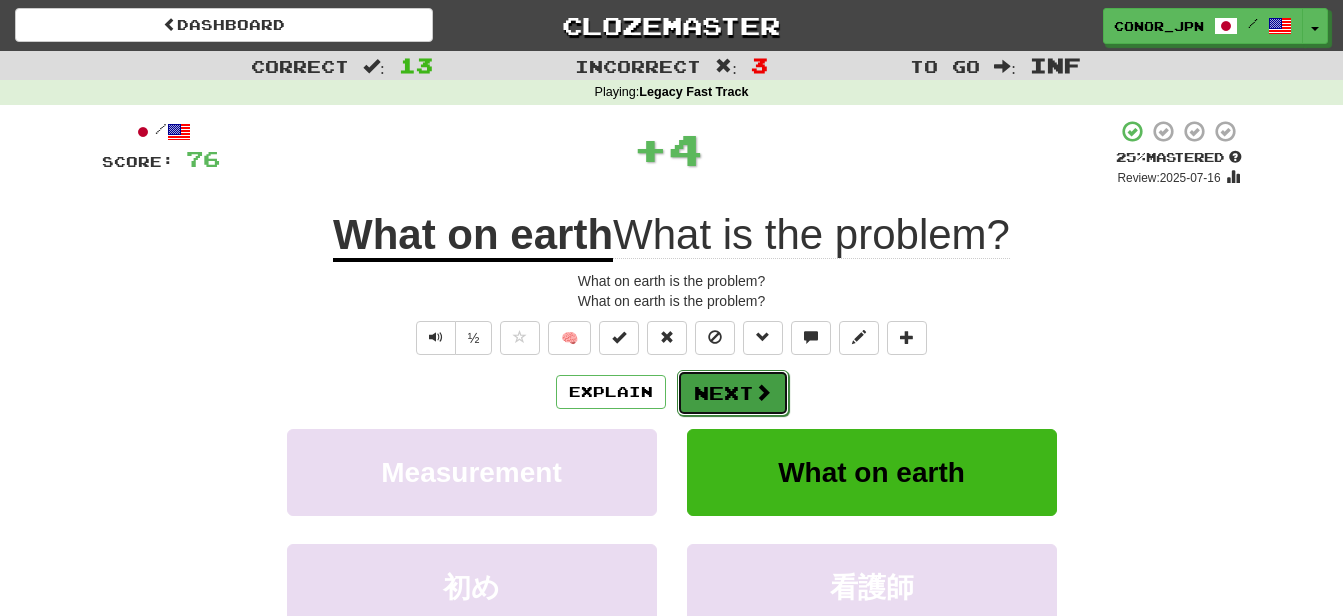 click on "Next" at bounding box center (733, 393) 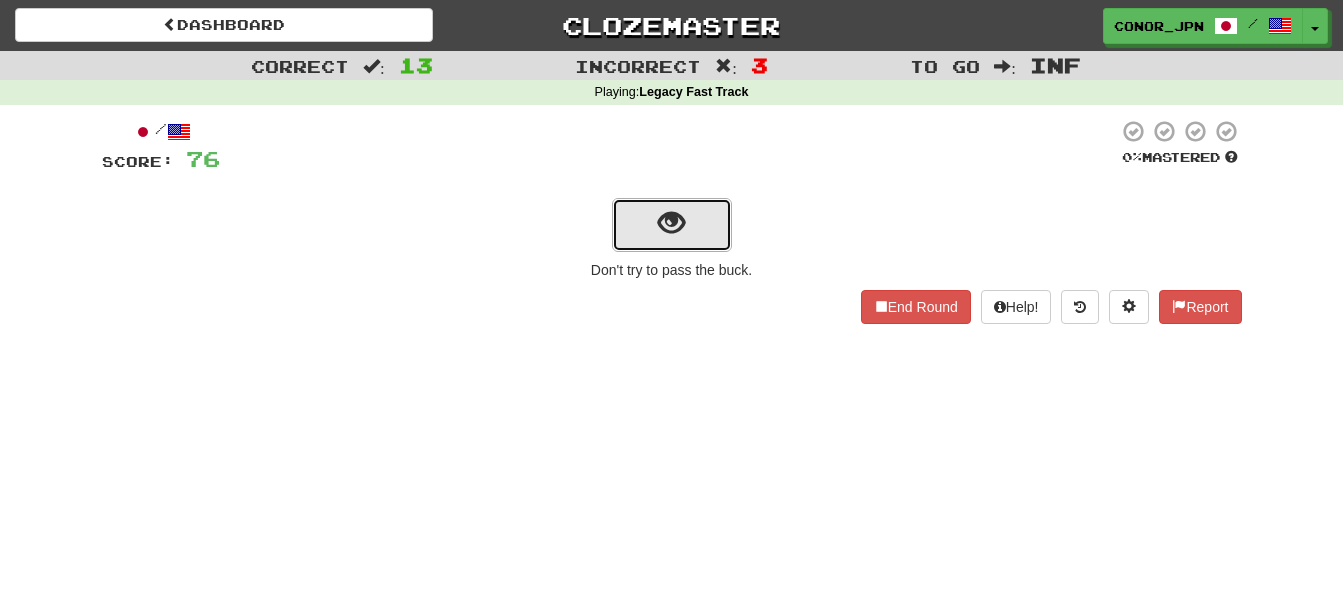 click at bounding box center [672, 225] 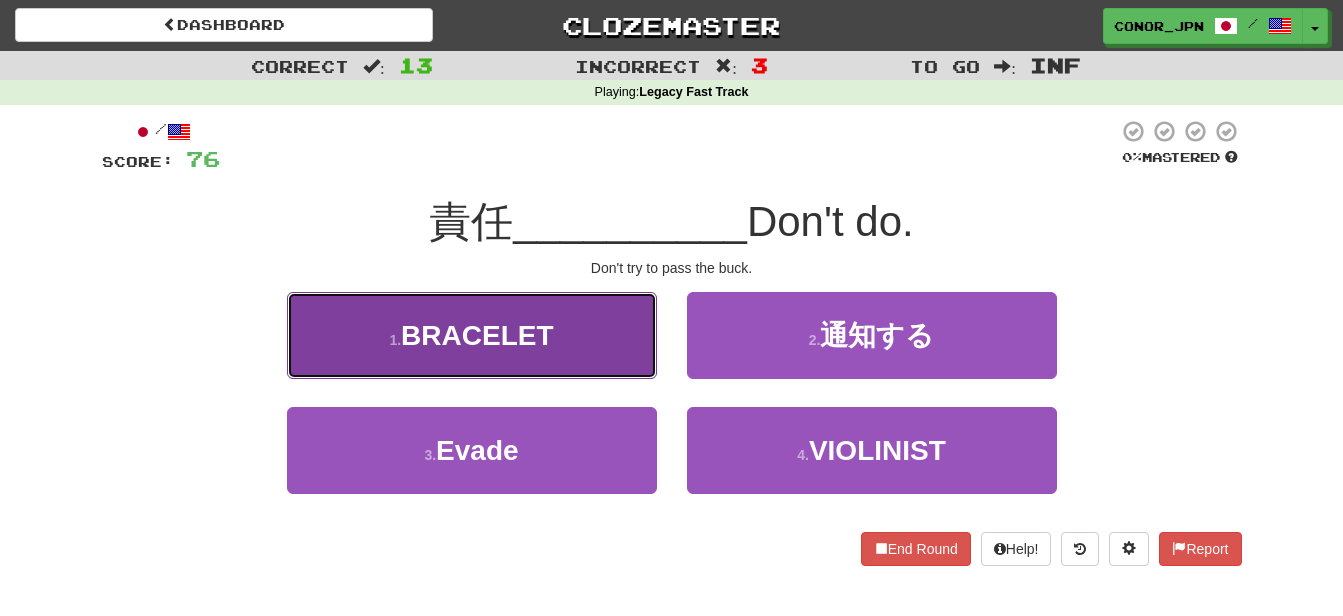 click on "BRACELET" at bounding box center (477, 335) 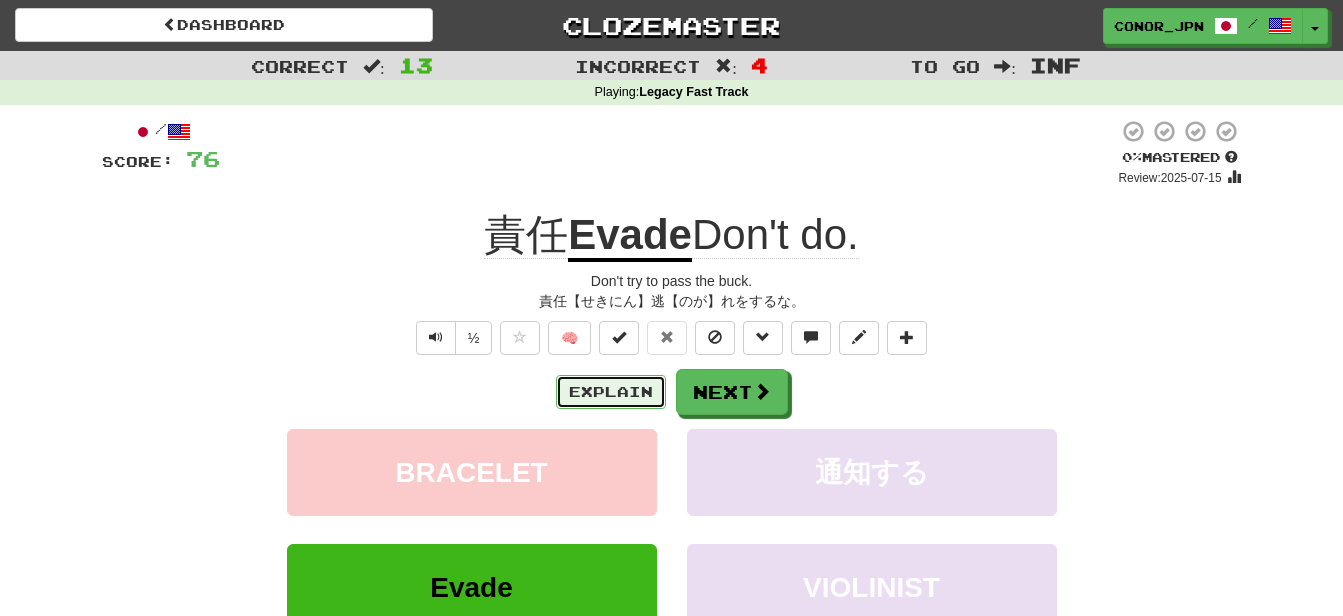 click on "Explain" at bounding box center (611, 392) 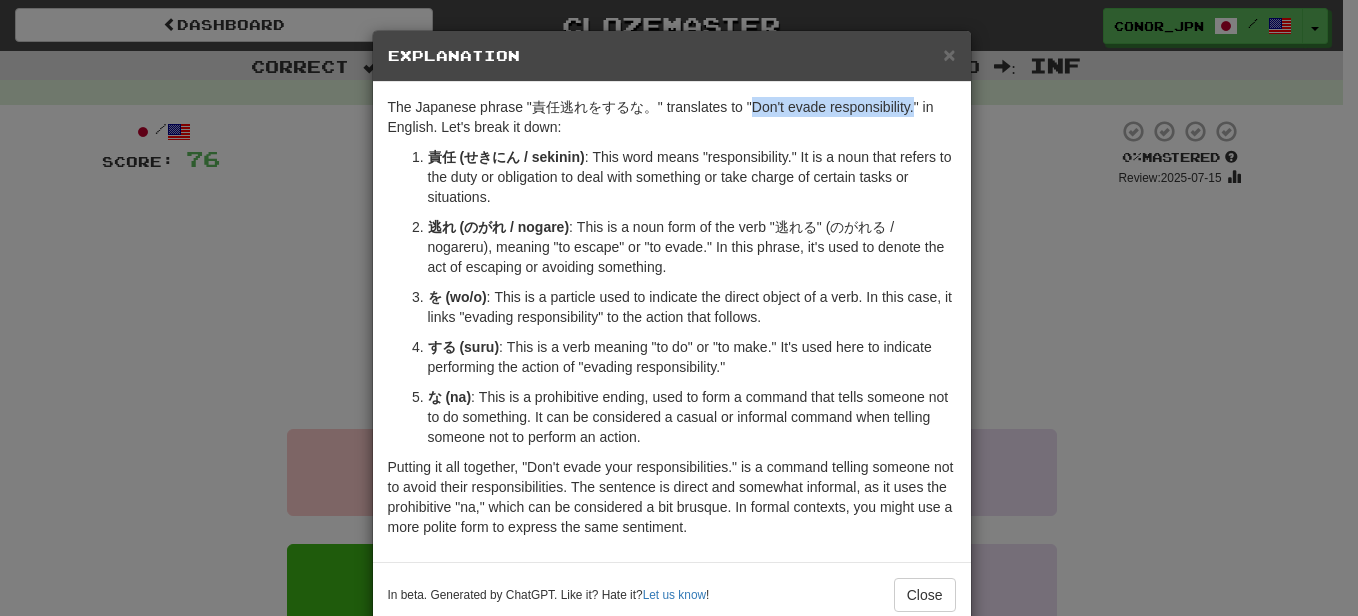 drag, startPoint x: 742, startPoint y: 100, endPoint x: 908, endPoint y: 107, distance: 166.14752 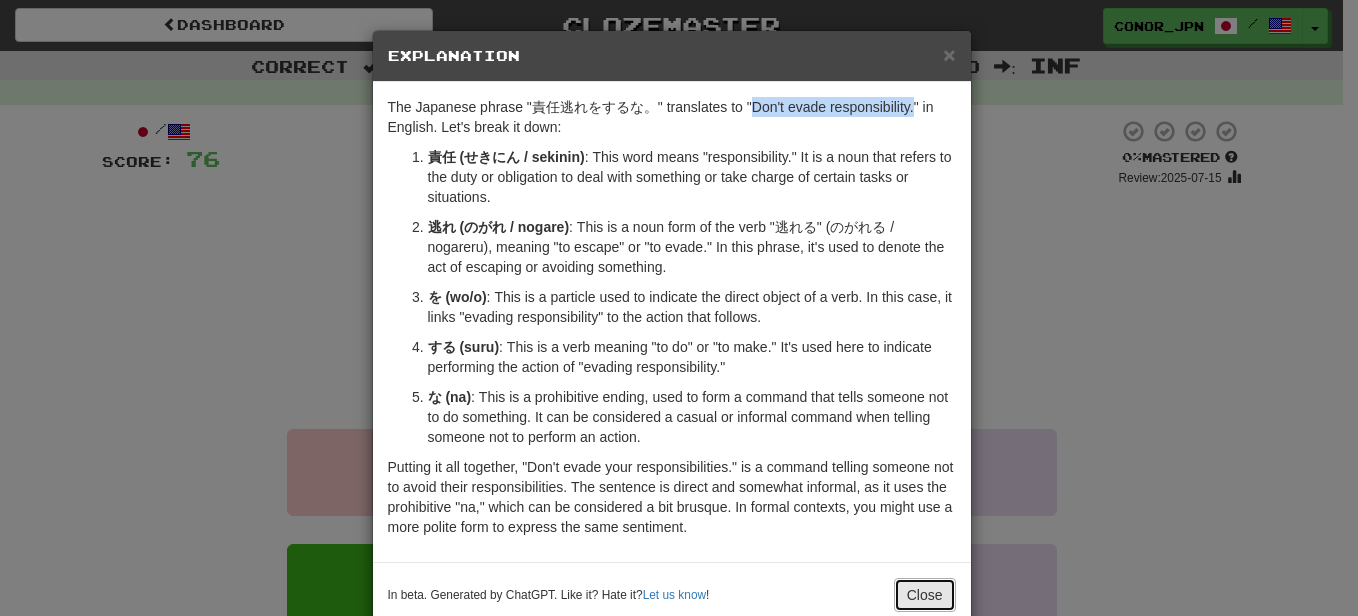 click on "Close" at bounding box center (925, 595) 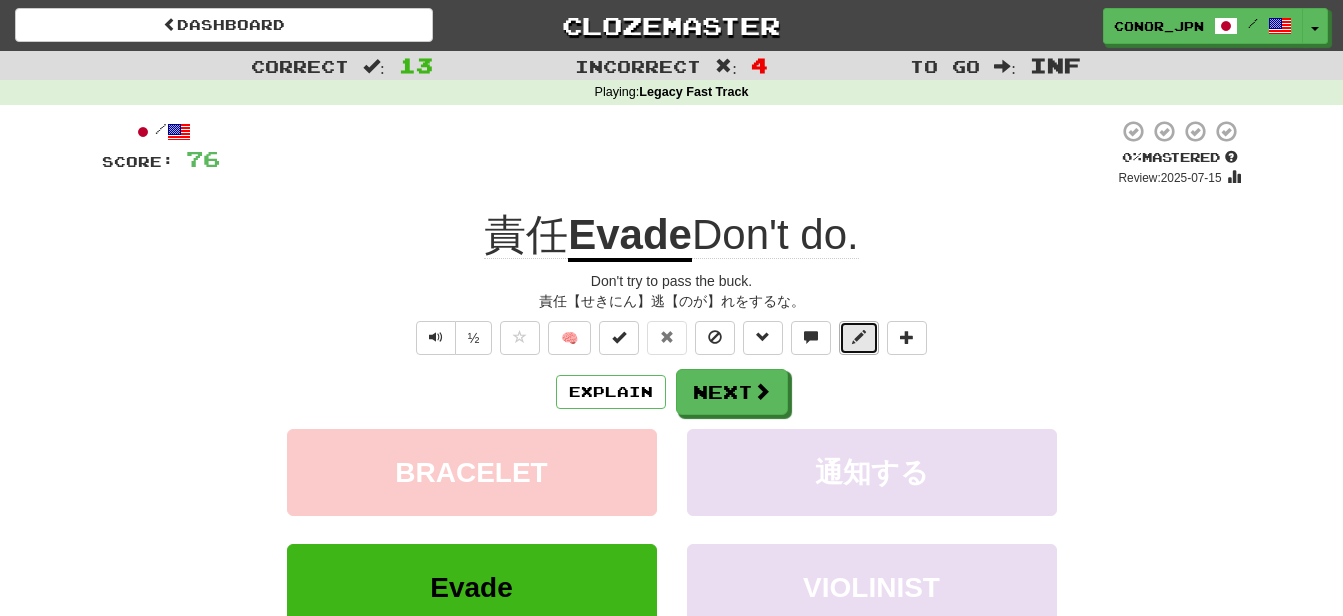 click at bounding box center (859, 337) 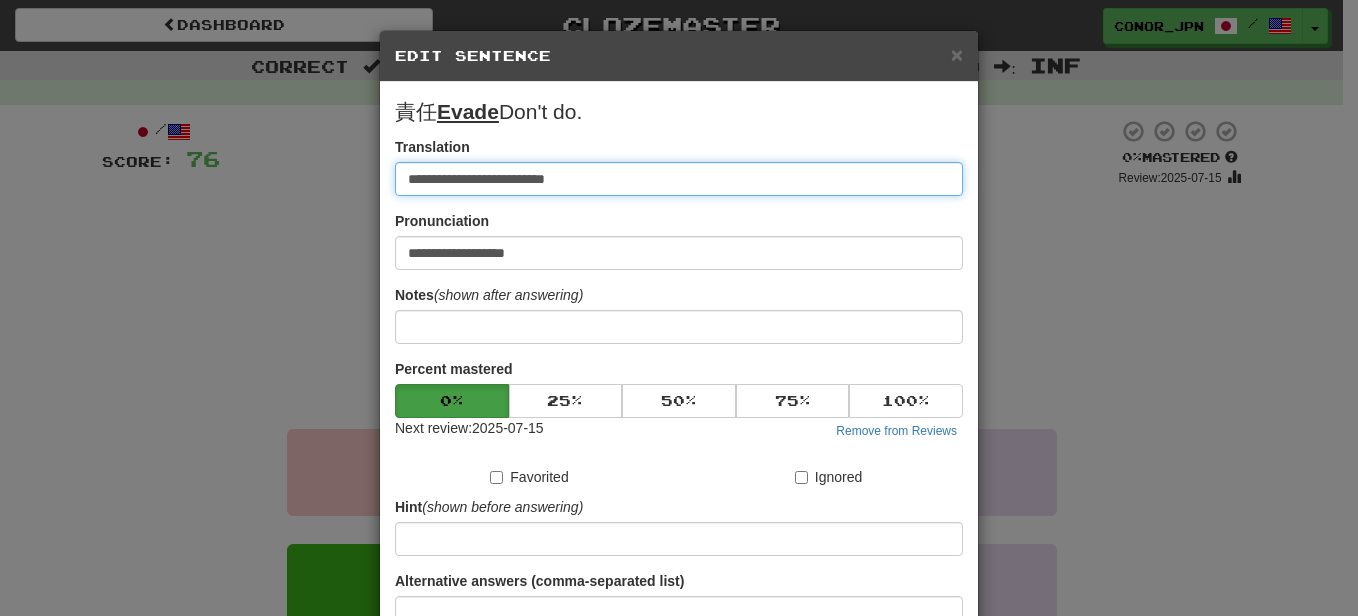 drag, startPoint x: 585, startPoint y: 180, endPoint x: 362, endPoint y: 180, distance: 223 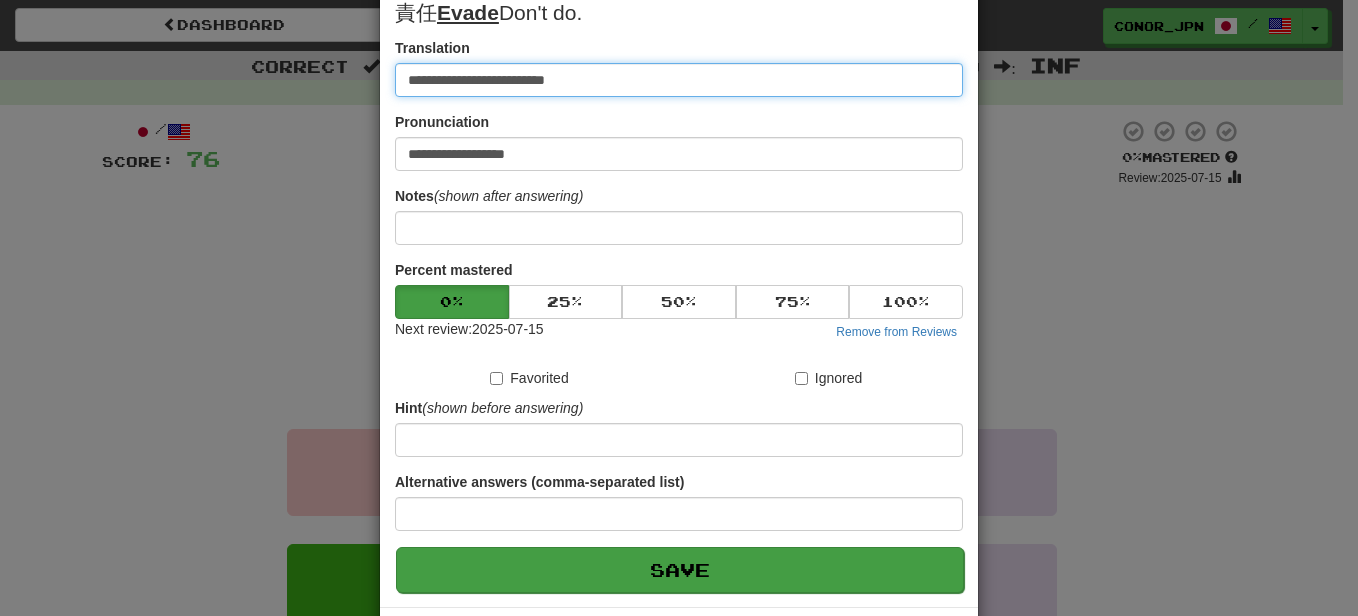 scroll, scrollTop: 186, scrollLeft: 0, axis: vertical 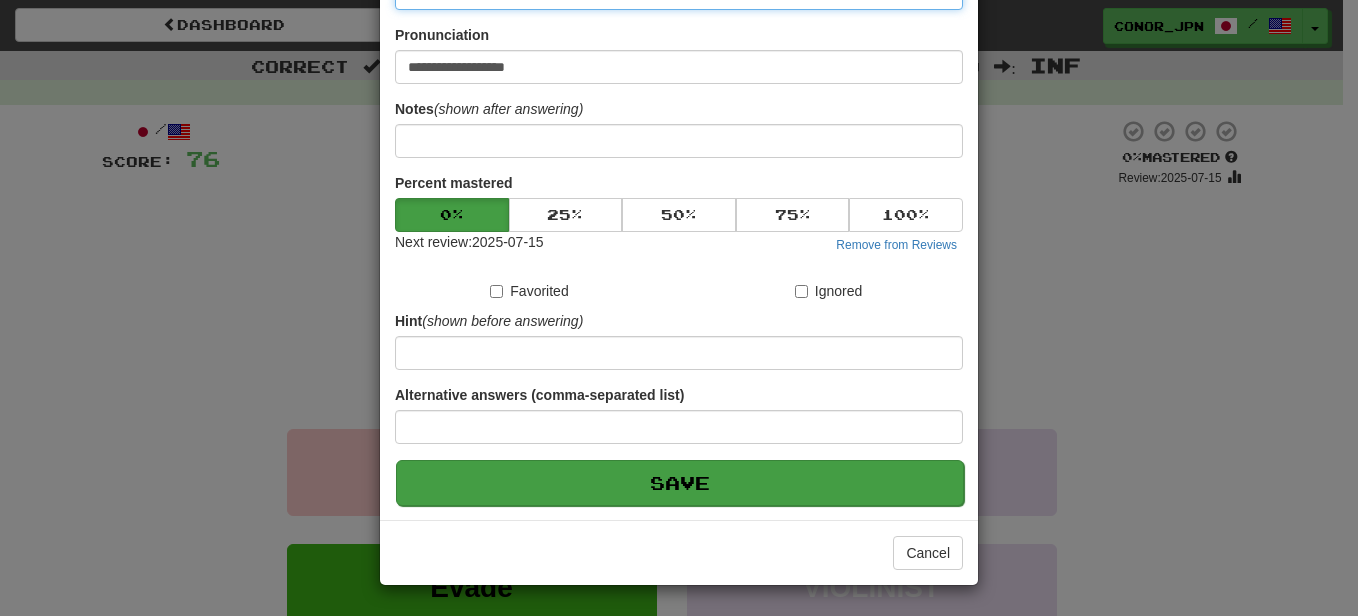 type on "**********" 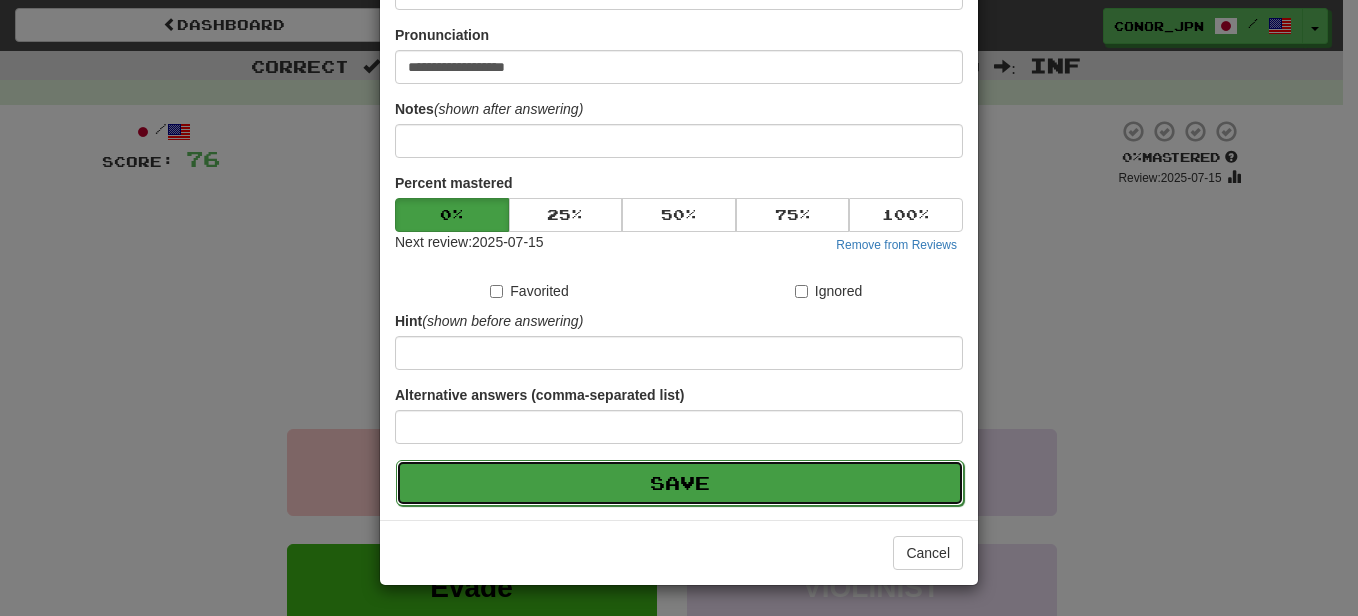 click on "Save" at bounding box center [680, 483] 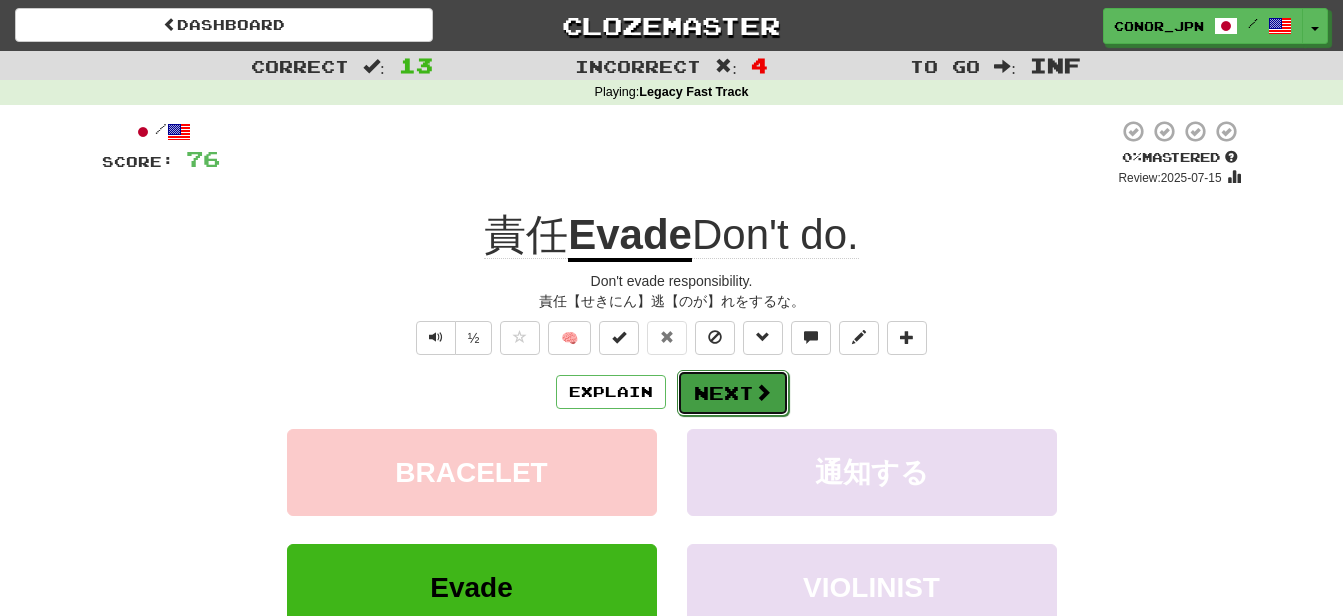 click on "Next" at bounding box center (733, 393) 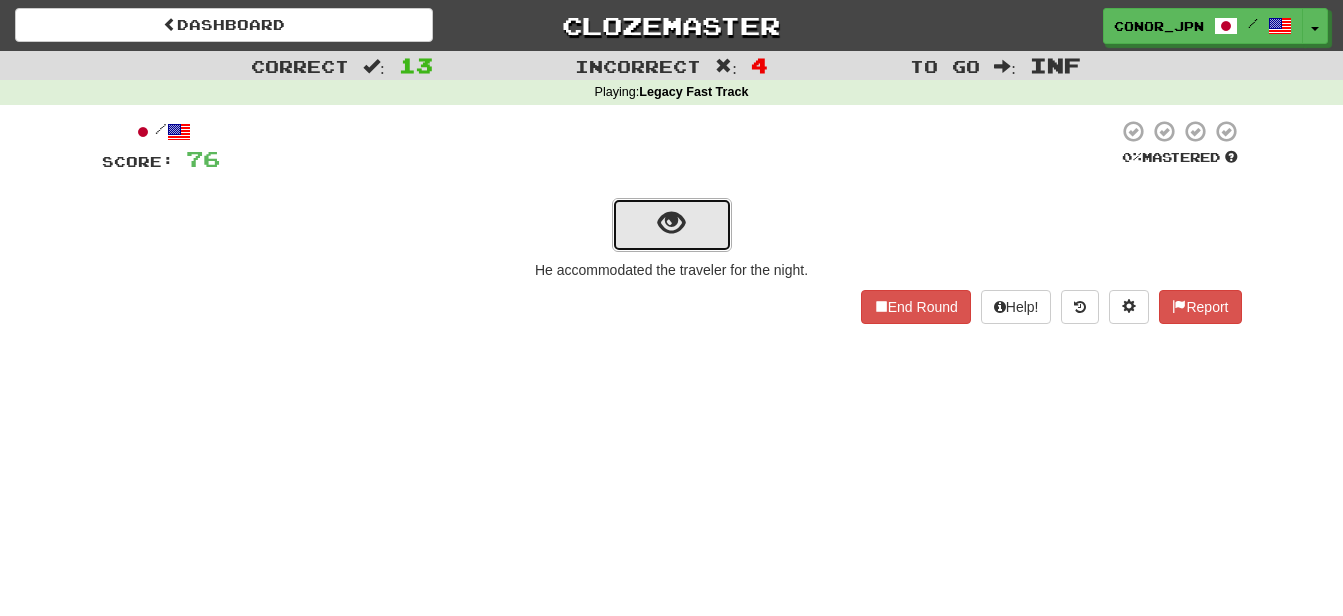 click at bounding box center [672, 225] 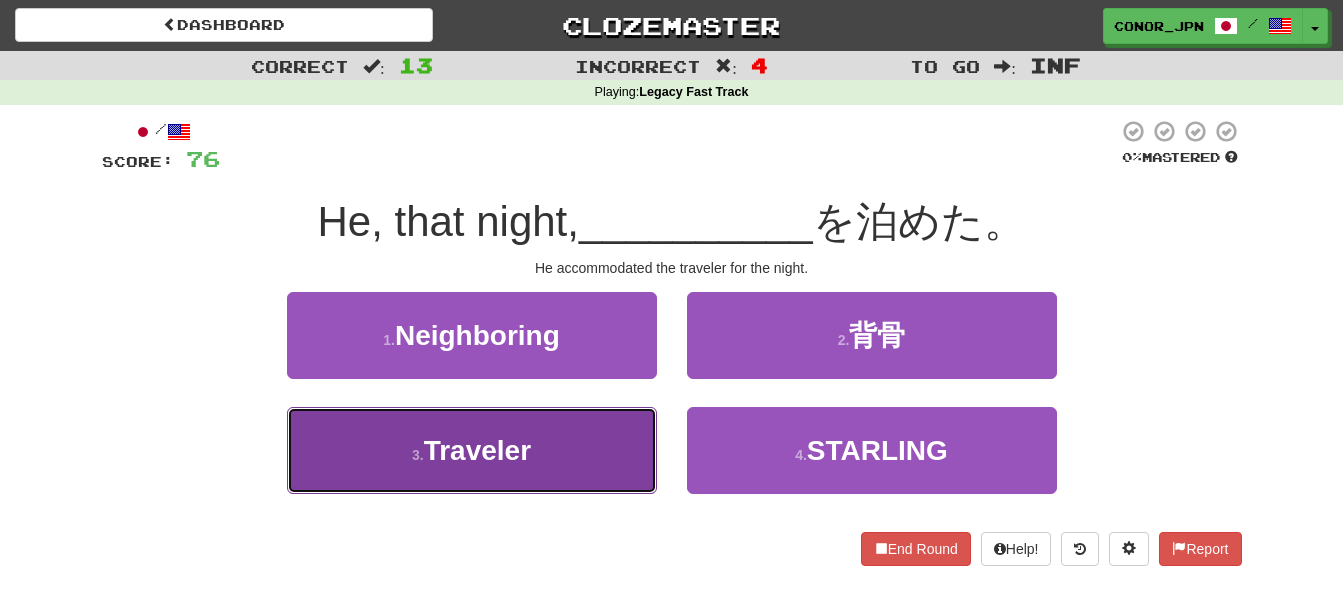 click on "Traveler" at bounding box center [477, 450] 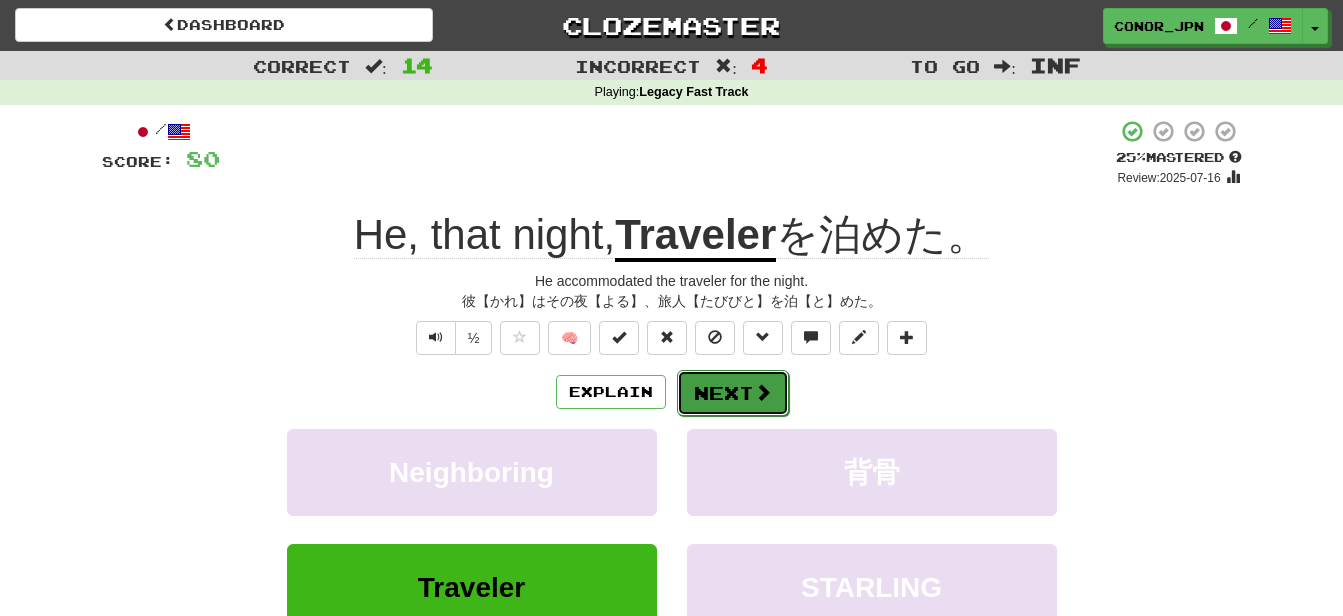 click on "Next" at bounding box center (733, 393) 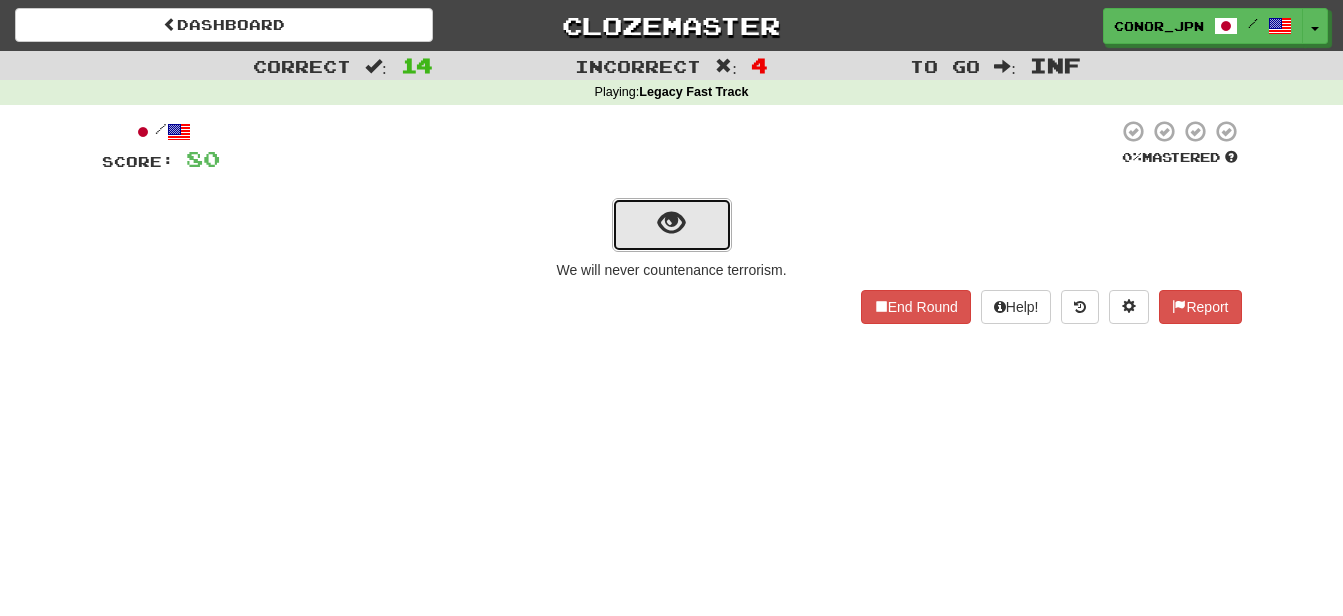 click at bounding box center [672, 225] 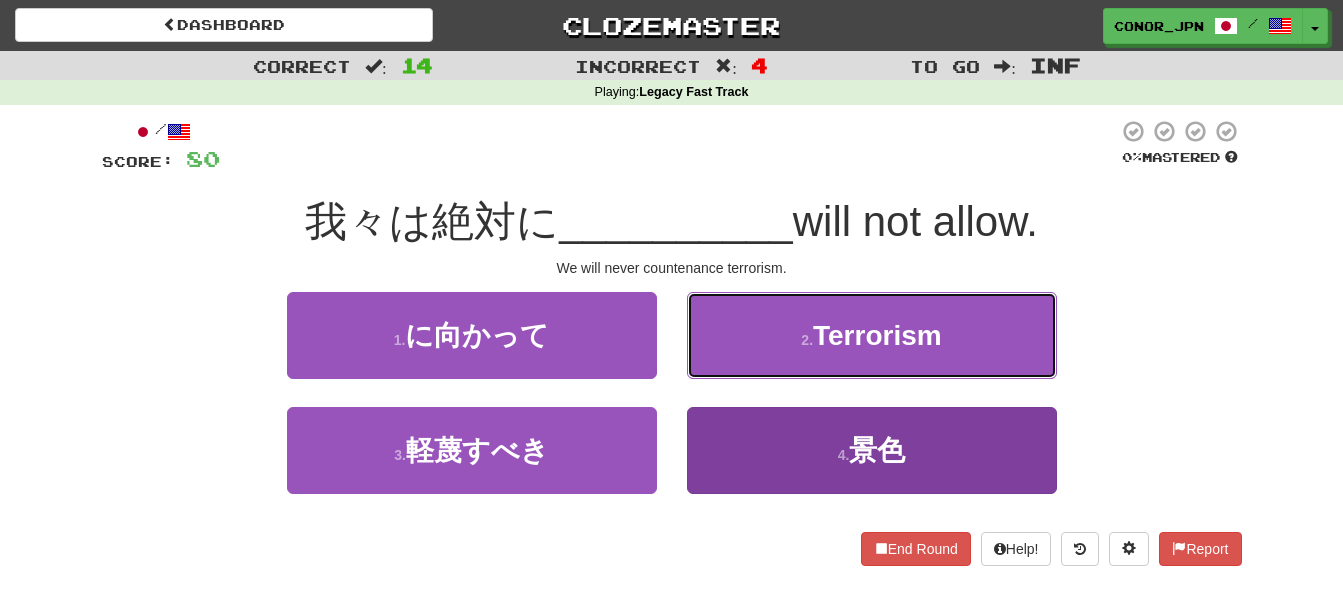drag, startPoint x: 783, startPoint y: 344, endPoint x: 790, endPoint y: 460, distance: 116.21101 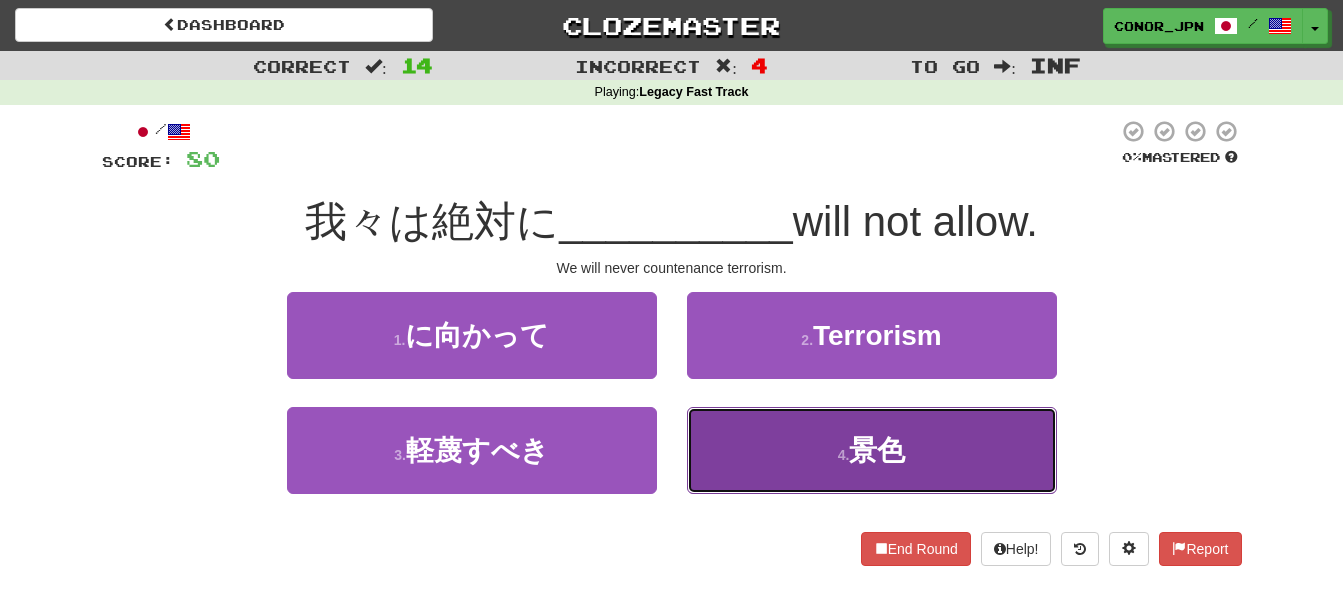 click on "4 .  景色" at bounding box center [872, 450] 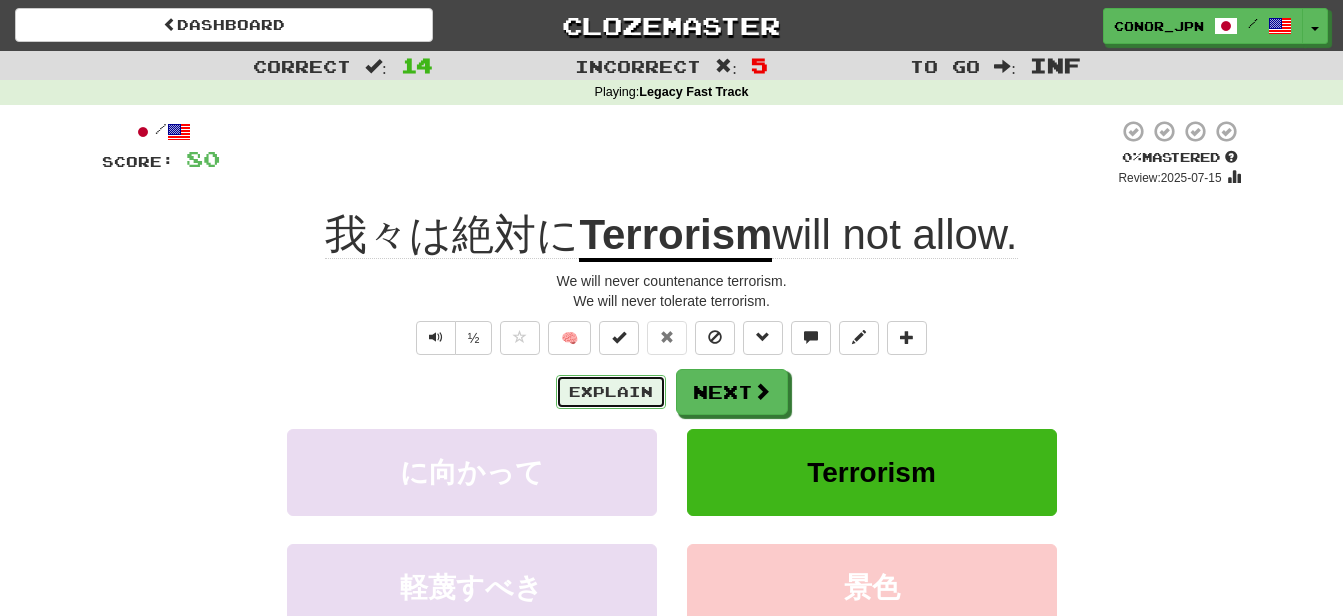click on "Explain" at bounding box center [611, 392] 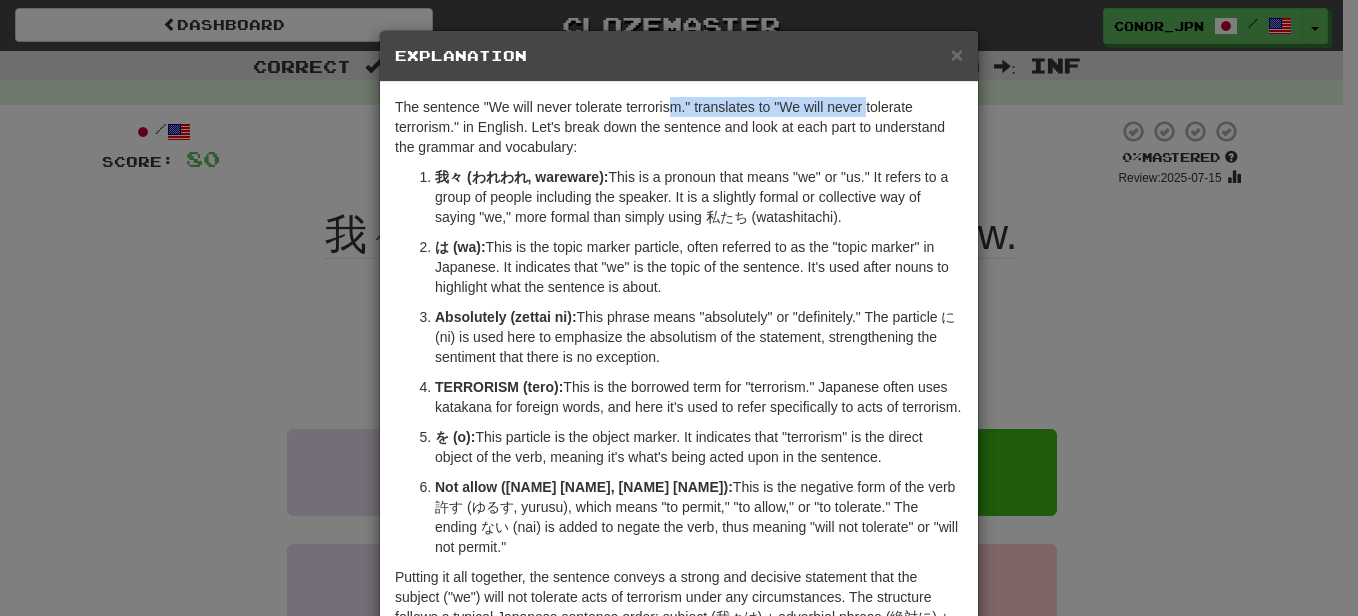 drag, startPoint x: 773, startPoint y: 107, endPoint x: 446, endPoint y: 125, distance: 327.49503 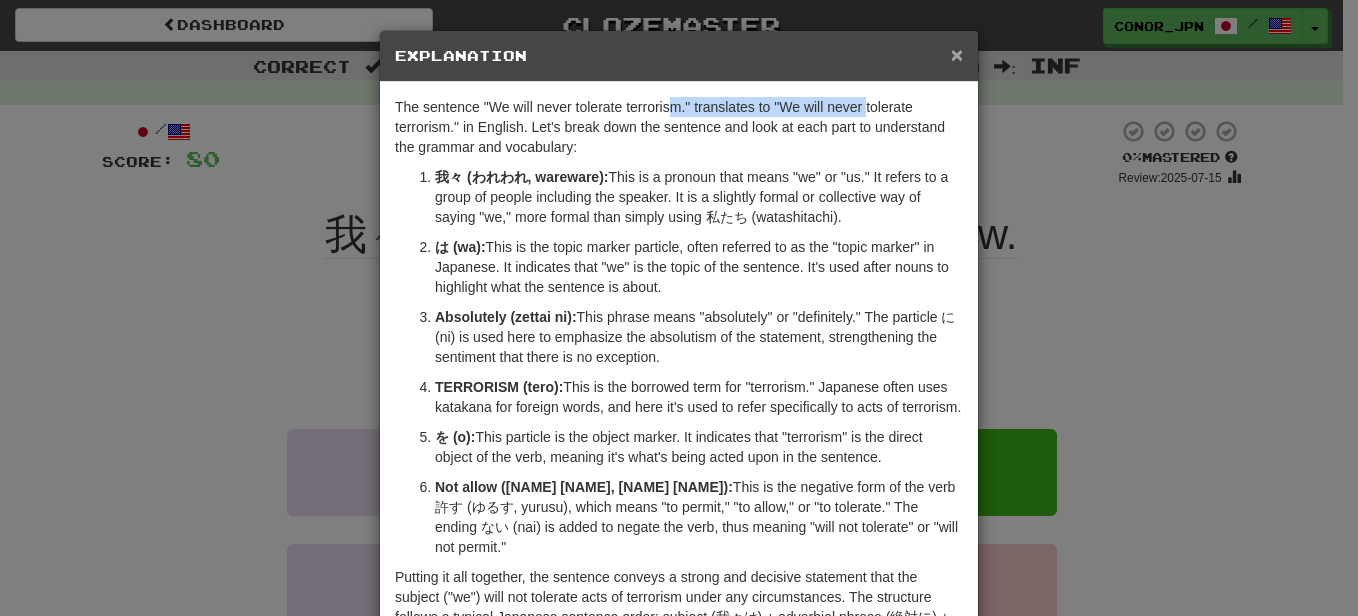click on "×" at bounding box center [957, 54] 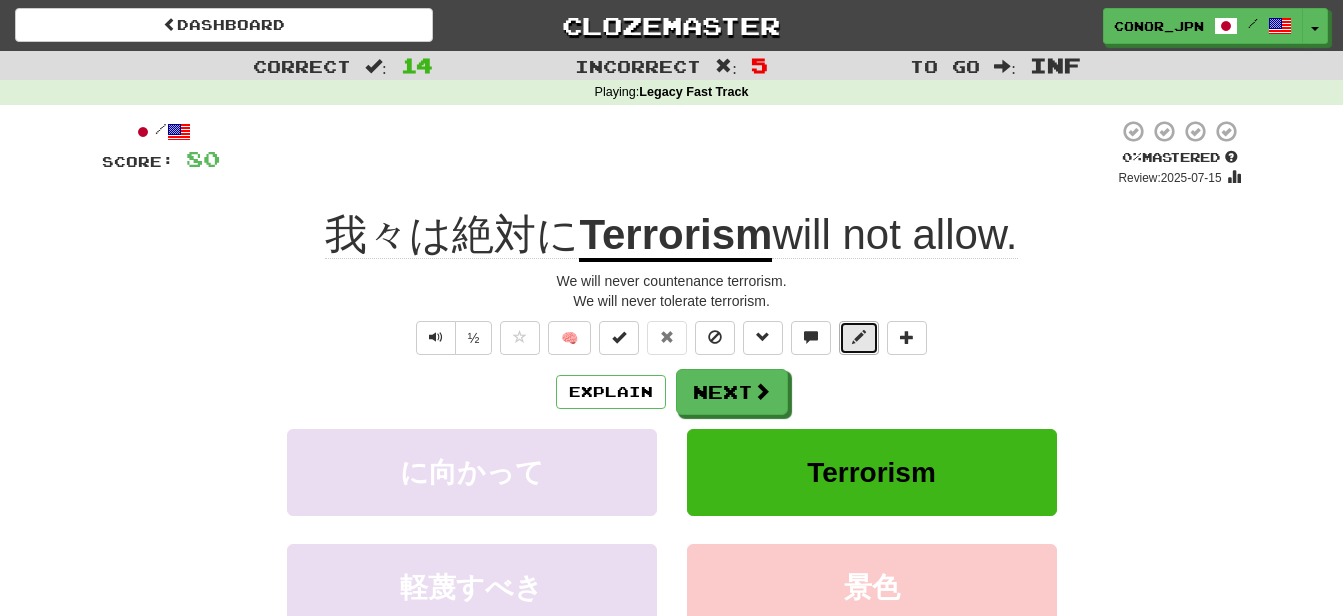 click at bounding box center [859, 337] 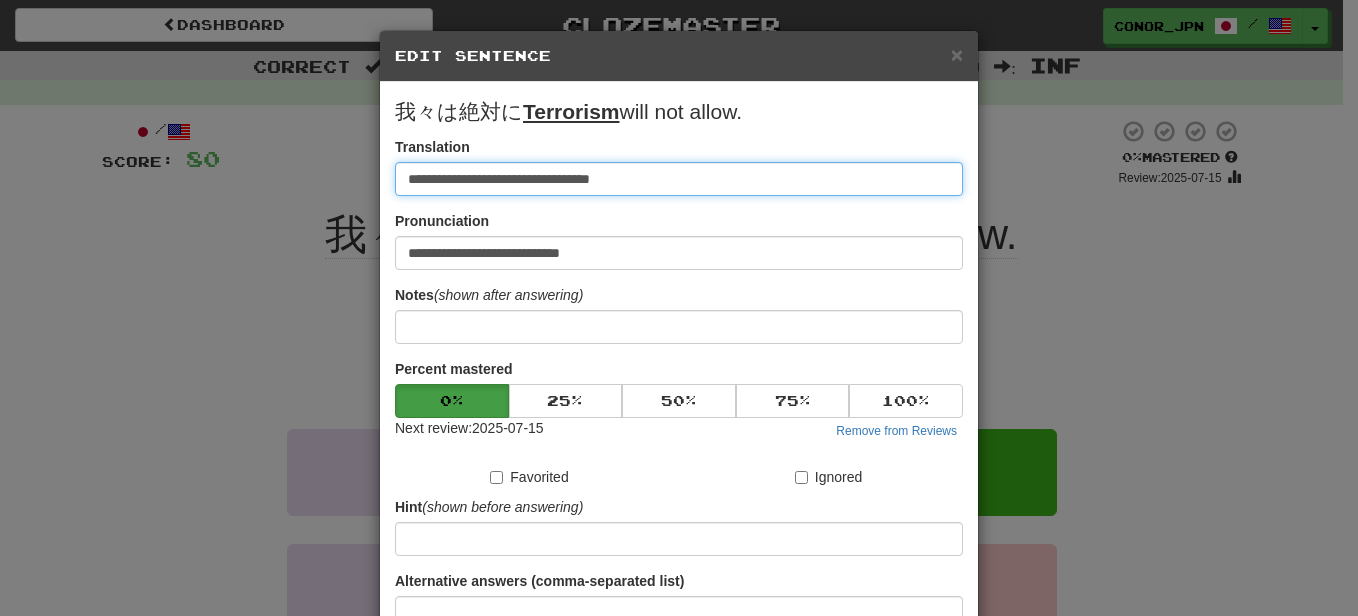 drag, startPoint x: 639, startPoint y: 174, endPoint x: 386, endPoint y: 174, distance: 253 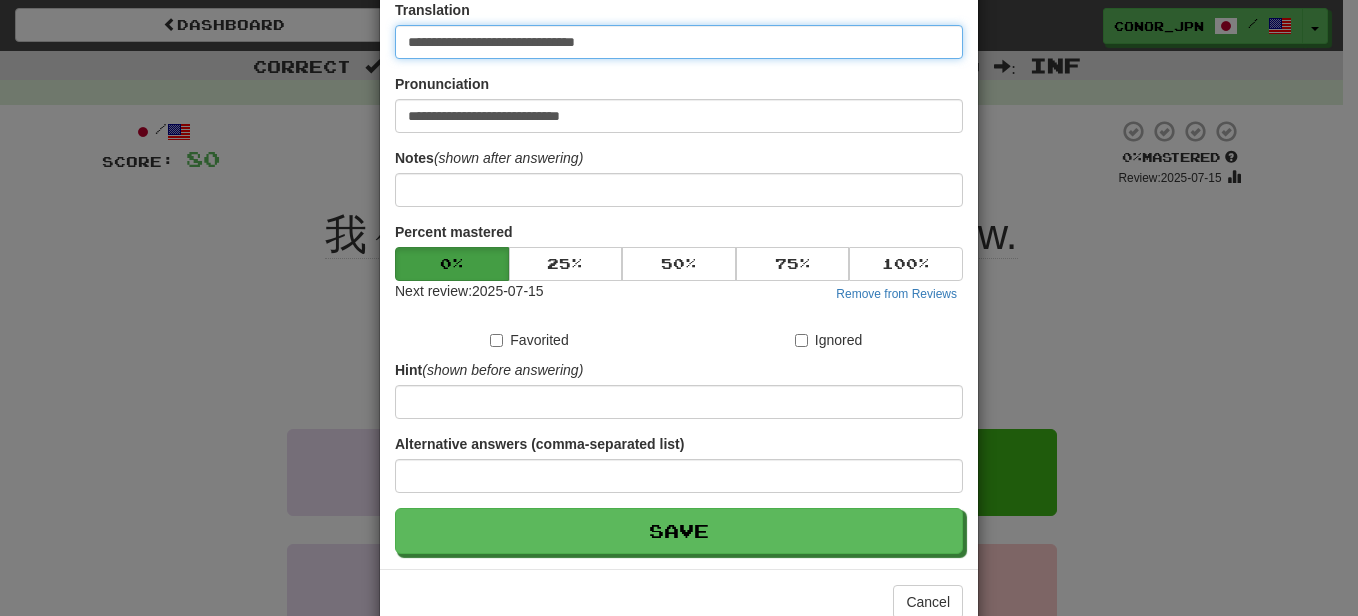 scroll, scrollTop: 186, scrollLeft: 0, axis: vertical 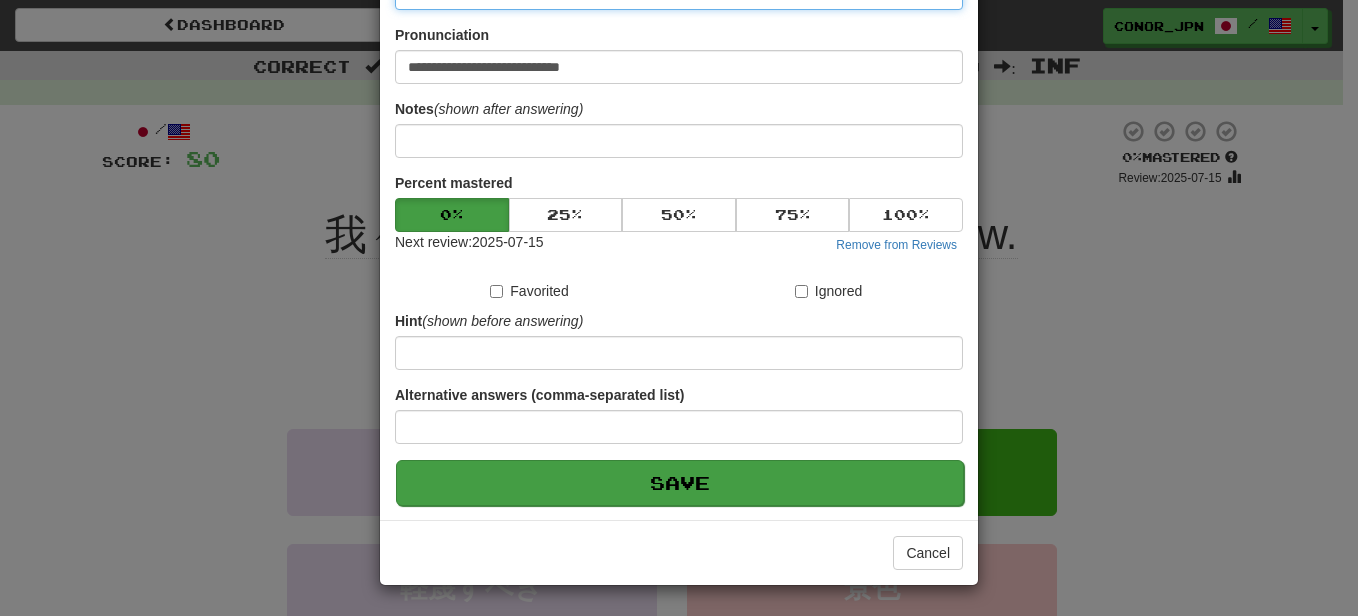 type on "**********" 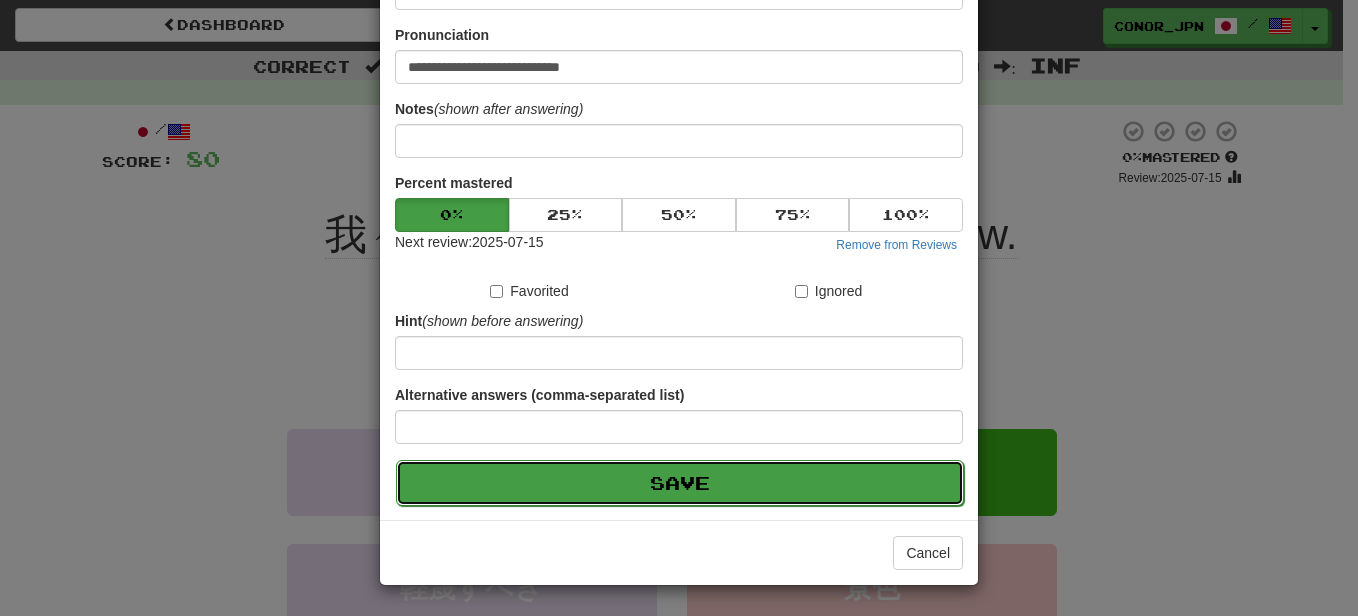 click on "Save" at bounding box center (680, 483) 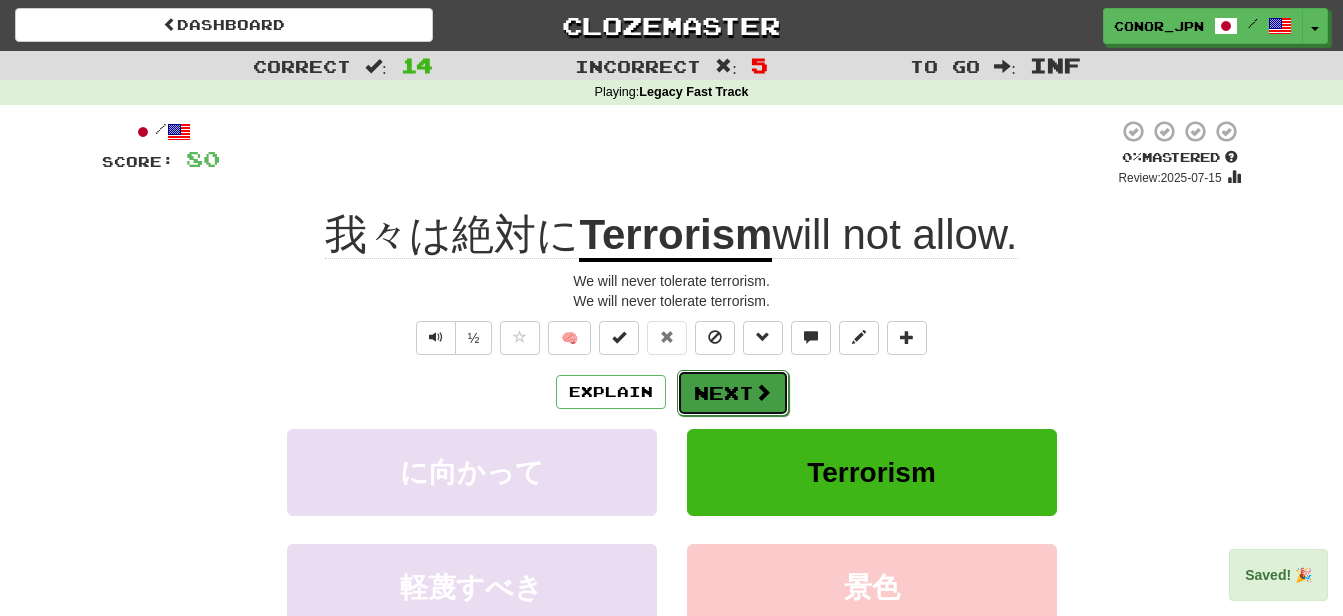 click on "Next" at bounding box center [733, 393] 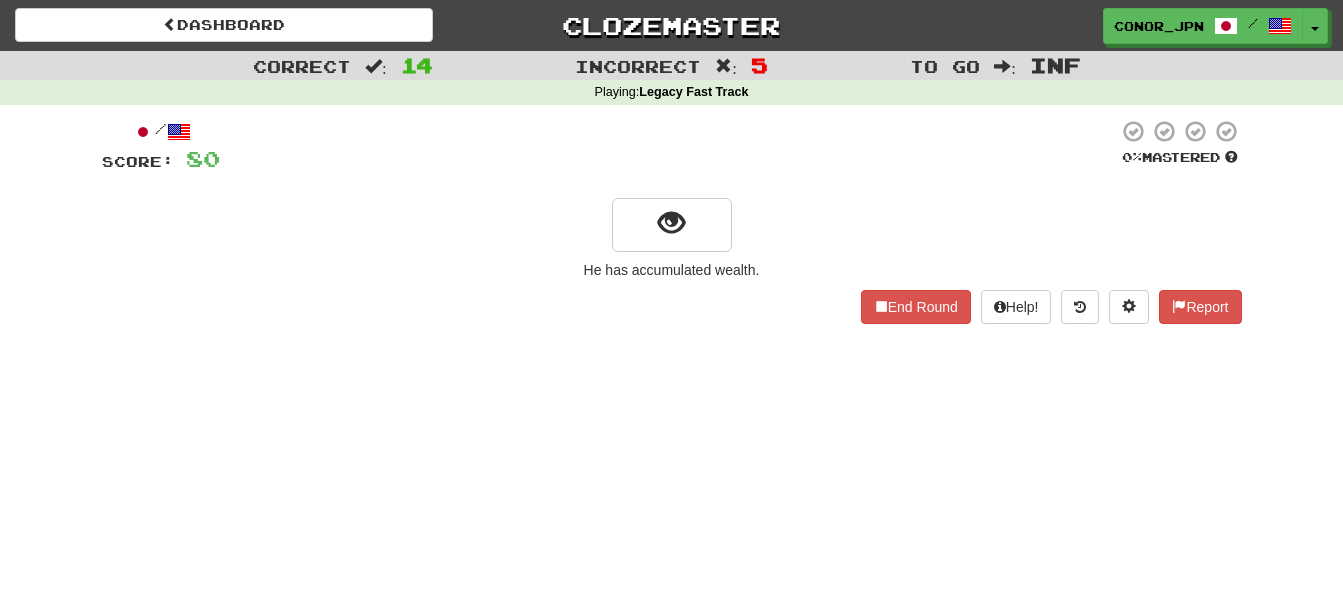 click at bounding box center (672, 223) 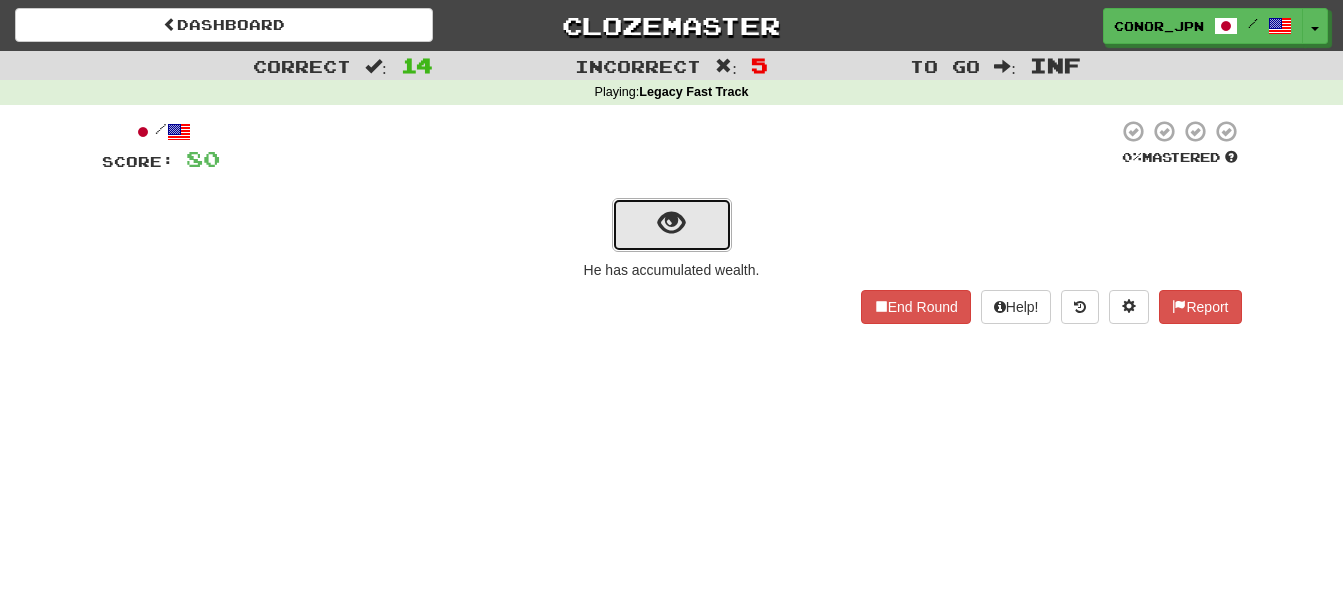 click at bounding box center [671, 223] 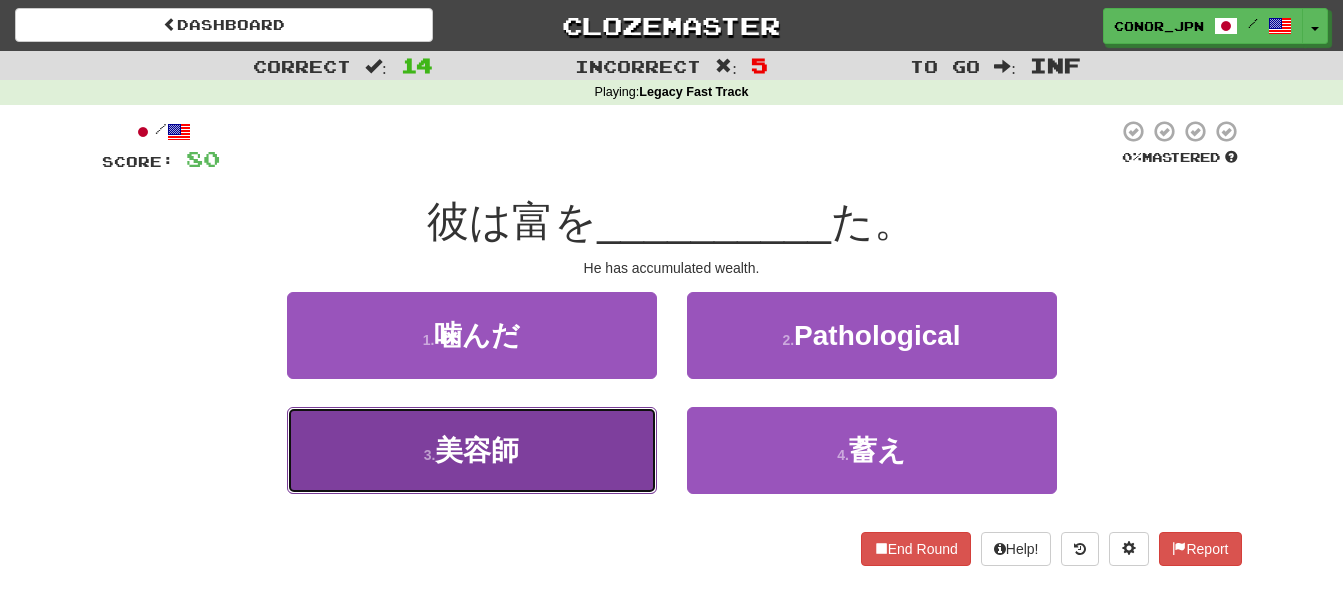 click on "3 .  Hairdresser" at bounding box center [472, 450] 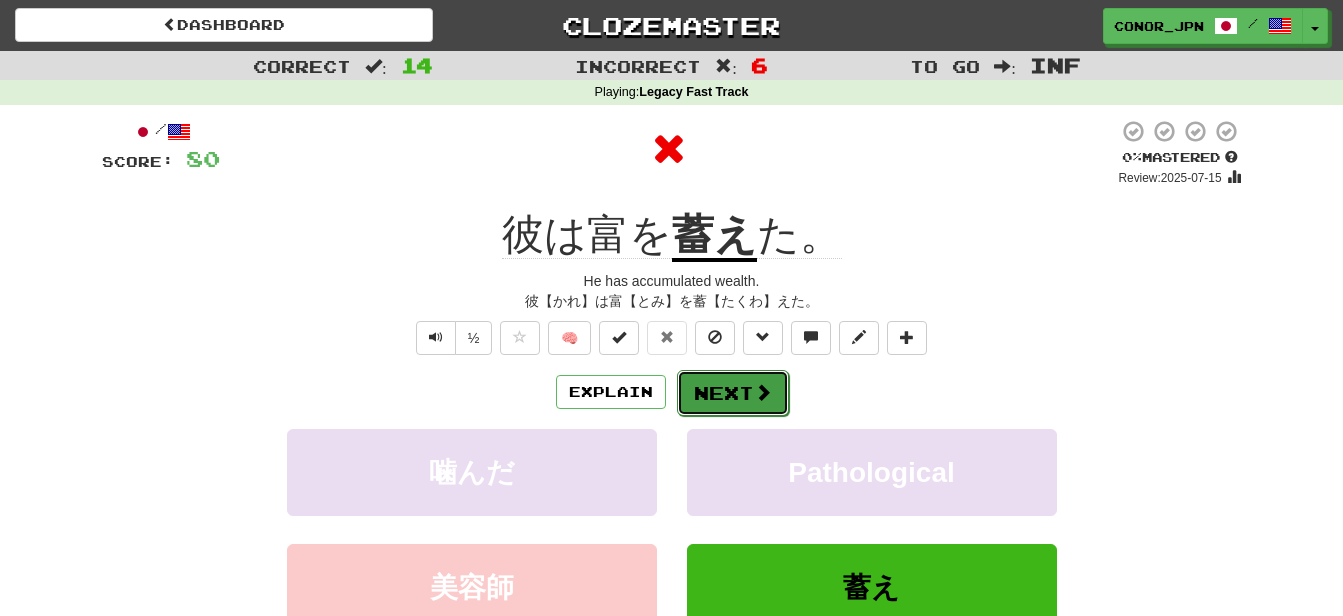 click on "Next" at bounding box center (733, 393) 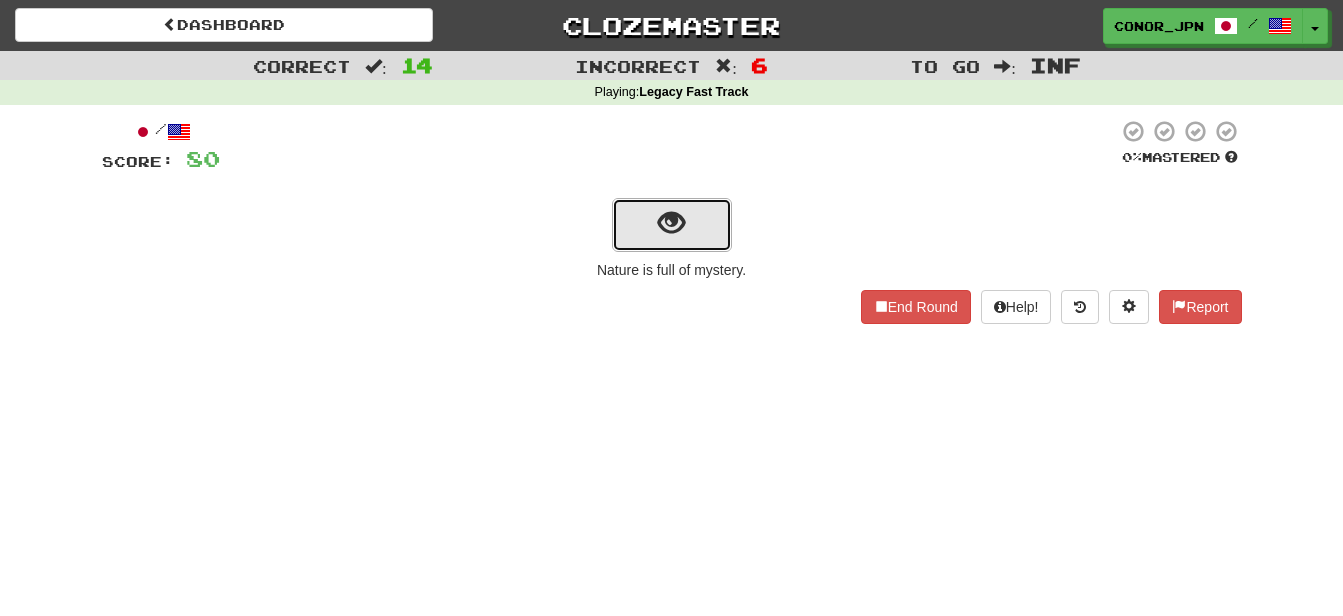 click at bounding box center [671, 223] 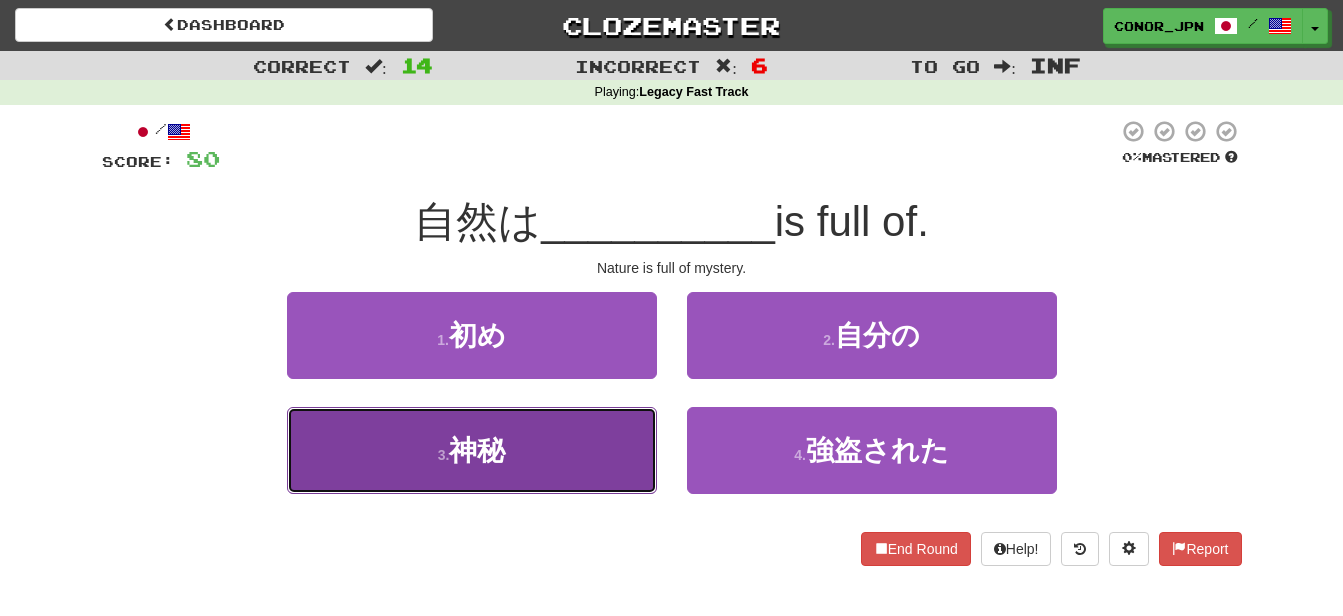 click on "3 .  Mystery" at bounding box center [472, 450] 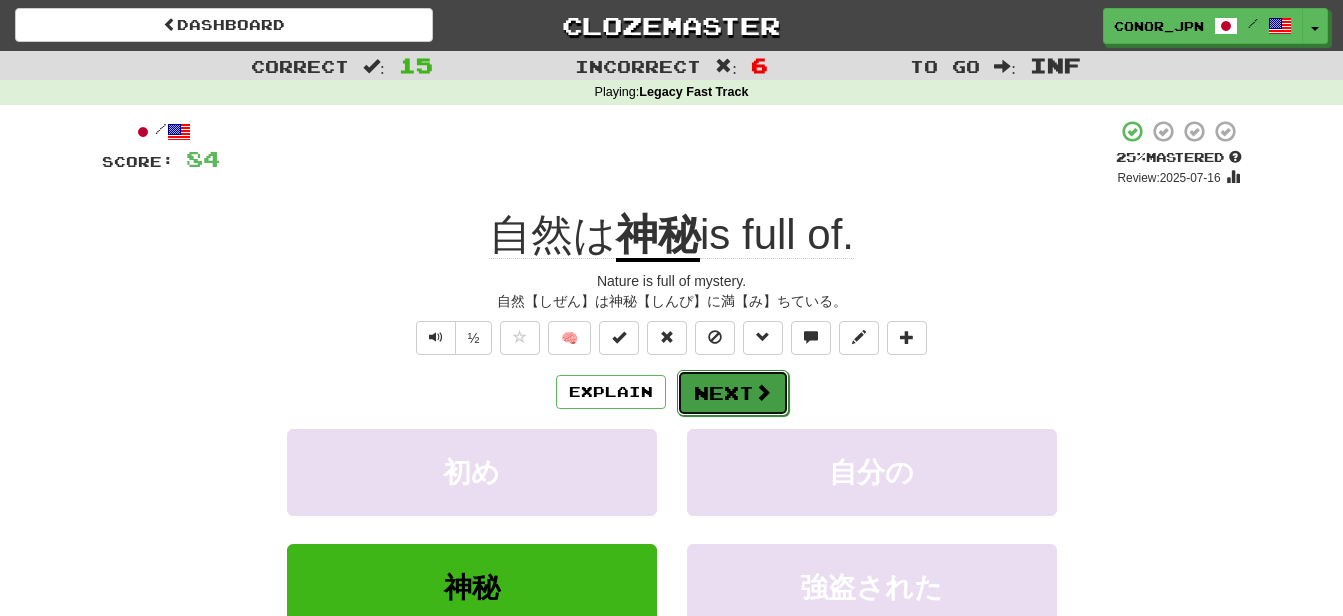 click on "Next" at bounding box center (733, 393) 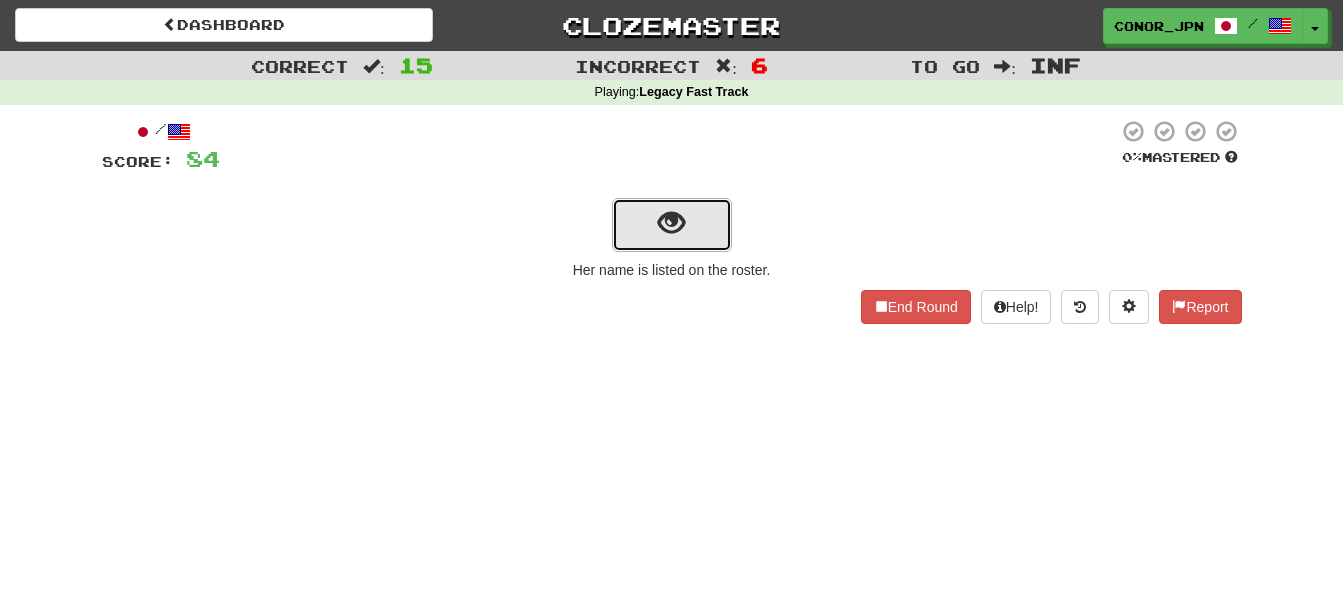 click at bounding box center (672, 225) 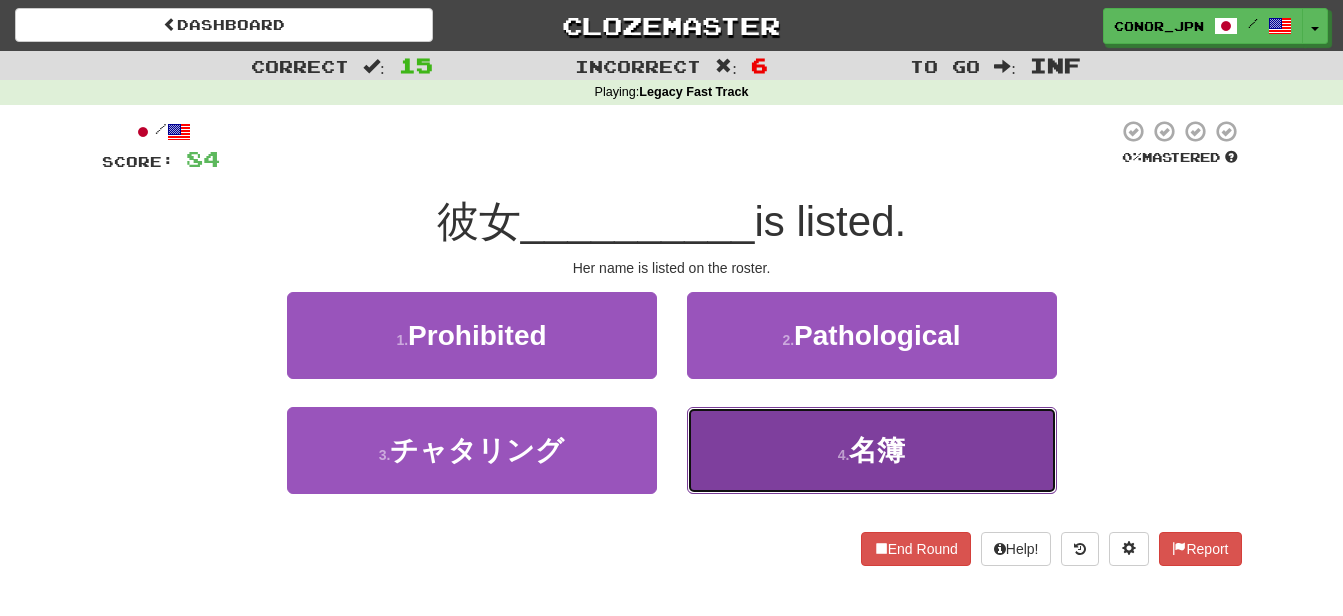 click on "4 .  List" at bounding box center (872, 450) 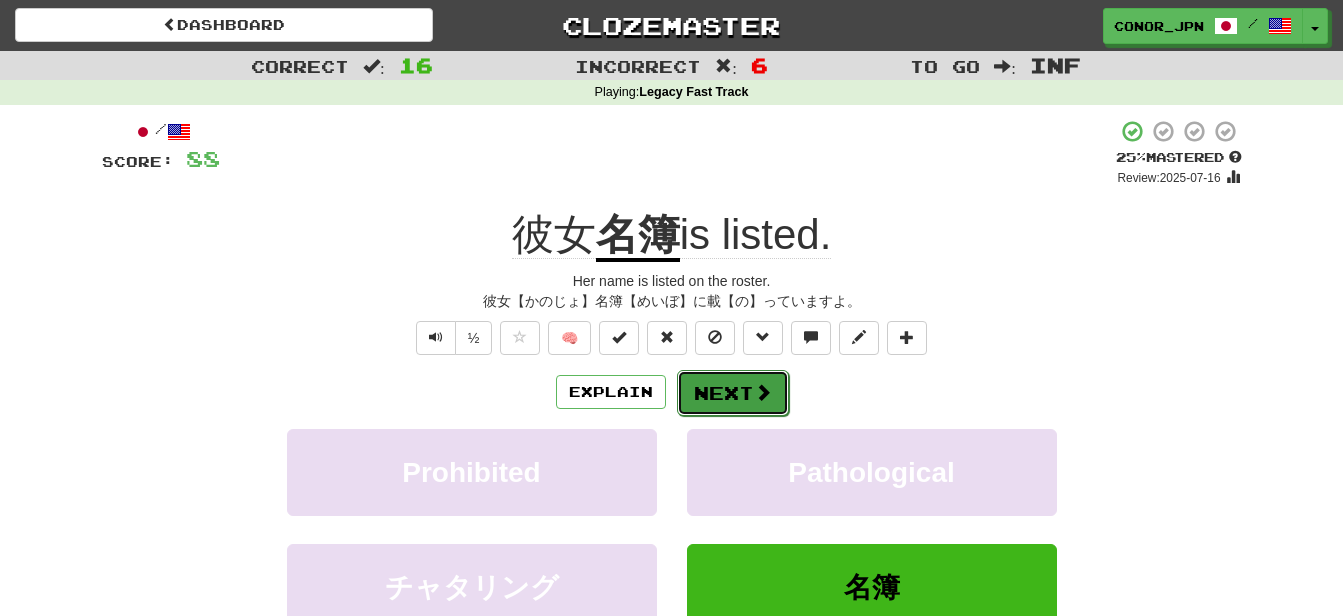 click at bounding box center [763, 392] 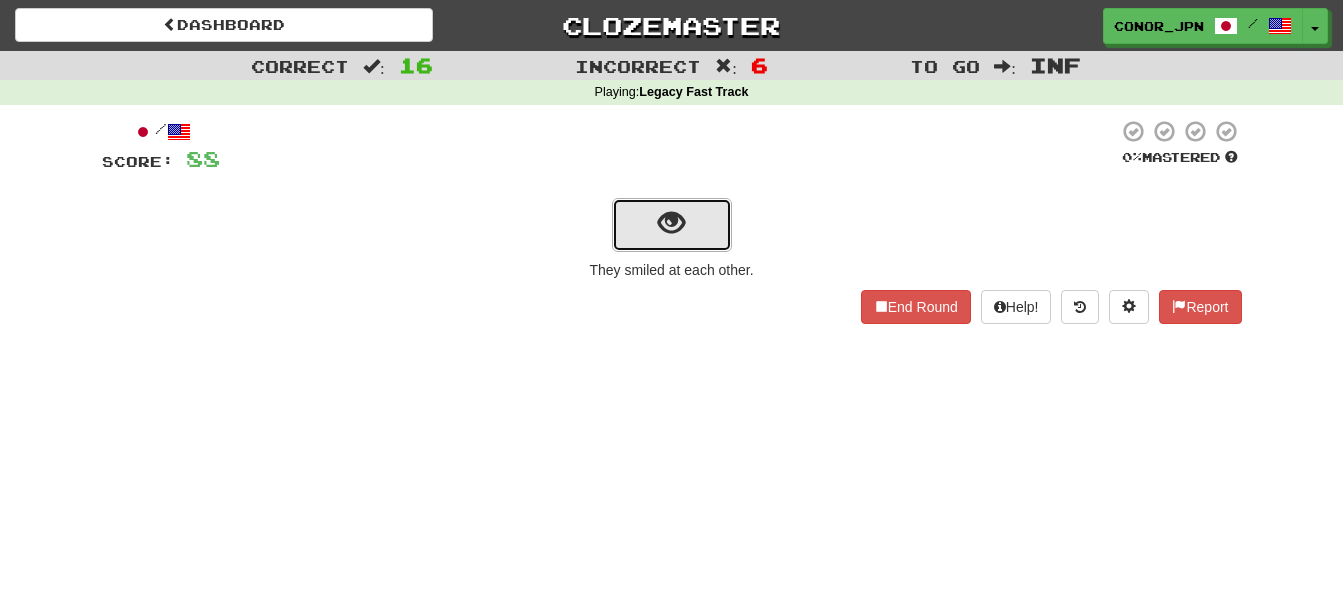 click at bounding box center [672, 225] 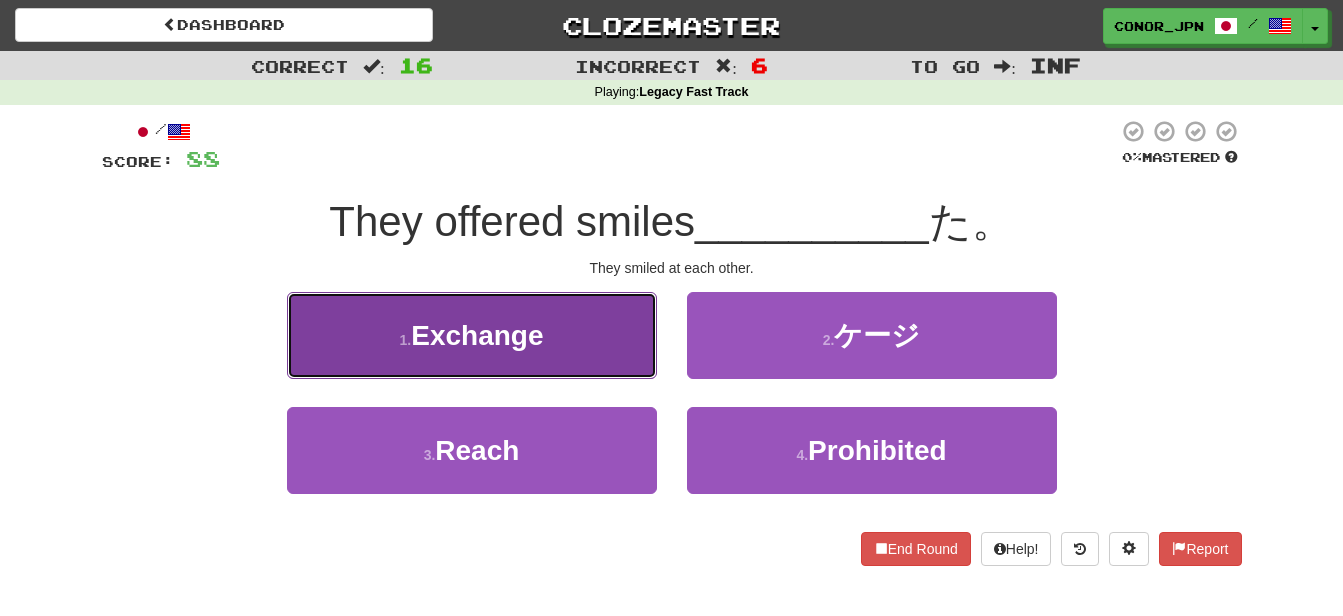 click on "1 .  交わし" at bounding box center [472, 335] 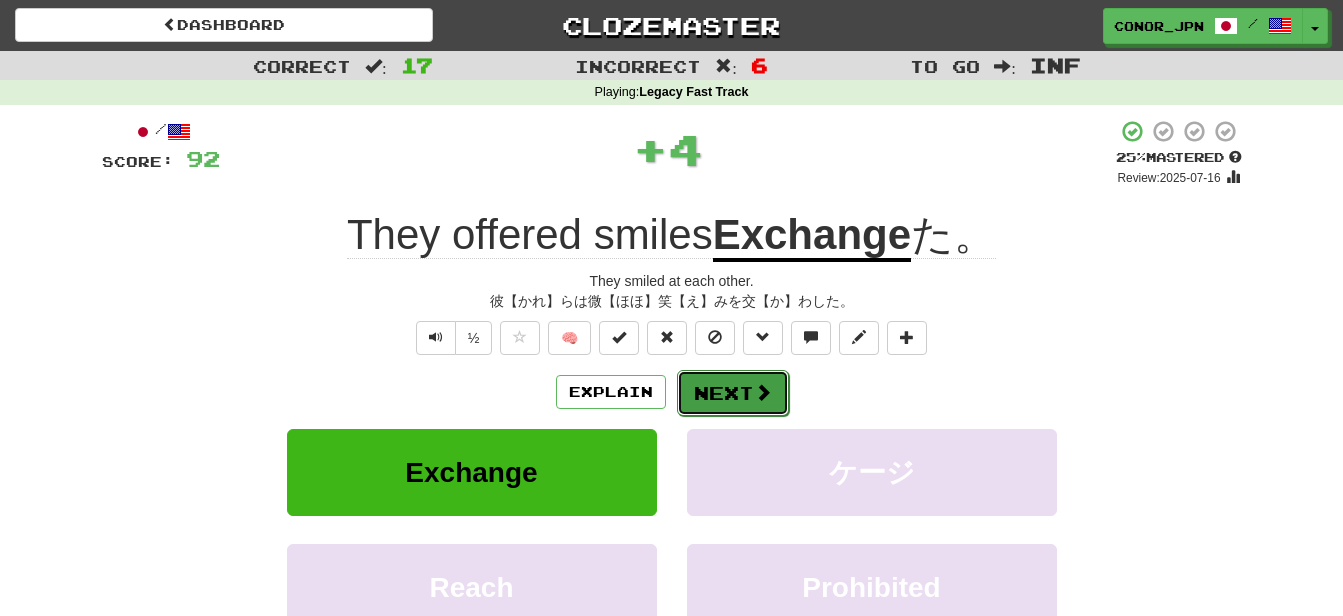click at bounding box center [763, 392] 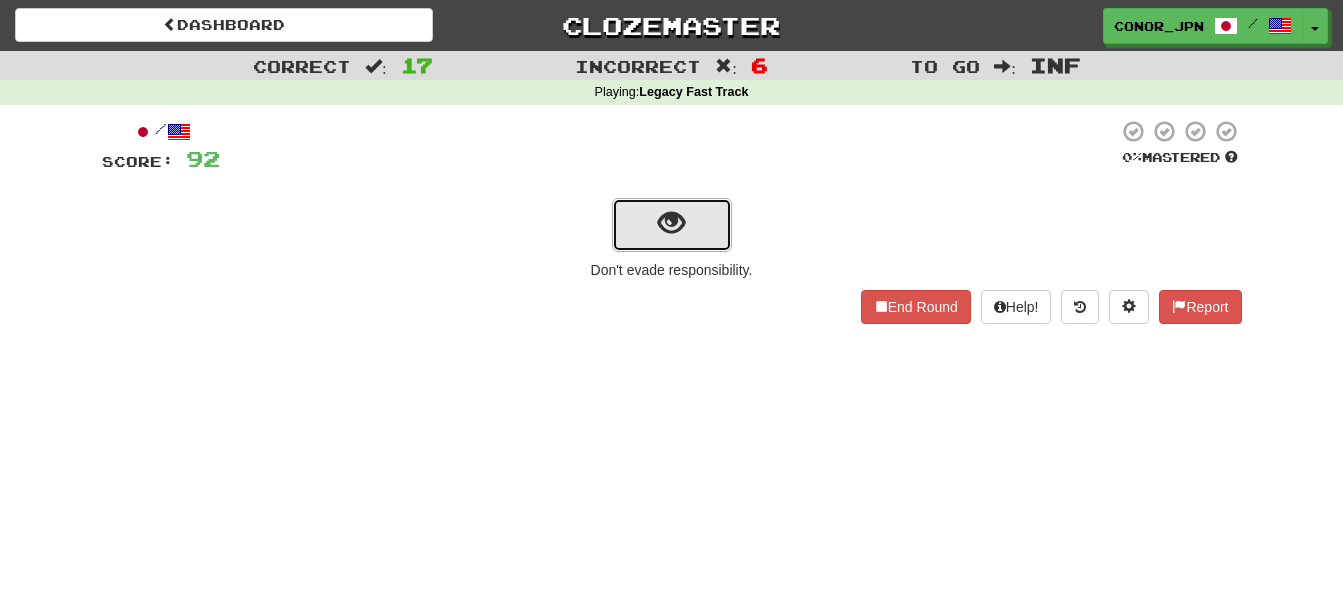 click at bounding box center (671, 223) 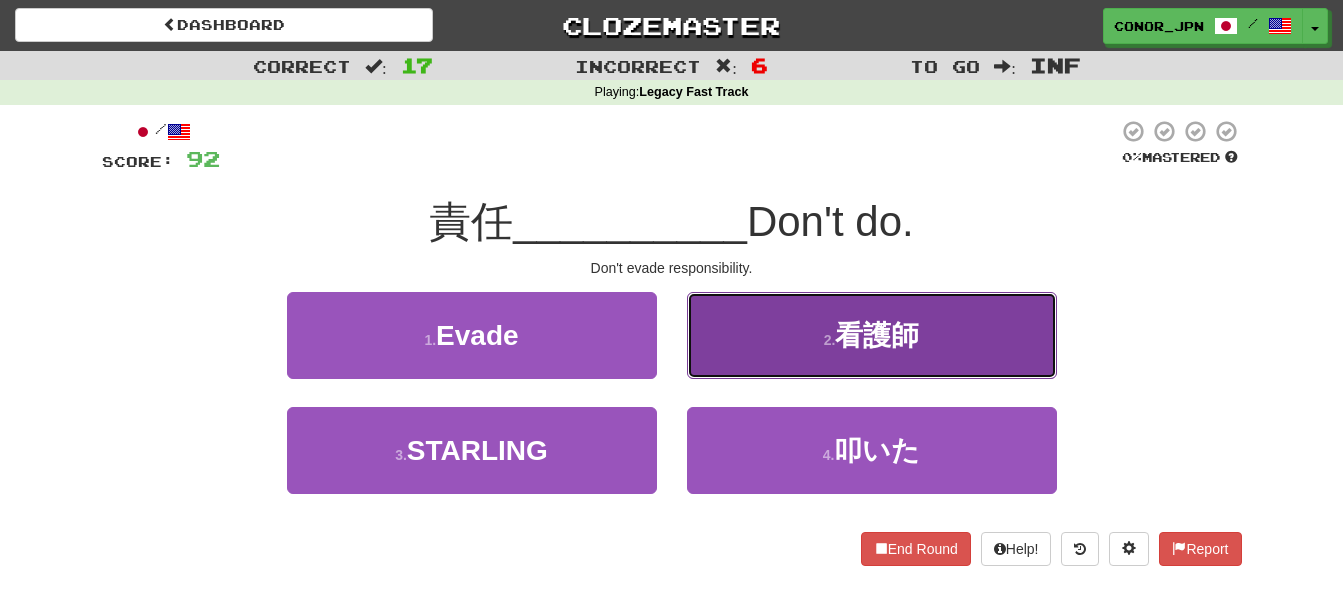 click on "2 .  Nurse" at bounding box center [872, 335] 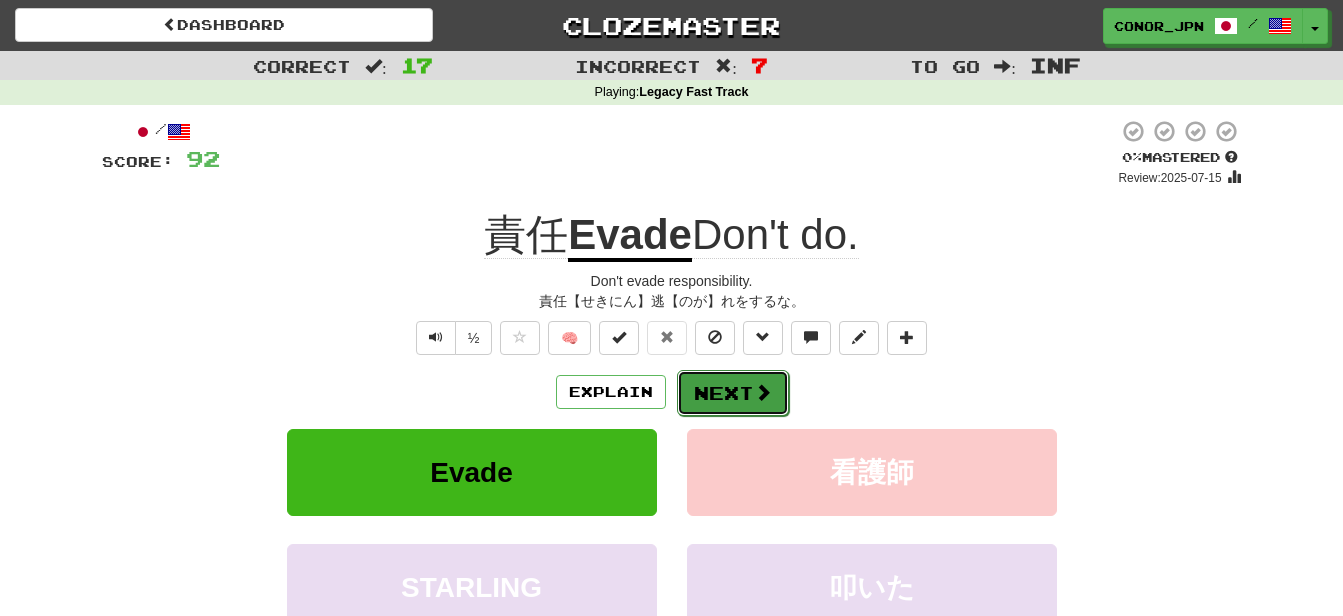 click on "Next" at bounding box center (733, 393) 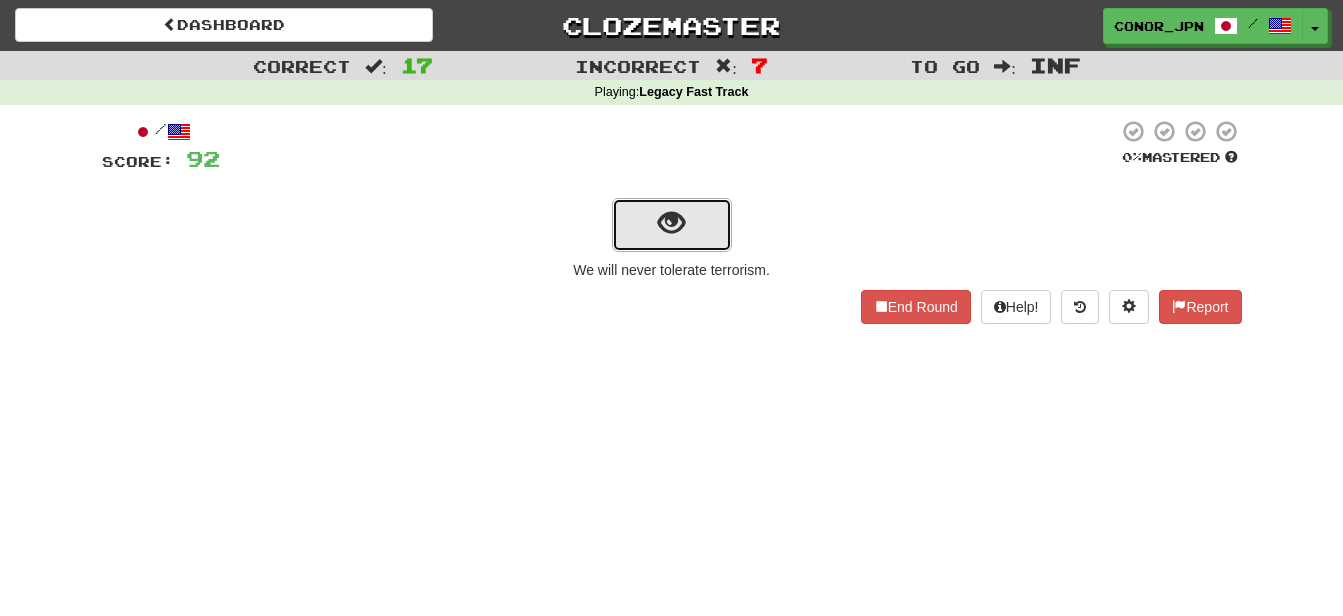 click at bounding box center (671, 223) 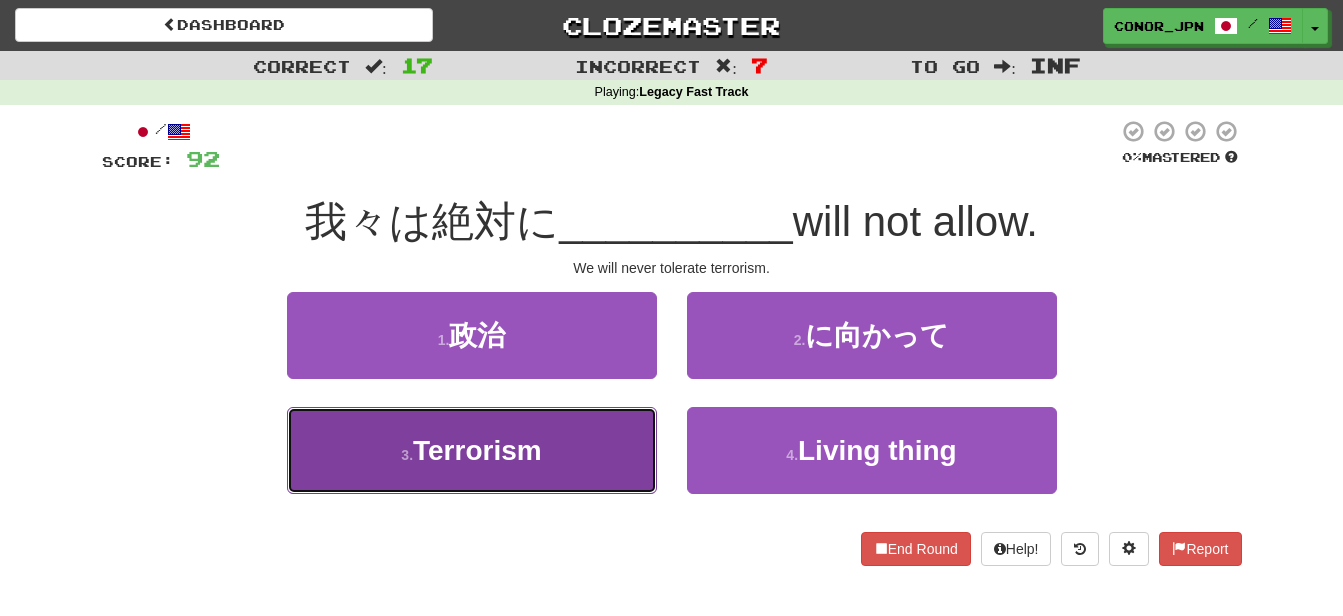 click on "3 .  Terrorism" at bounding box center [472, 450] 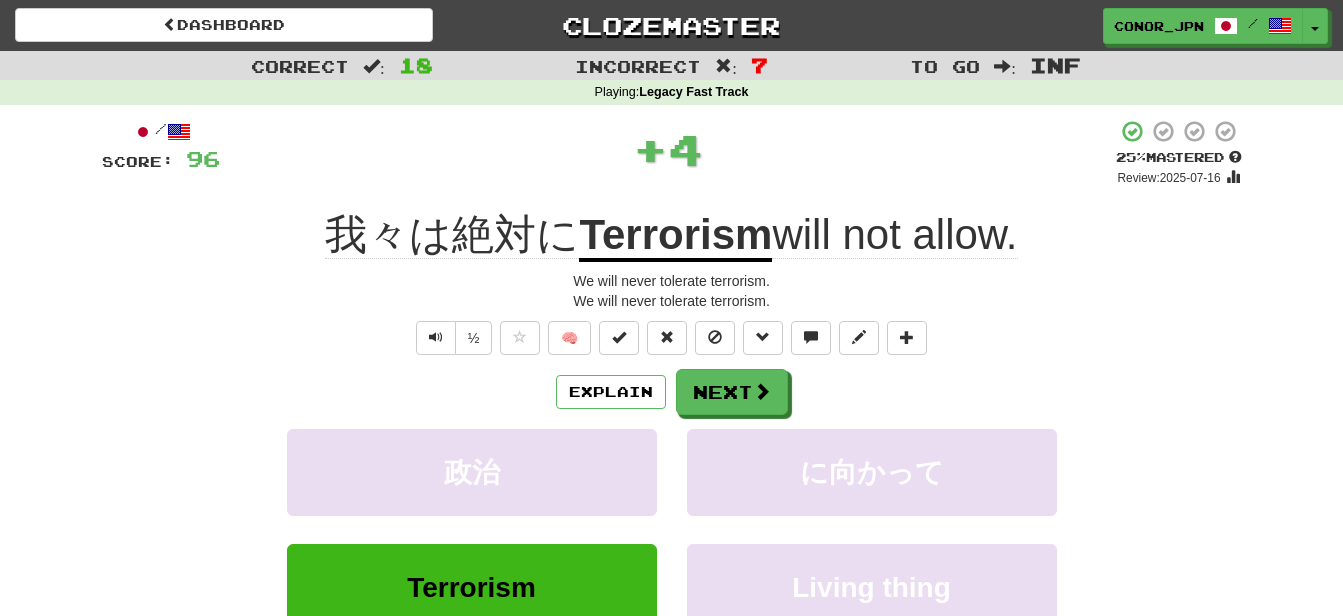 click on "Explain Next" at bounding box center [672, 392] 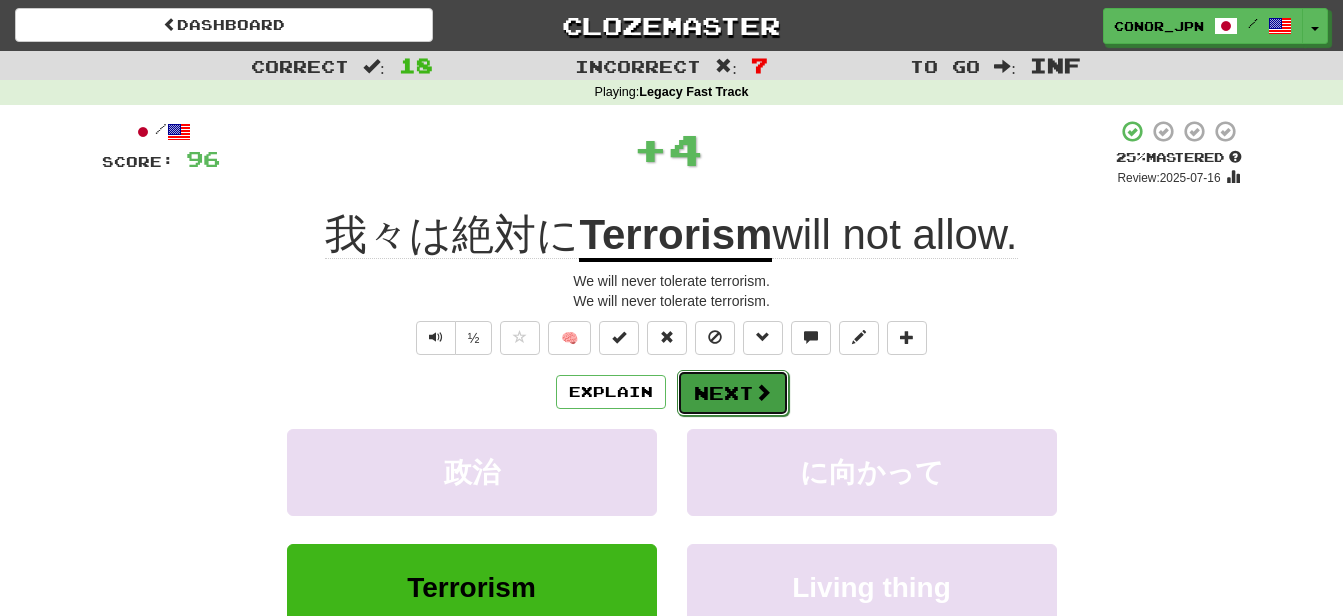 click on "Next" at bounding box center (733, 393) 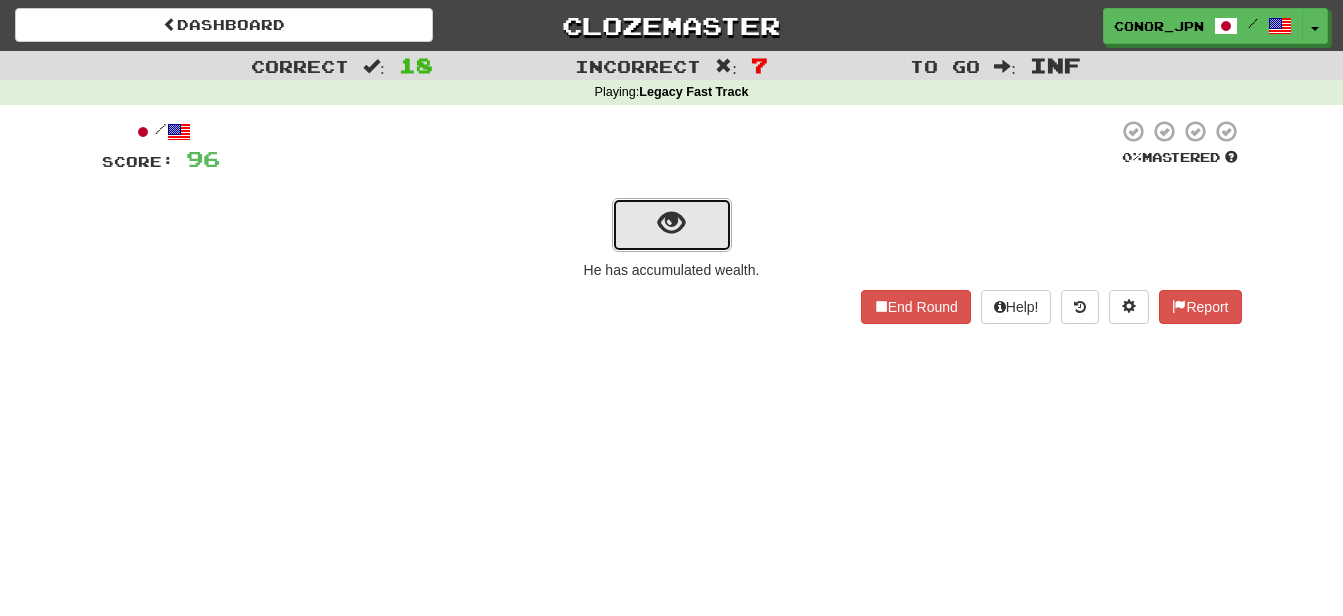 click at bounding box center (672, 225) 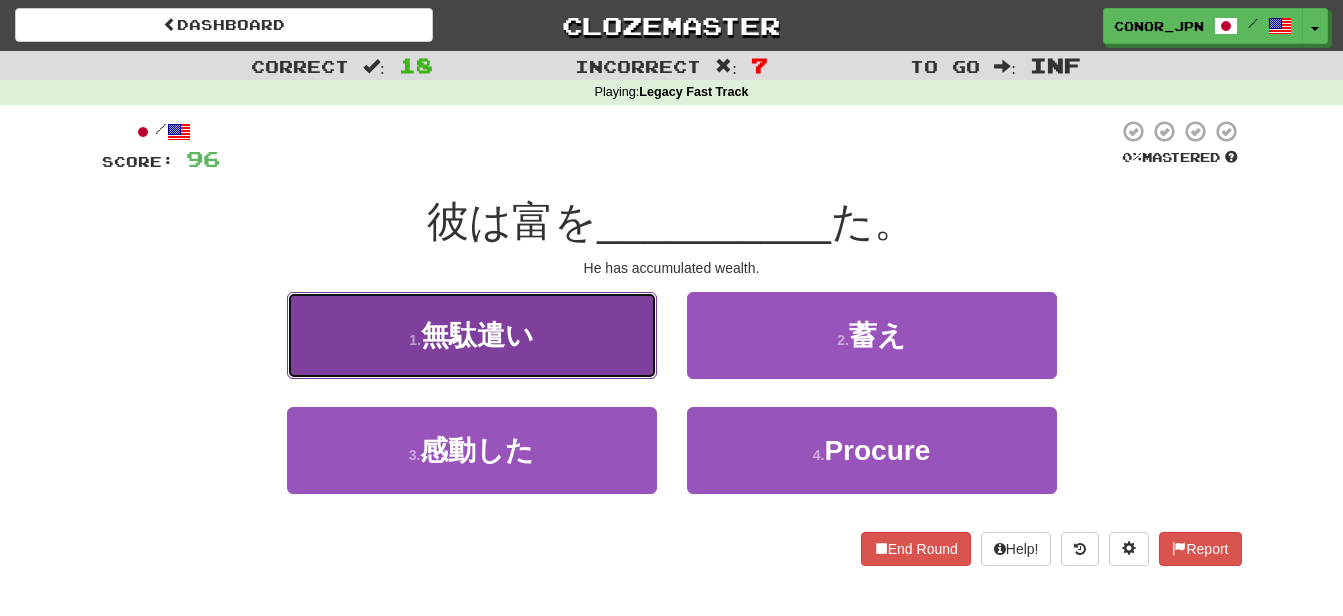 click on "1 .  無駄遣い" at bounding box center (472, 335) 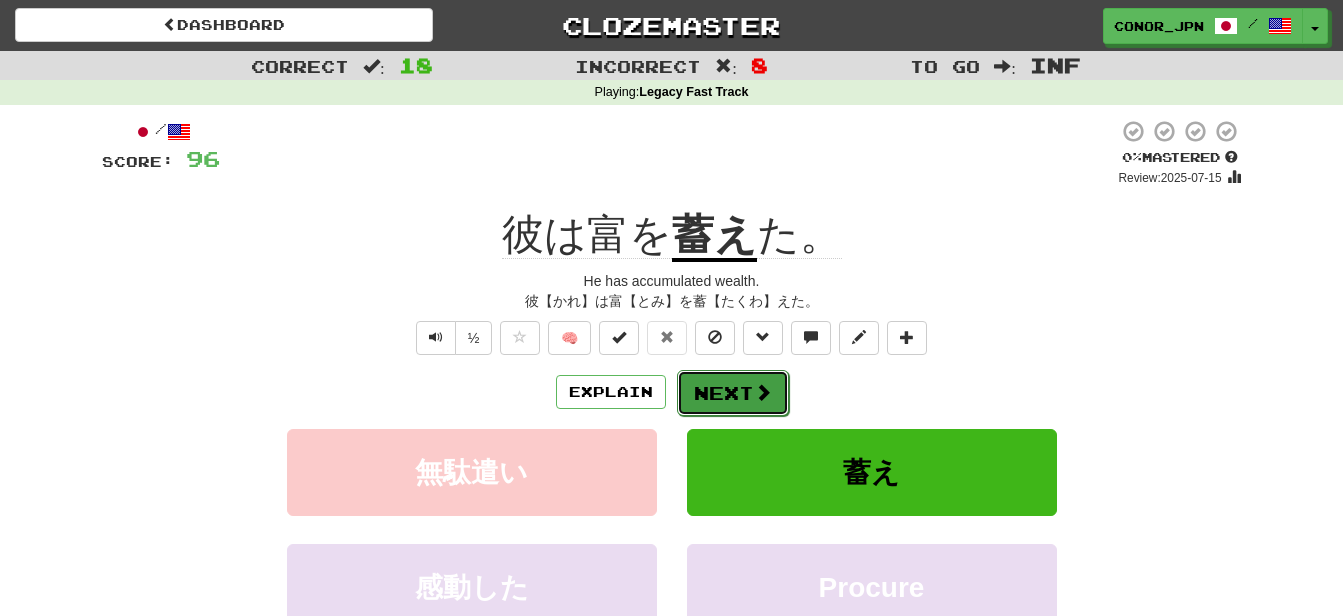 click on "Next" at bounding box center [733, 393] 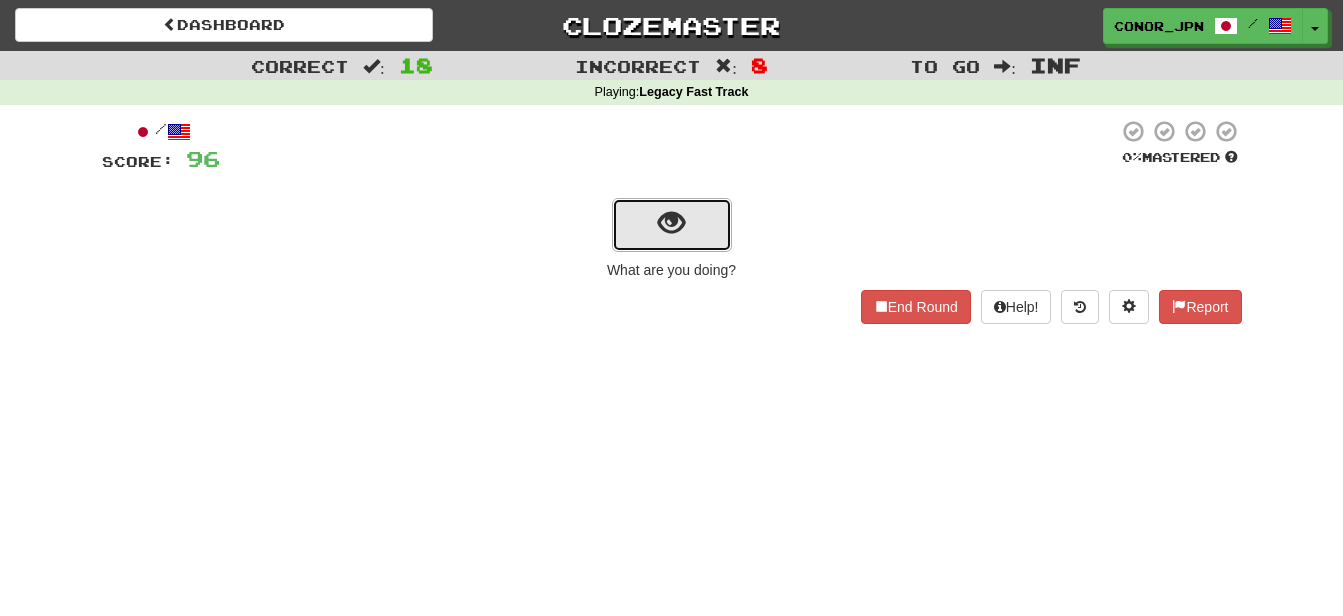 click at bounding box center (672, 225) 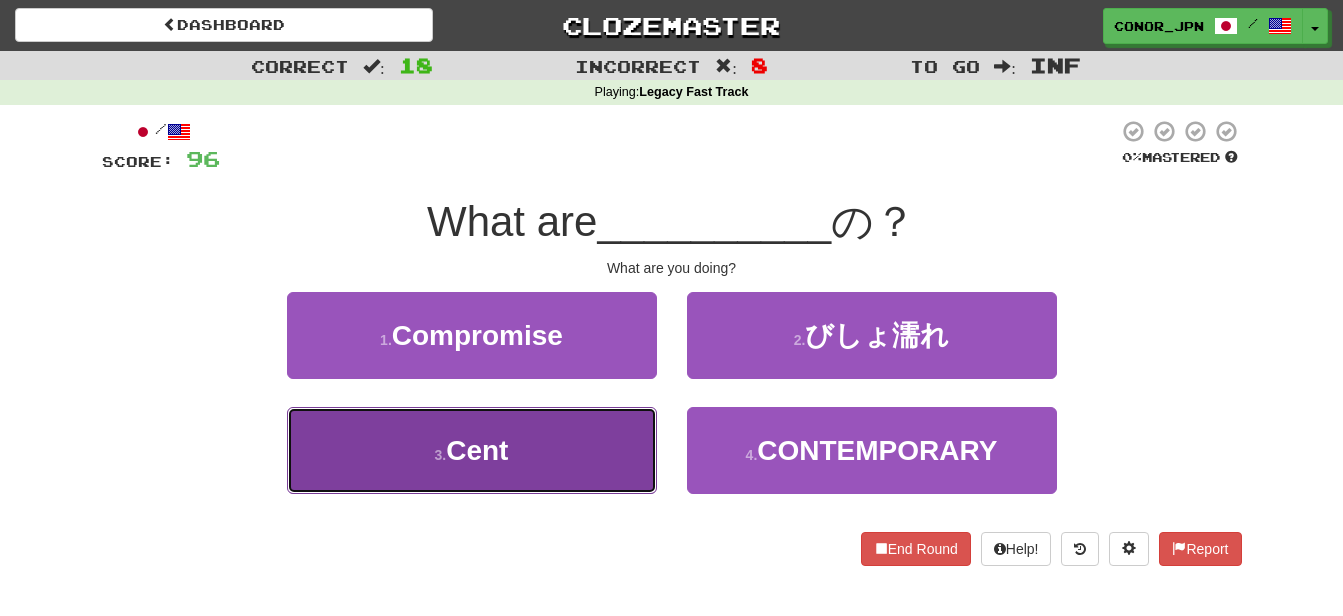 click on "3 .  てん" at bounding box center [472, 450] 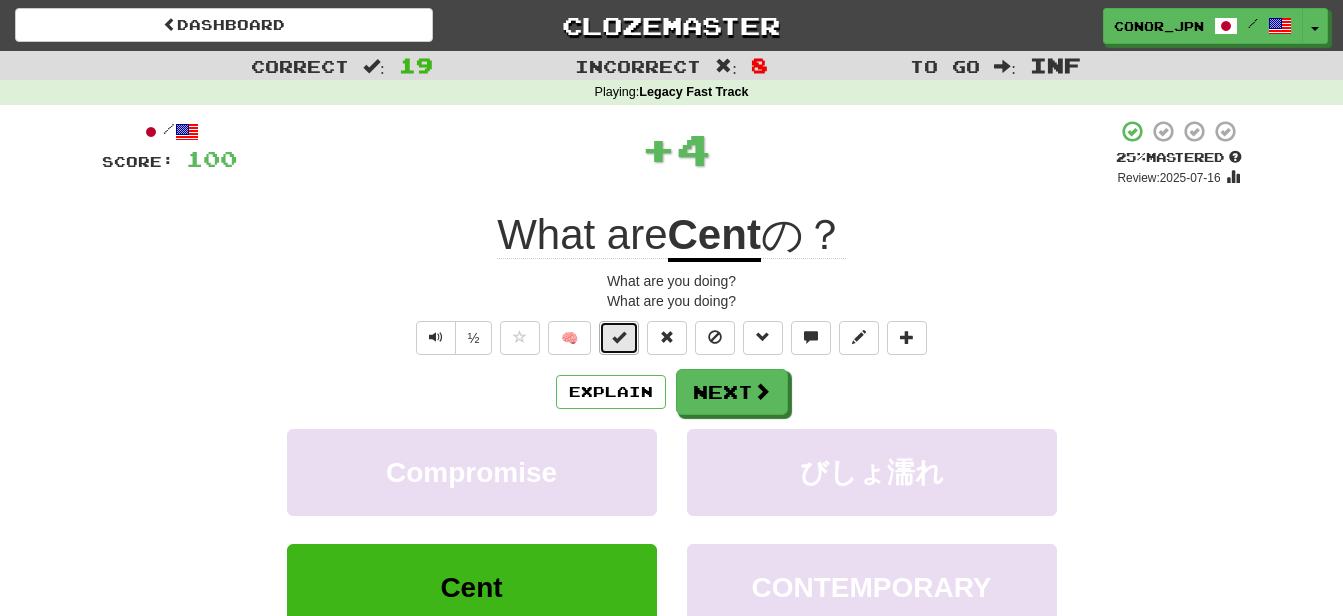 click at bounding box center (619, 338) 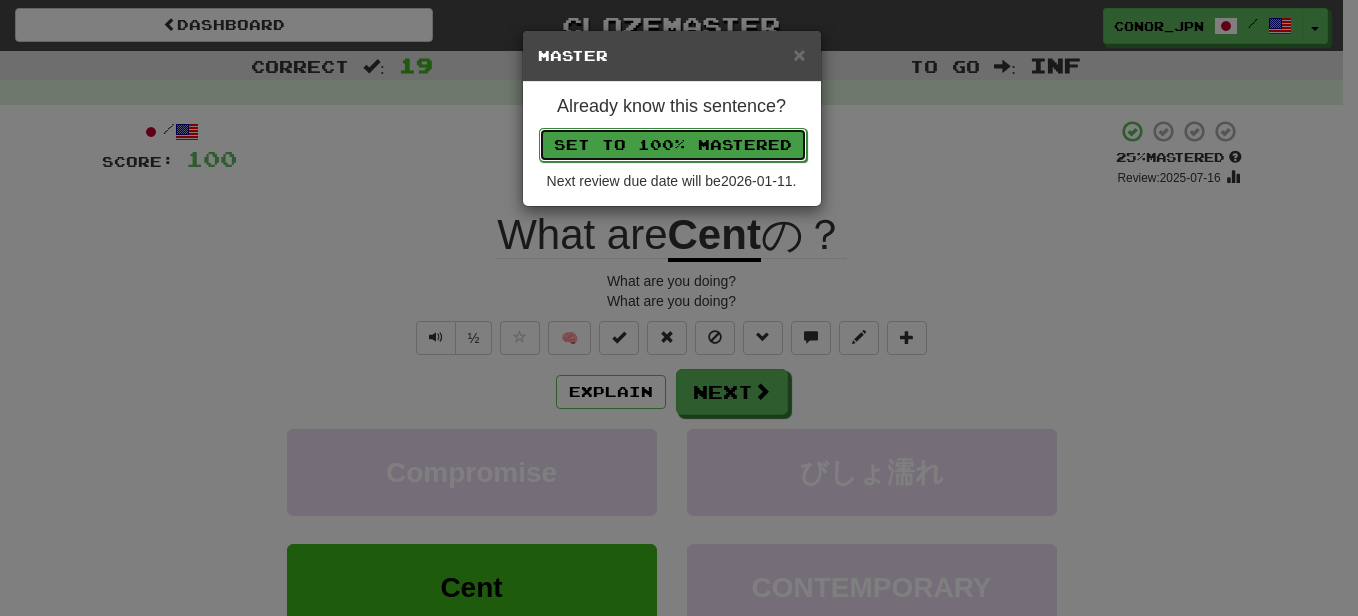 click on "Set to 100% Mastered" at bounding box center [673, 145] 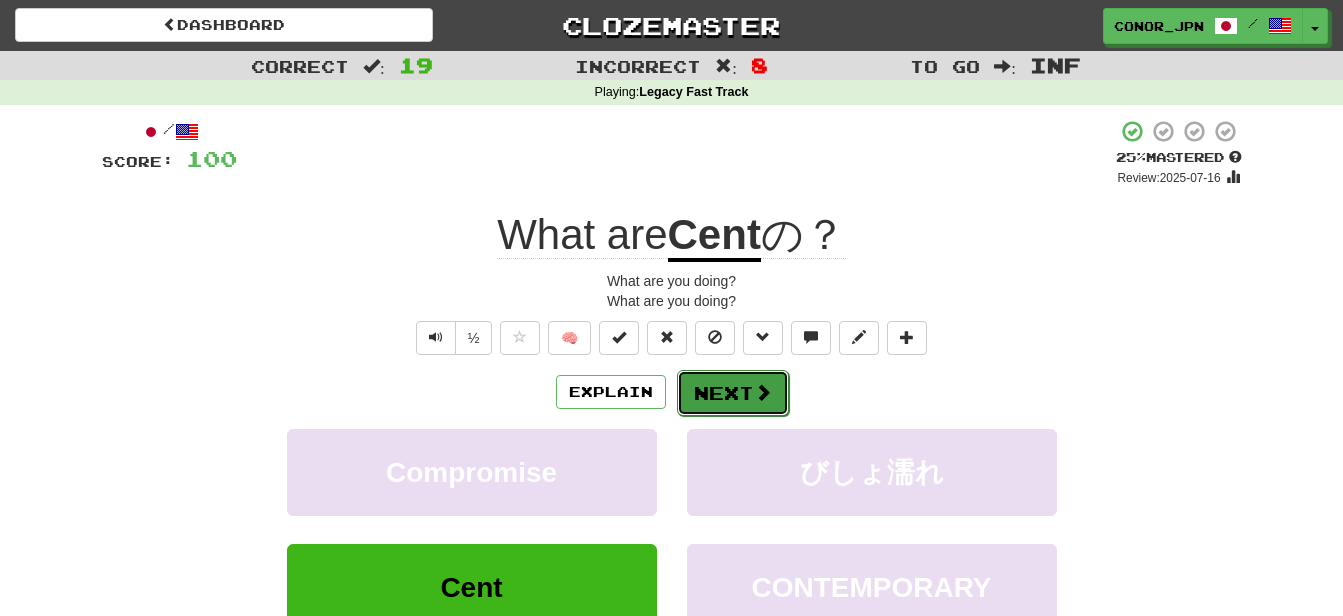 click on "Next" at bounding box center (733, 393) 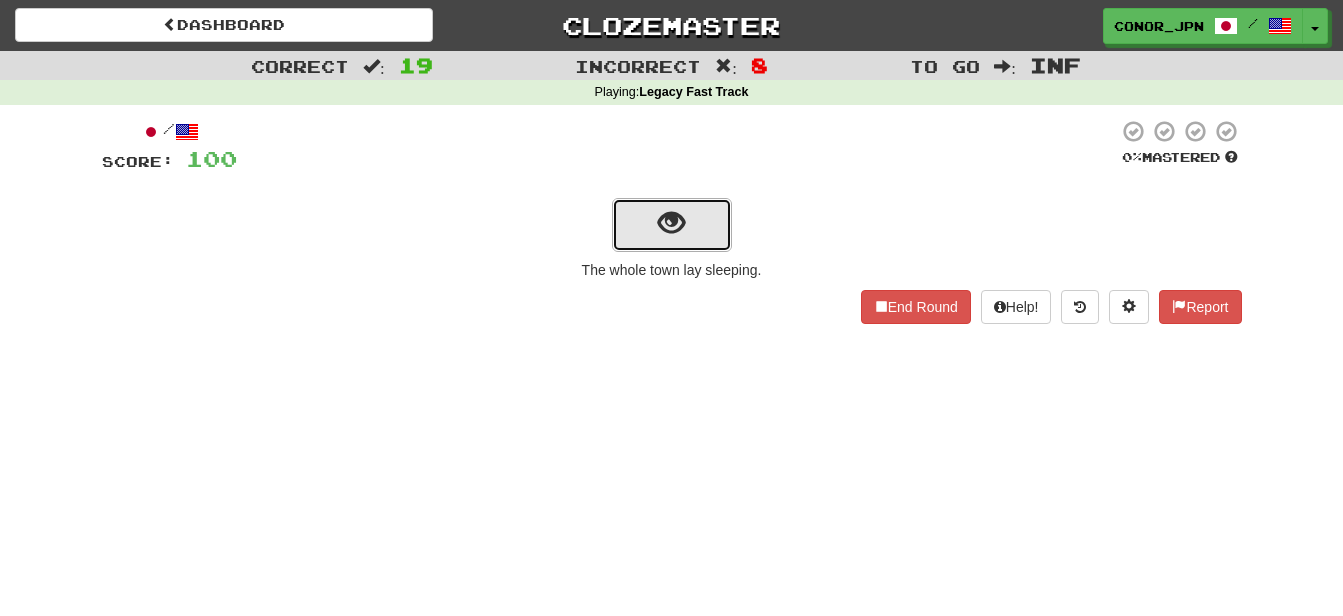 click at bounding box center (672, 225) 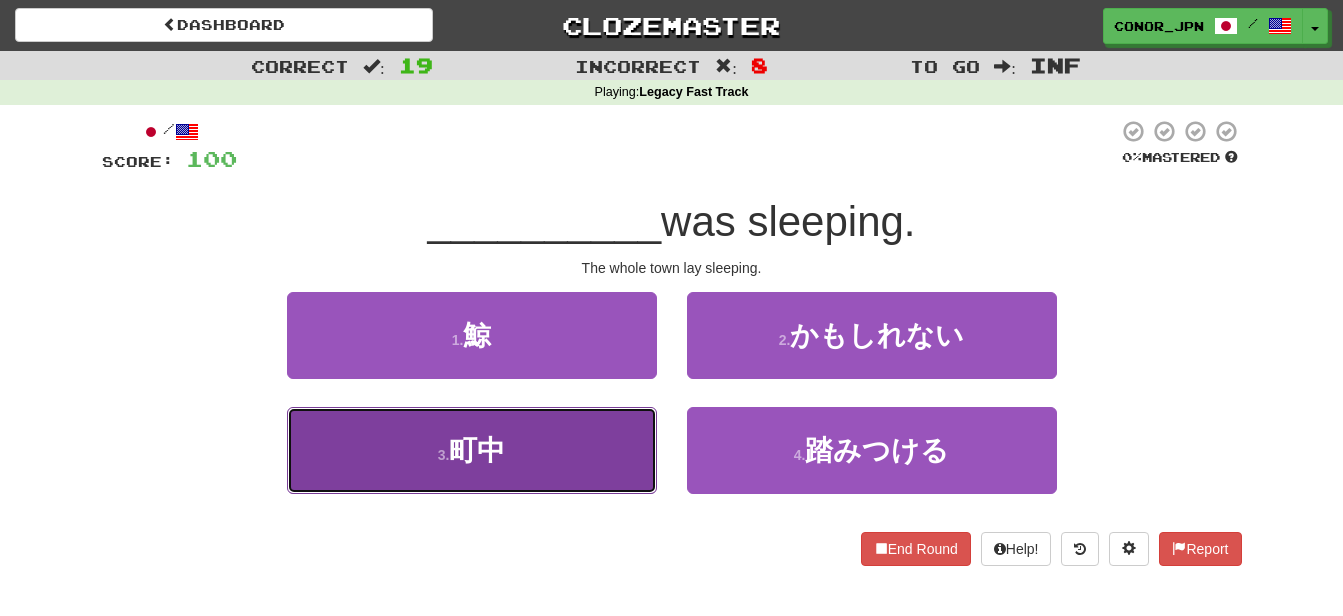click on "3 . 町中" at bounding box center [472, 450] 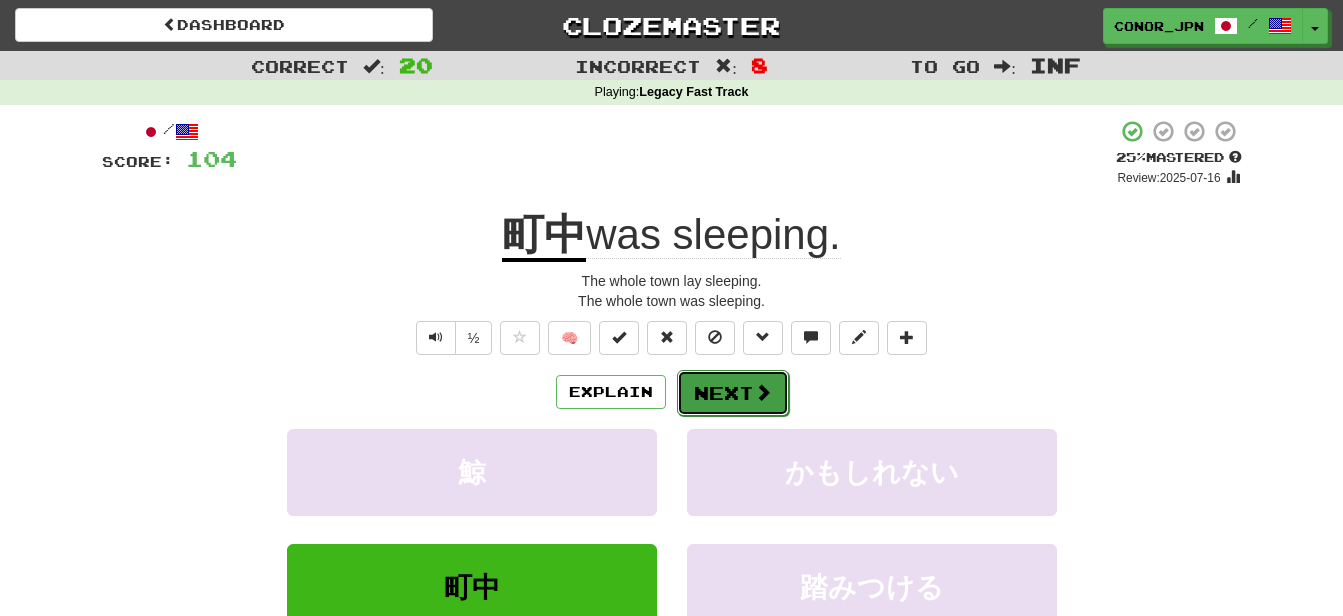 click on "Next" at bounding box center [733, 393] 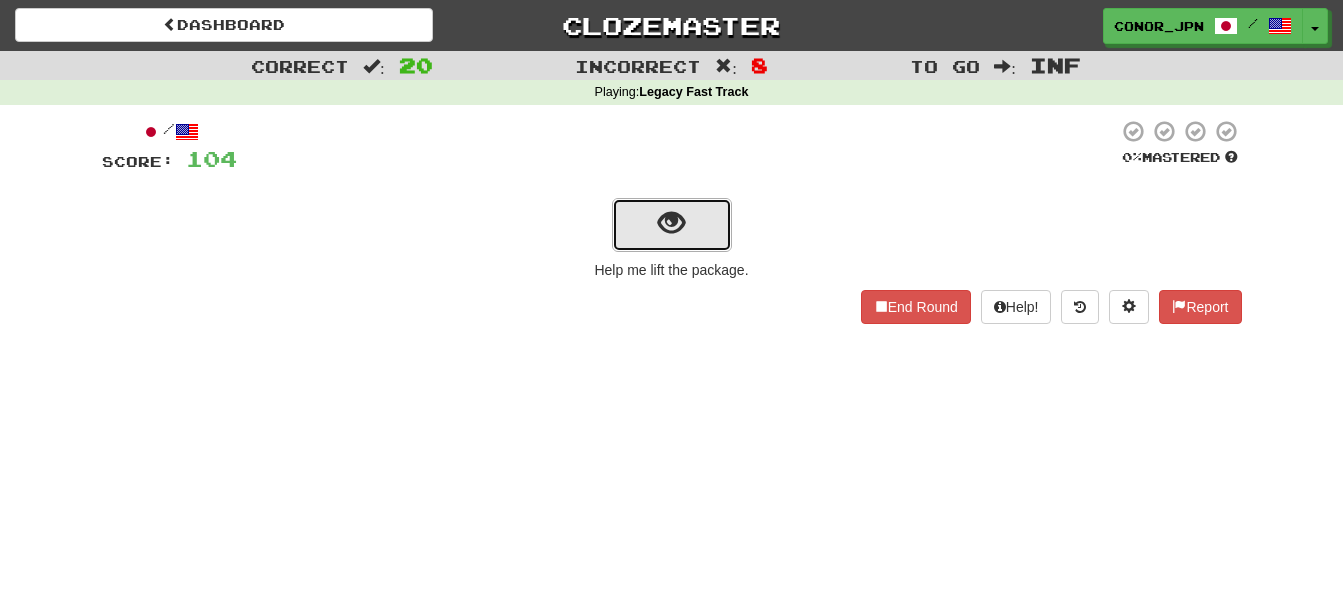 click at bounding box center [672, 225] 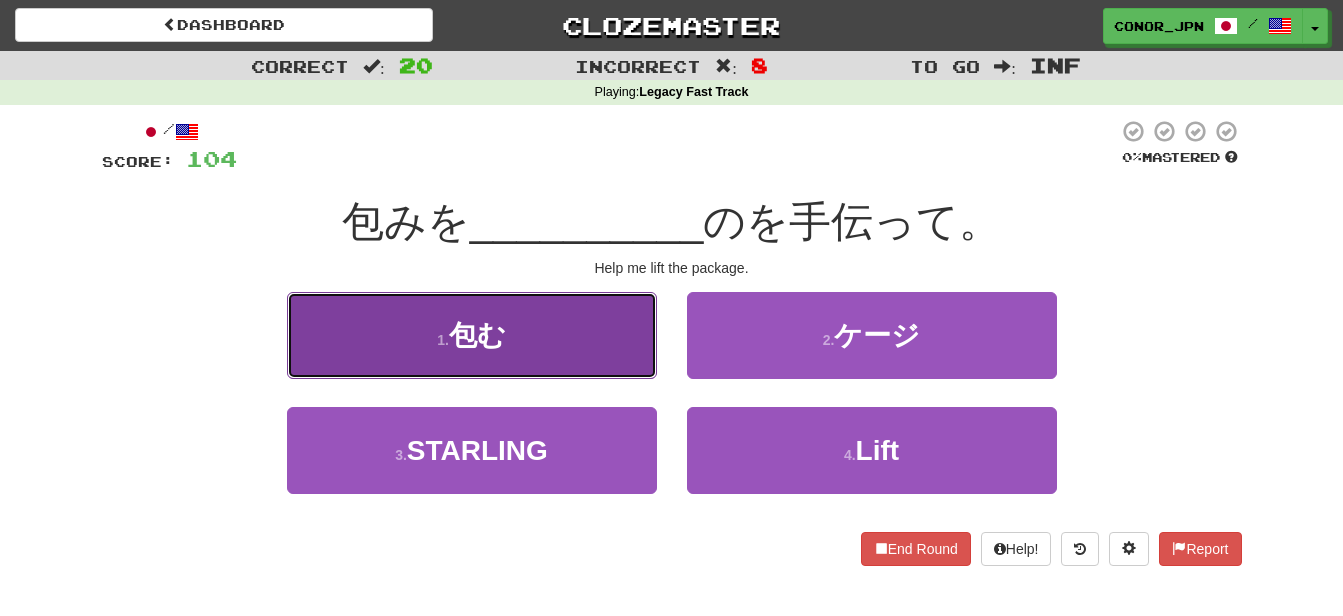 click on "1 .  包む" at bounding box center (472, 335) 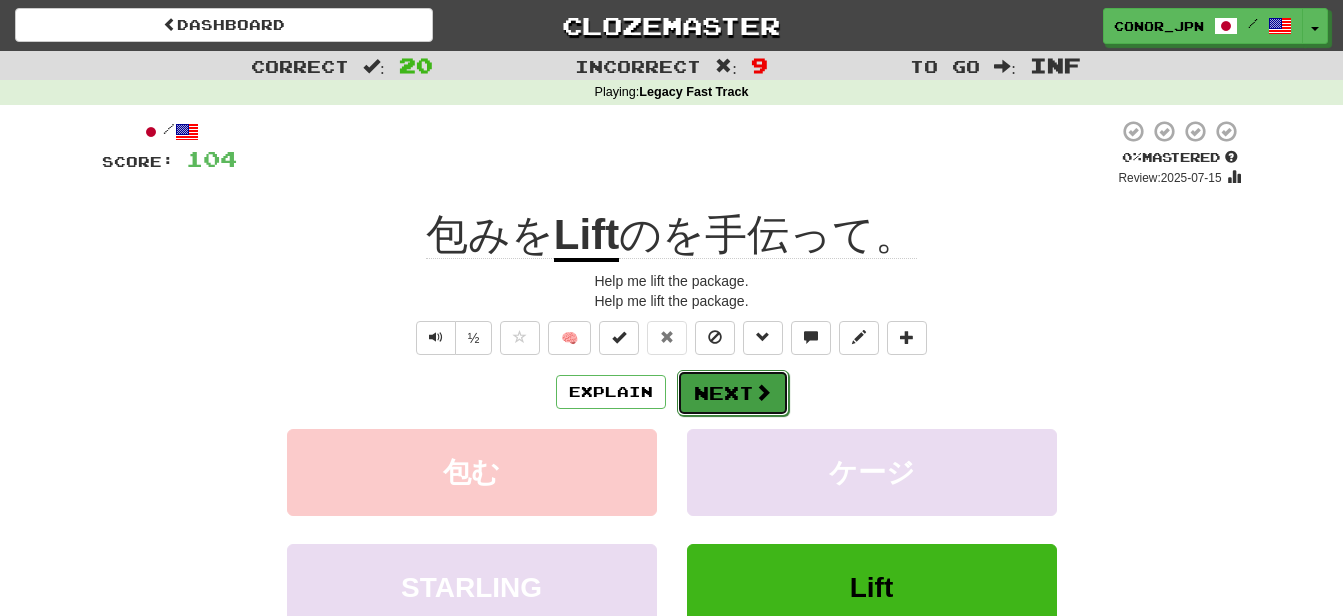 click on "Next" at bounding box center (733, 393) 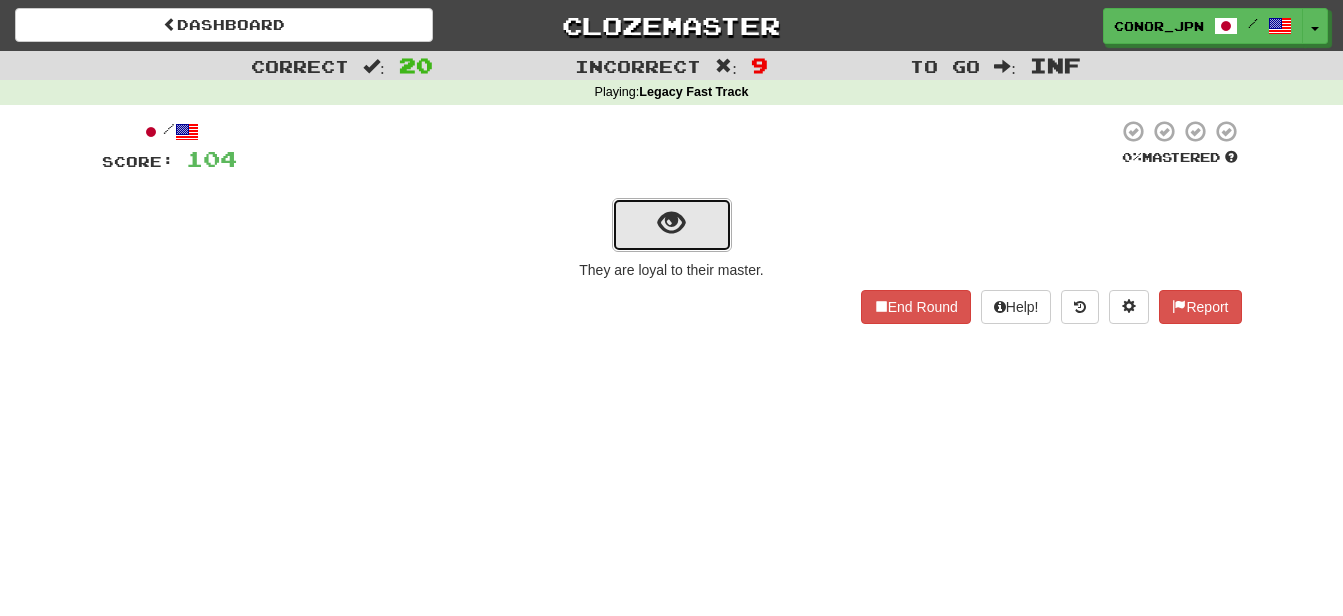 click at bounding box center (672, 225) 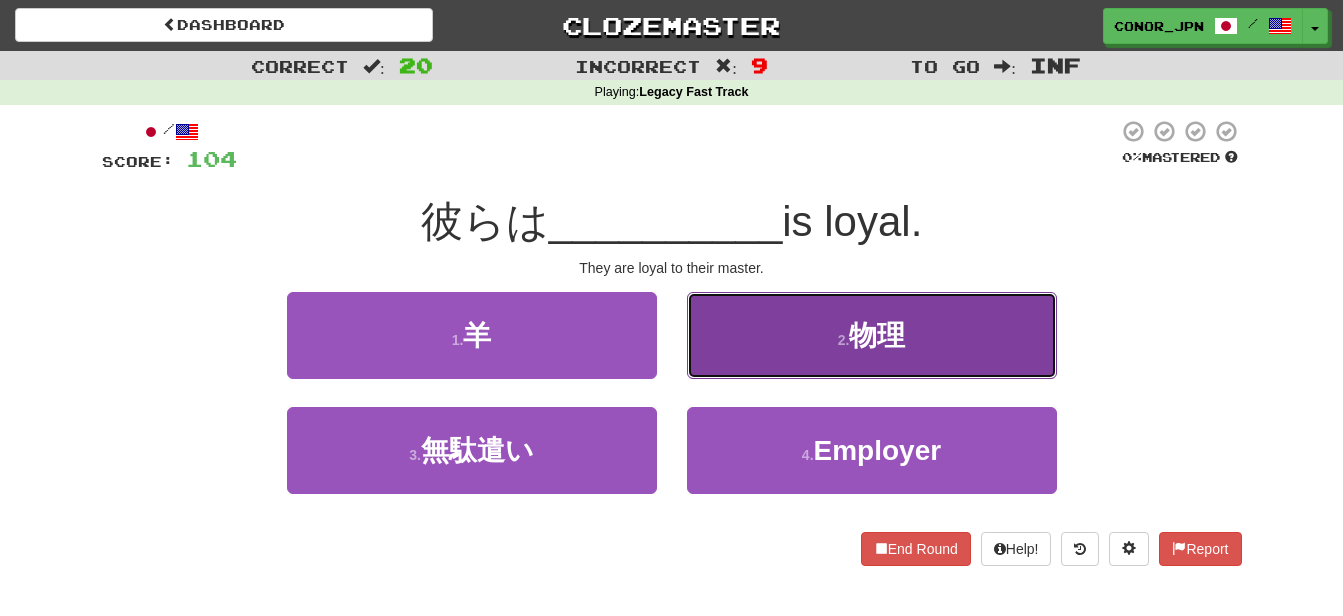 click on "2 .  物理" at bounding box center (872, 335) 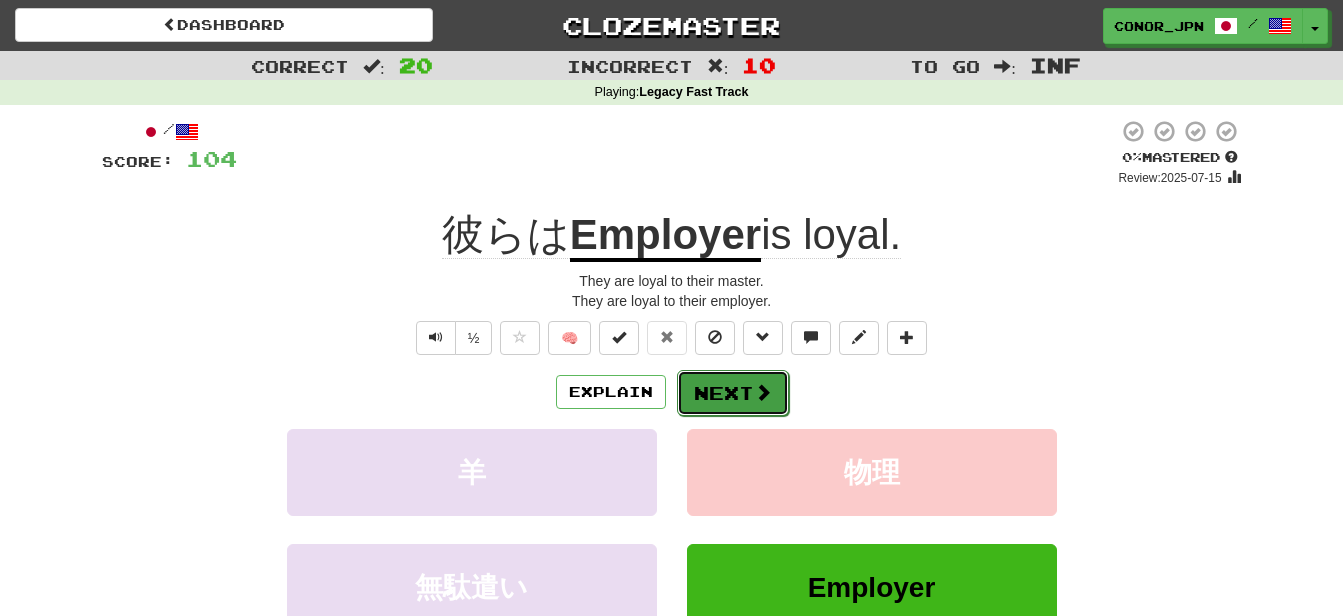 click on "Next" at bounding box center [733, 393] 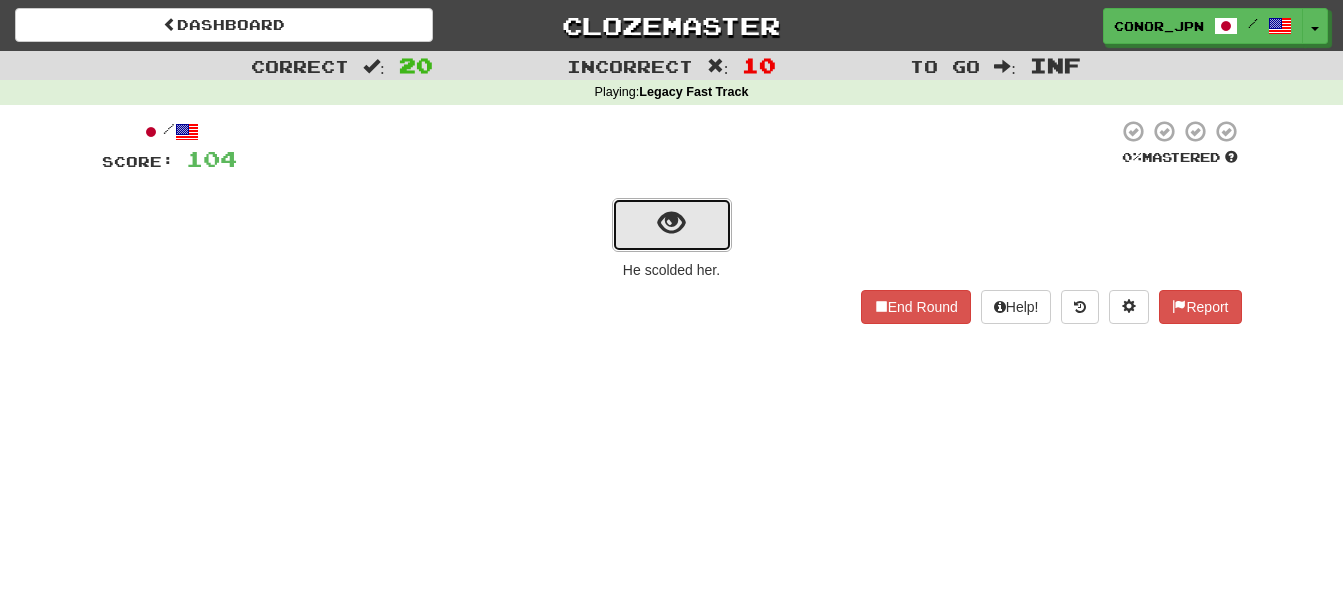 click at bounding box center [671, 223] 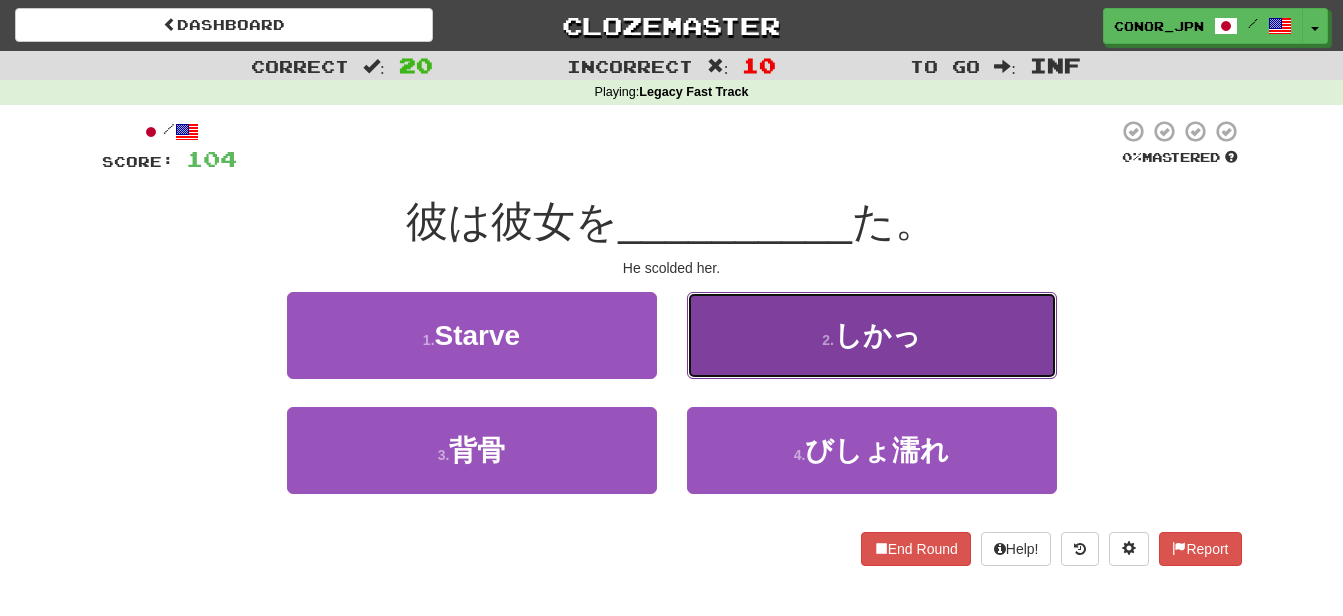 click on "しかっ" at bounding box center (877, 335) 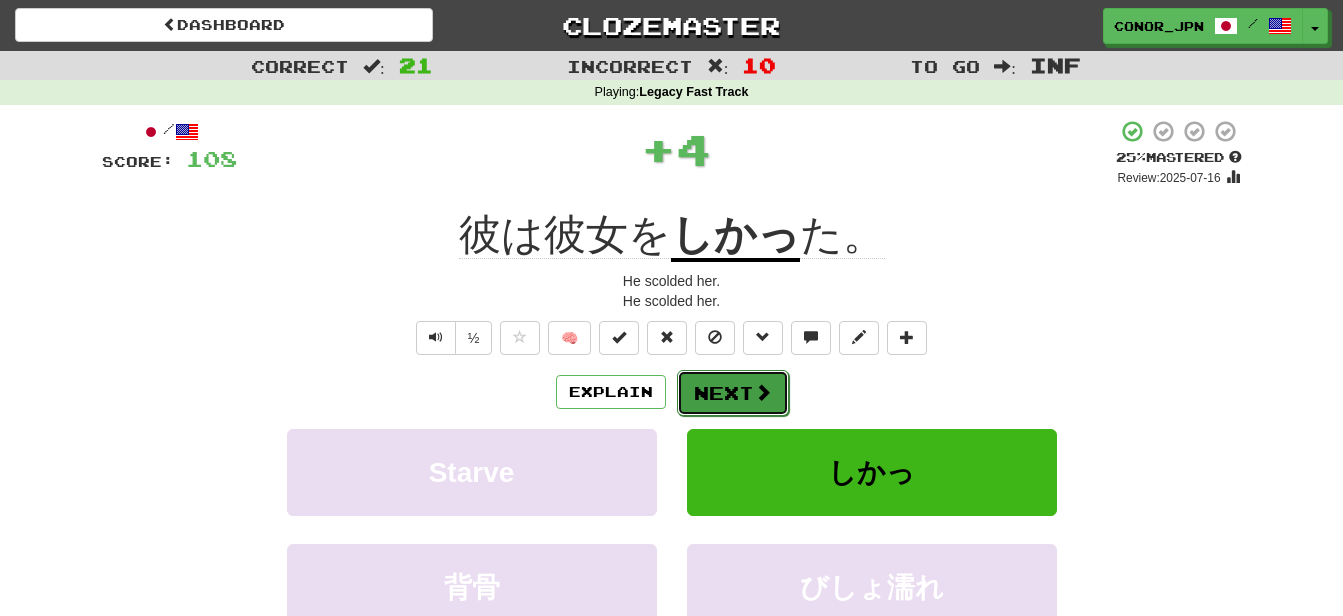 click on "Next" at bounding box center [733, 393] 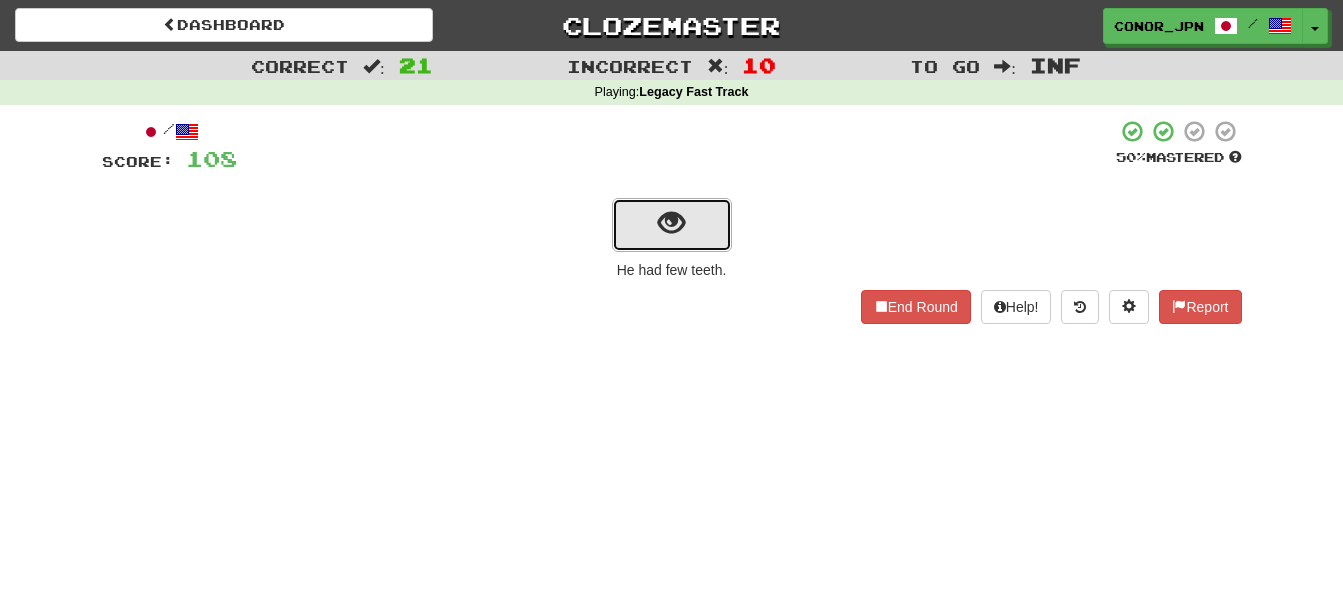 click at bounding box center [672, 225] 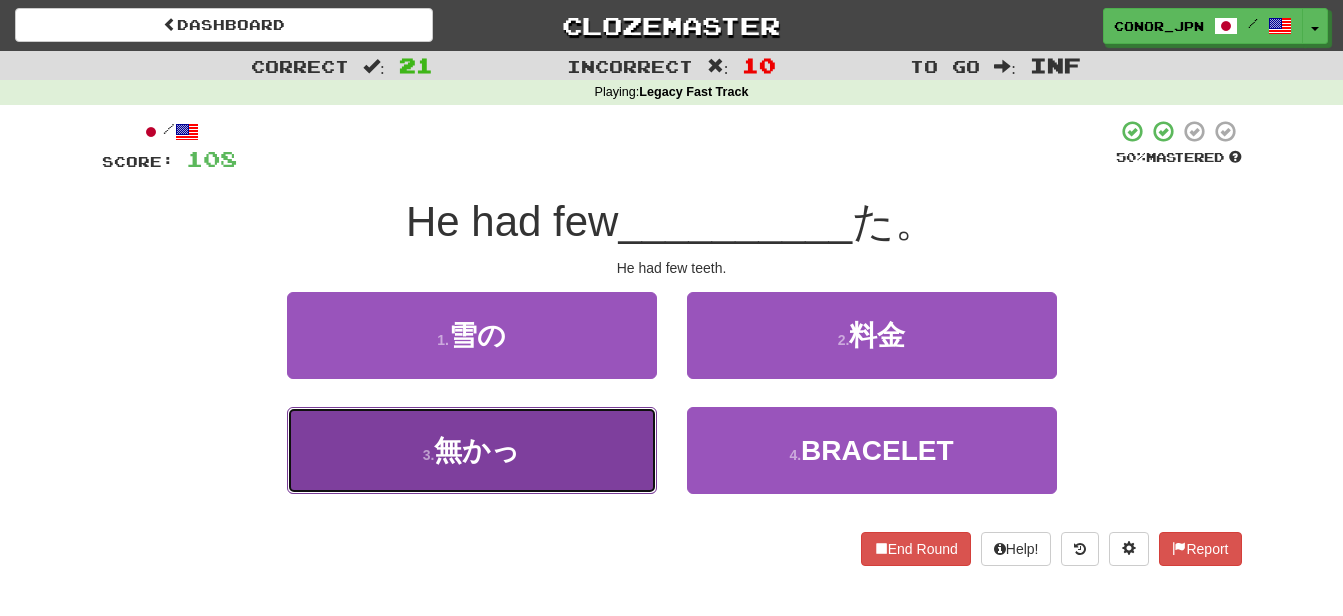 click on "無かっ" at bounding box center (477, 450) 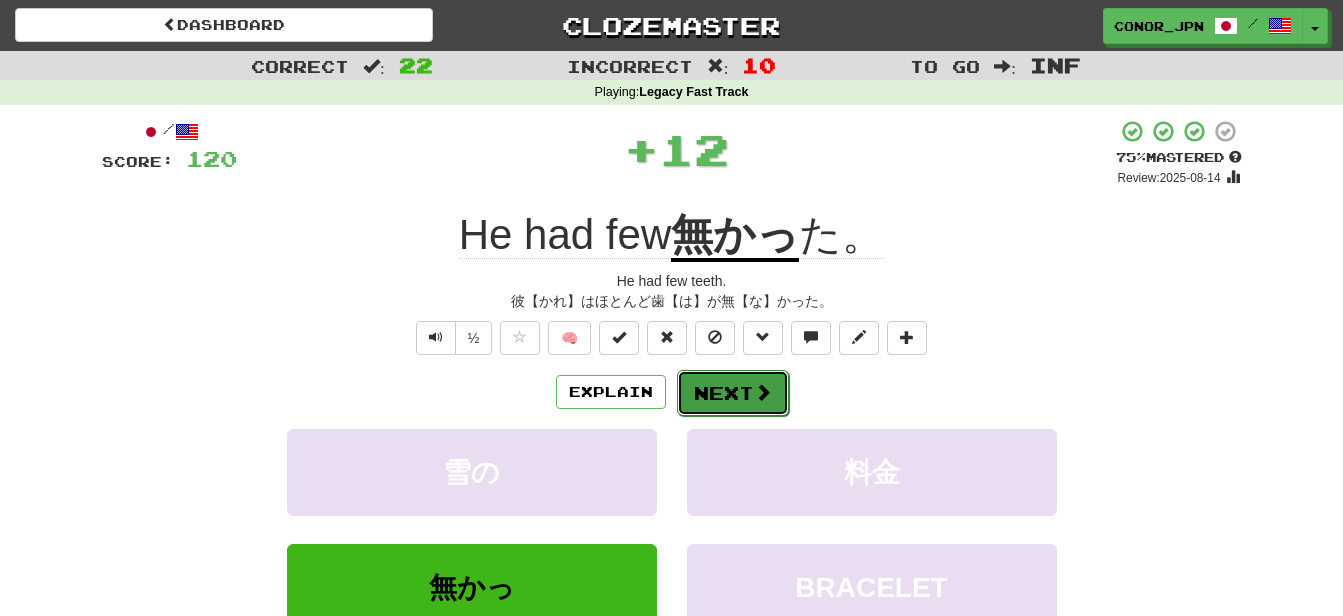 click on "Next" at bounding box center (733, 393) 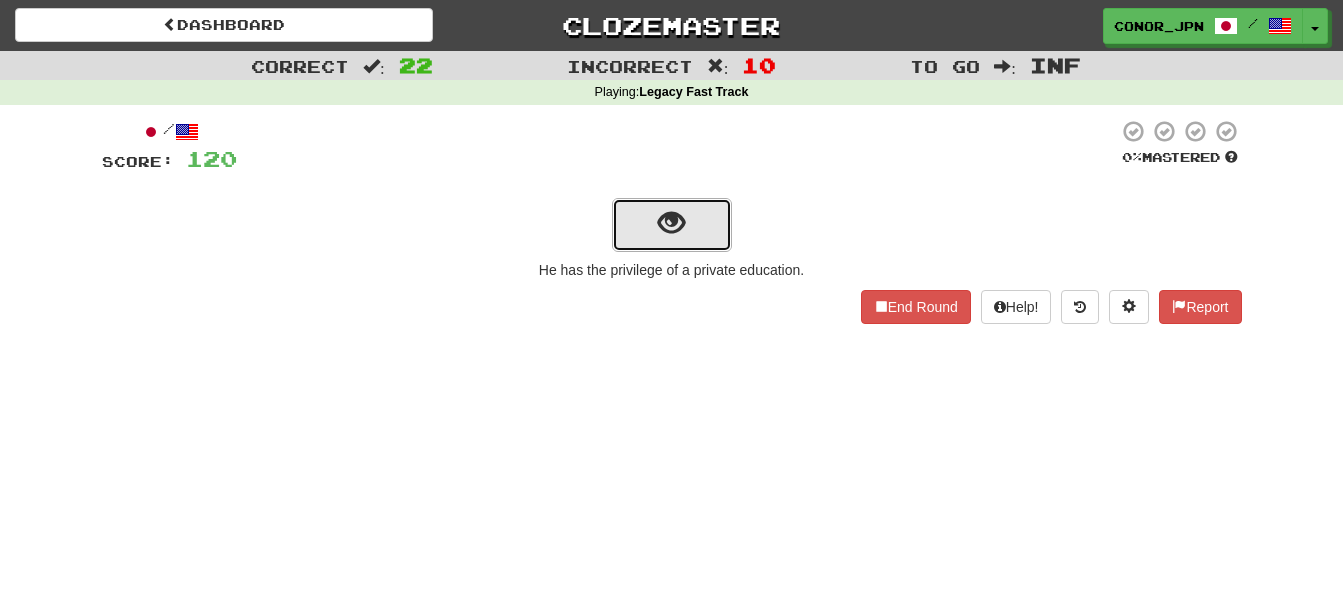 click at bounding box center (672, 225) 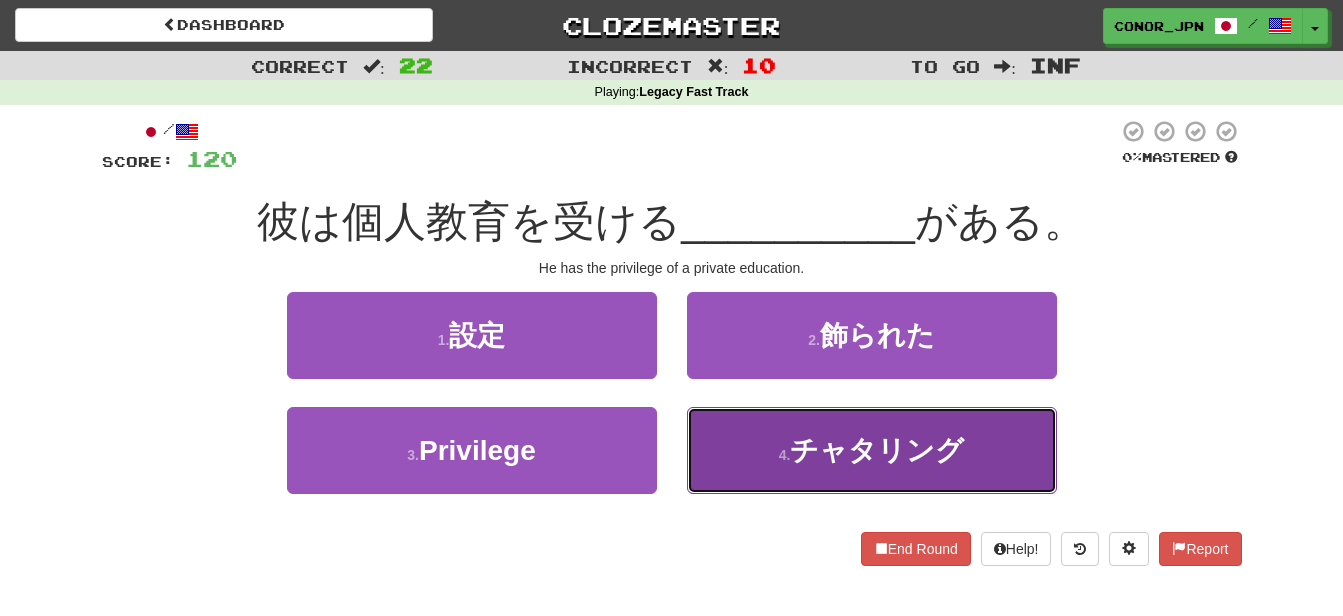 click on "チャタリング" at bounding box center (877, 450) 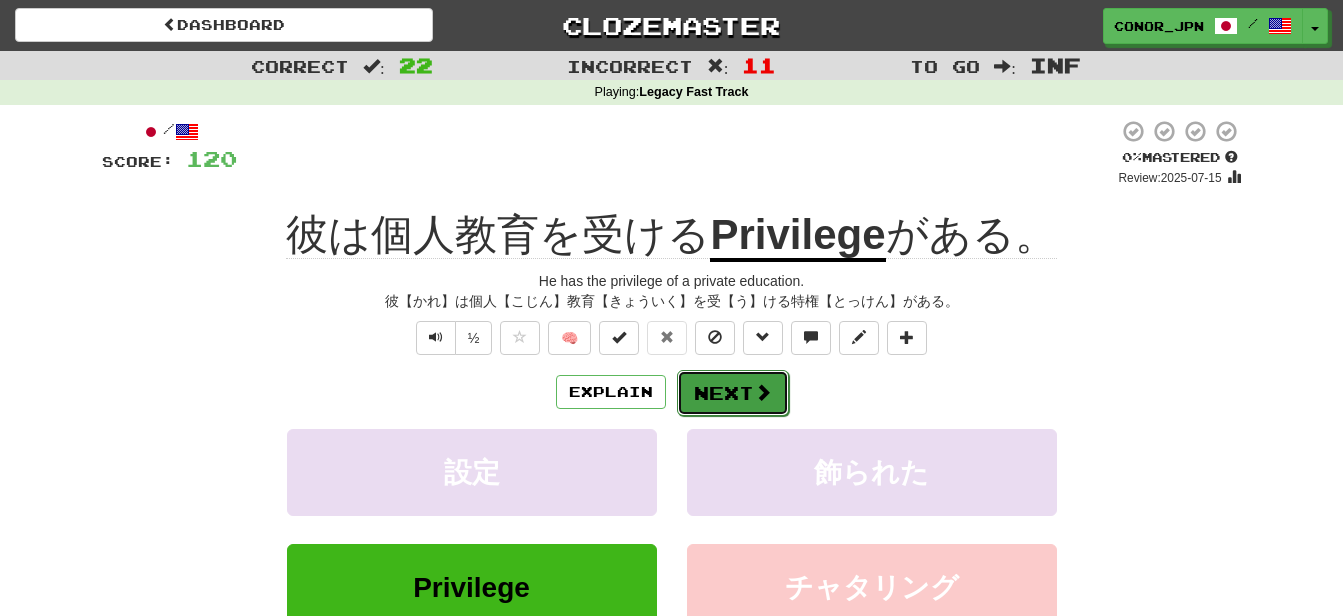 click at bounding box center [763, 392] 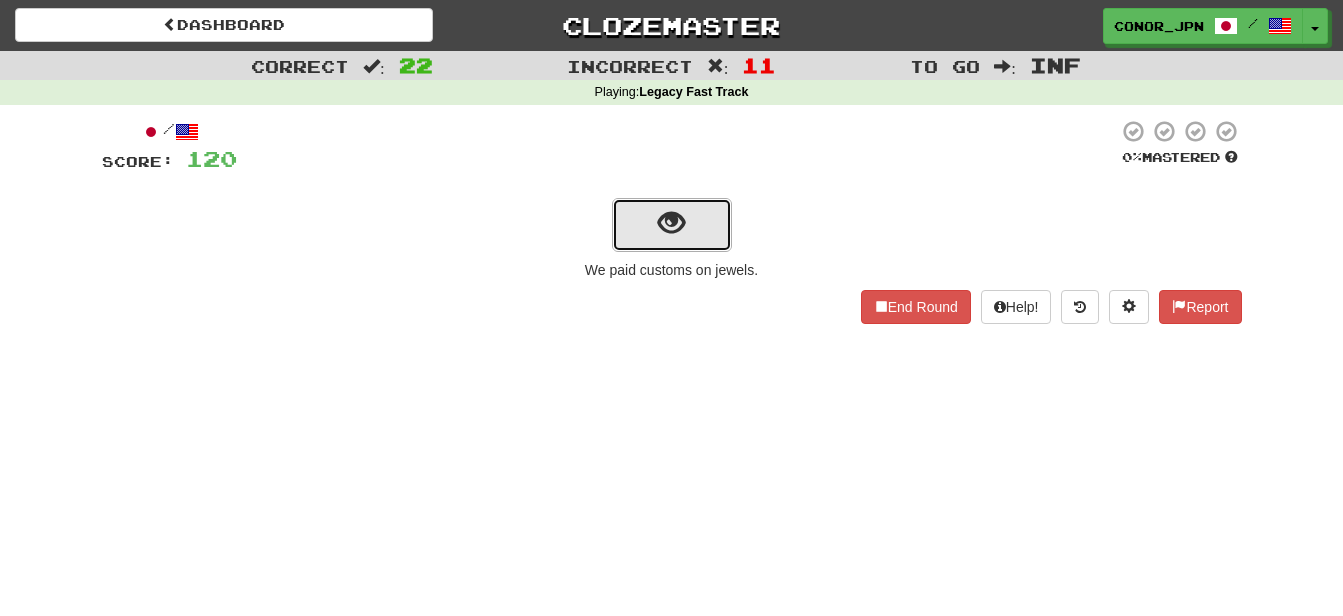 click at bounding box center (672, 225) 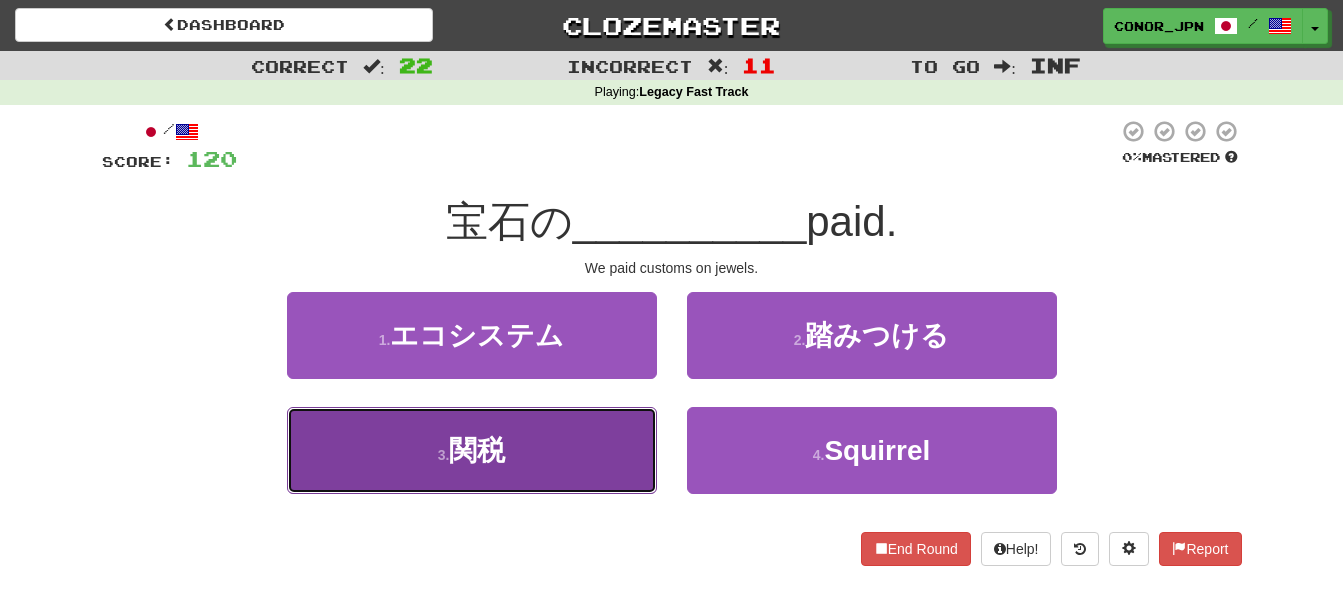 click on "3 .  Customs duty" at bounding box center [472, 450] 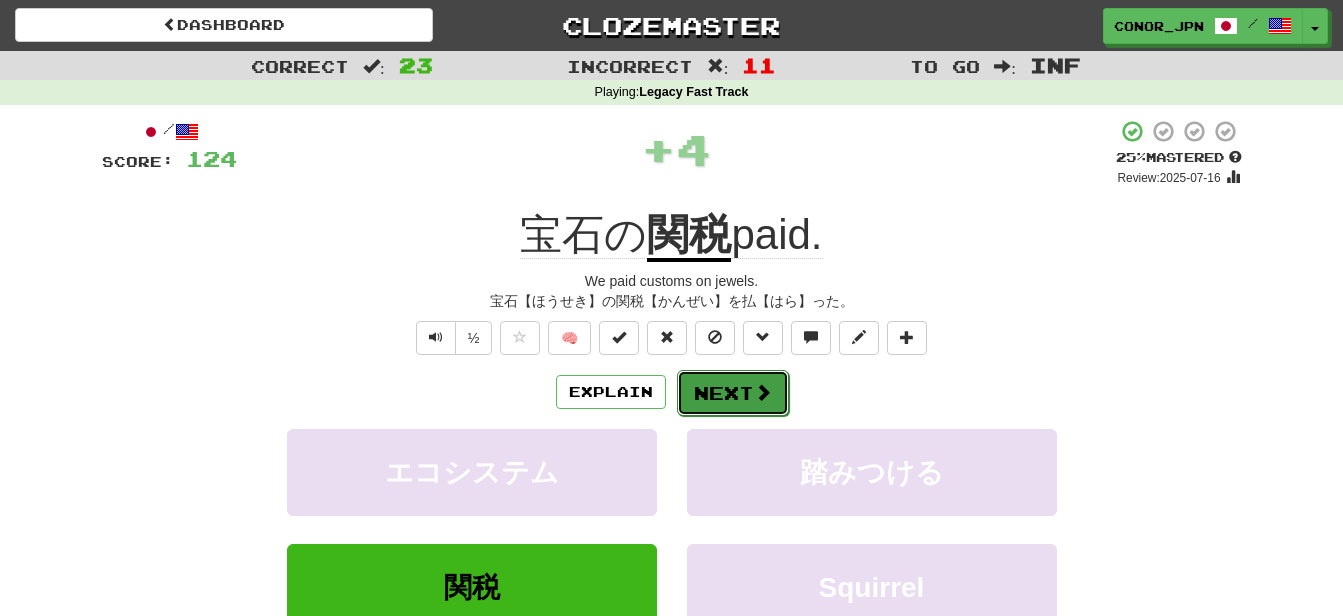 click at bounding box center (763, 392) 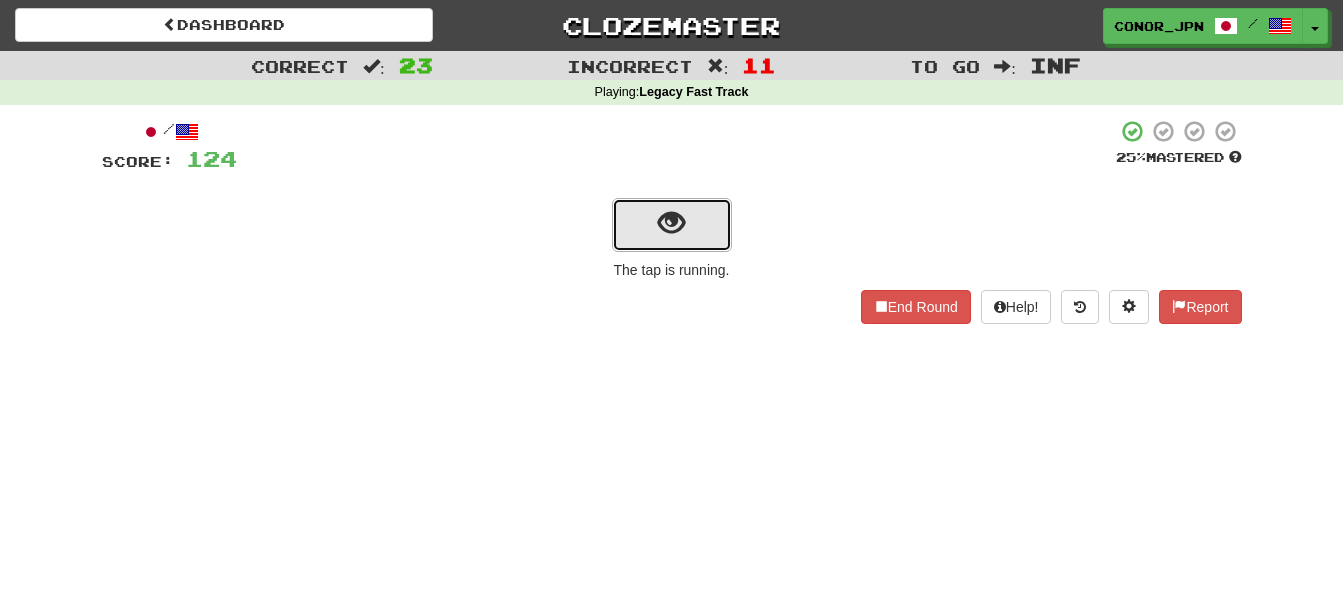 click at bounding box center [672, 225] 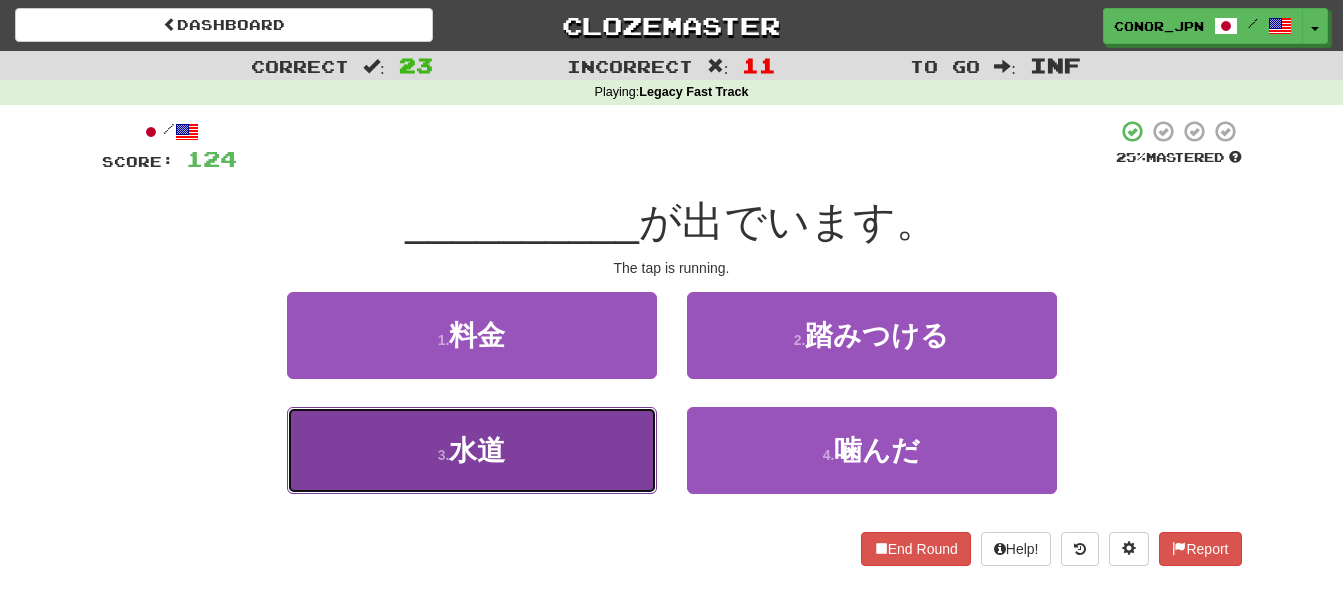 click on "3 .  Water supply" at bounding box center [472, 450] 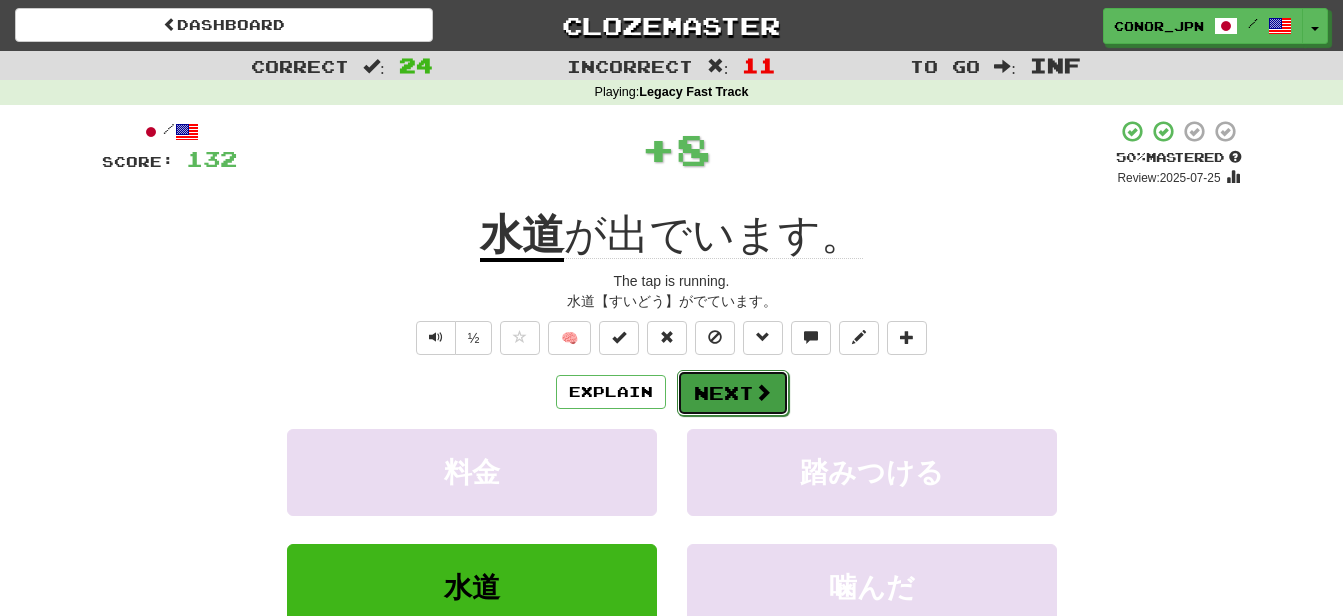 click on "Next" at bounding box center (733, 393) 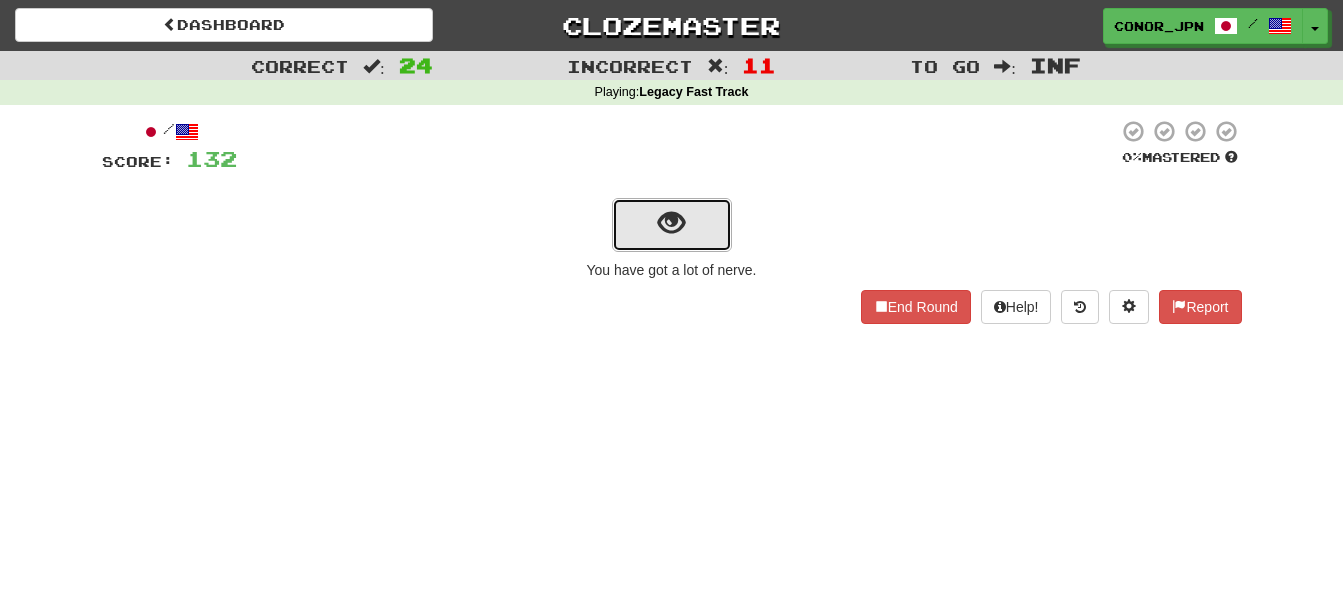 click at bounding box center [671, 223] 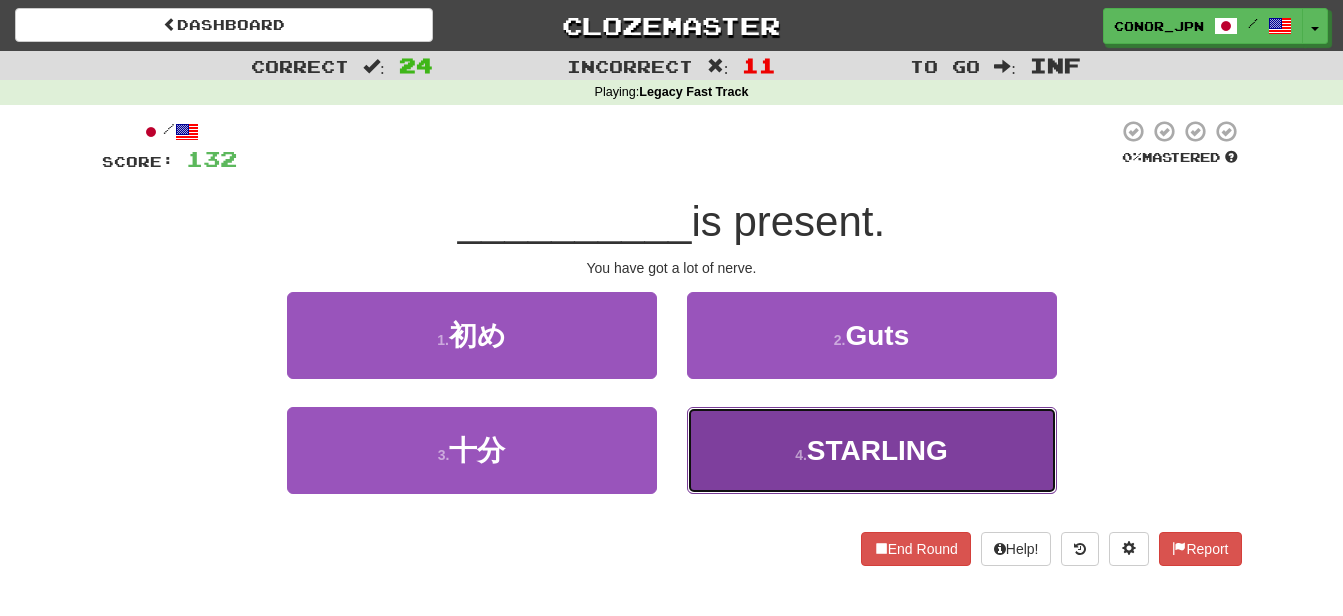 click on "4 .  ムクドリ" at bounding box center (872, 450) 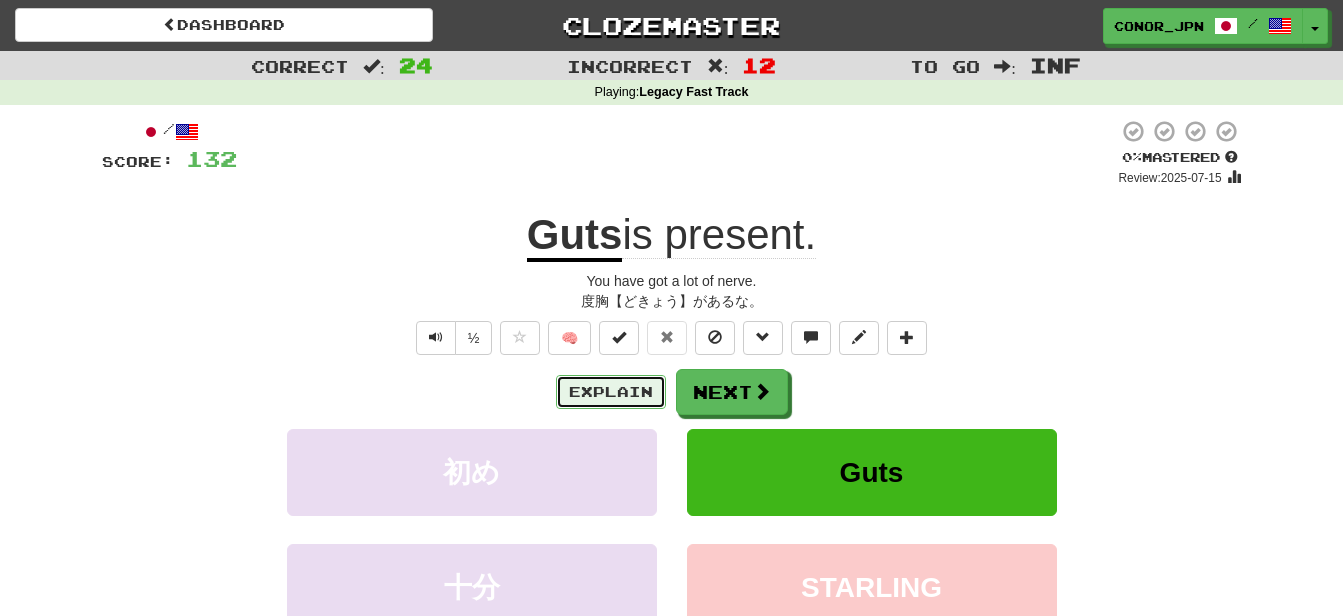 click on "Explain" at bounding box center [611, 392] 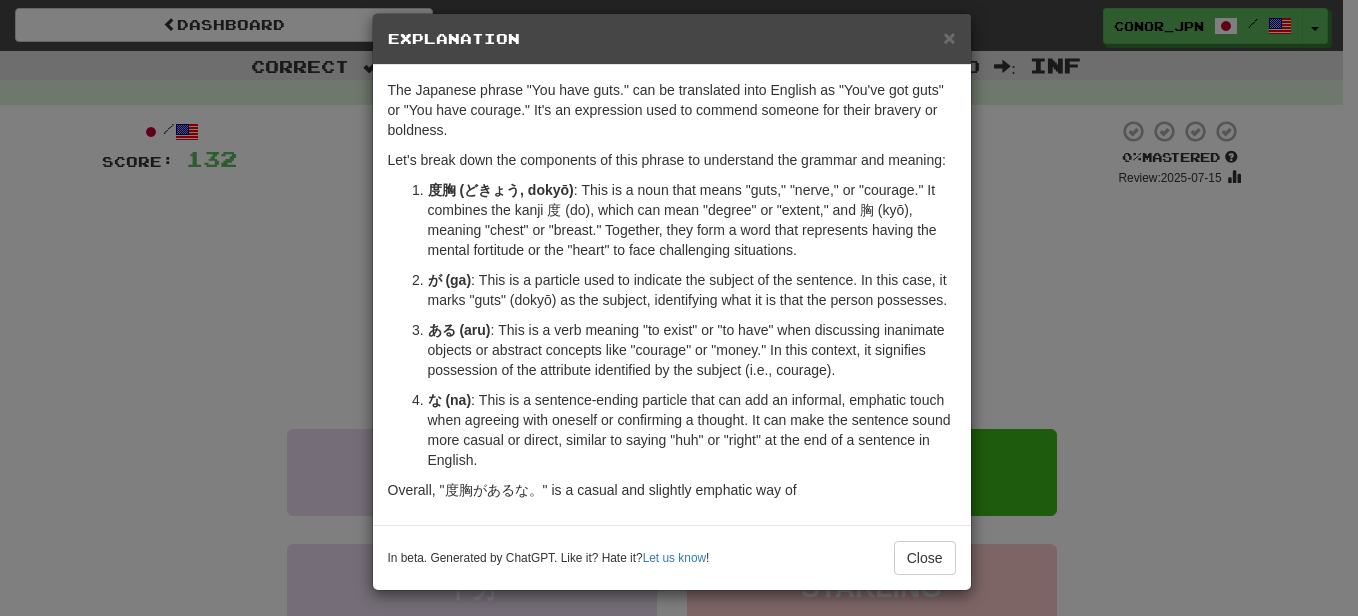scroll, scrollTop: 22, scrollLeft: 0, axis: vertical 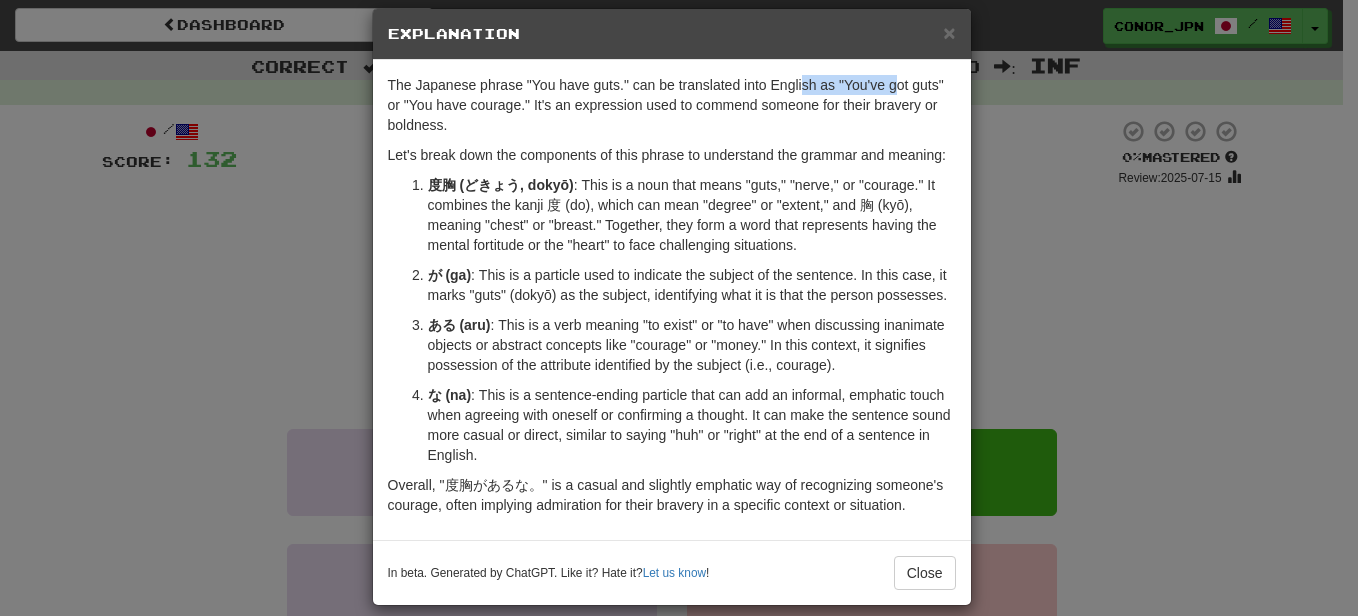 drag, startPoint x: 845, startPoint y: 86, endPoint x: 938, endPoint y: 88, distance: 93.0215 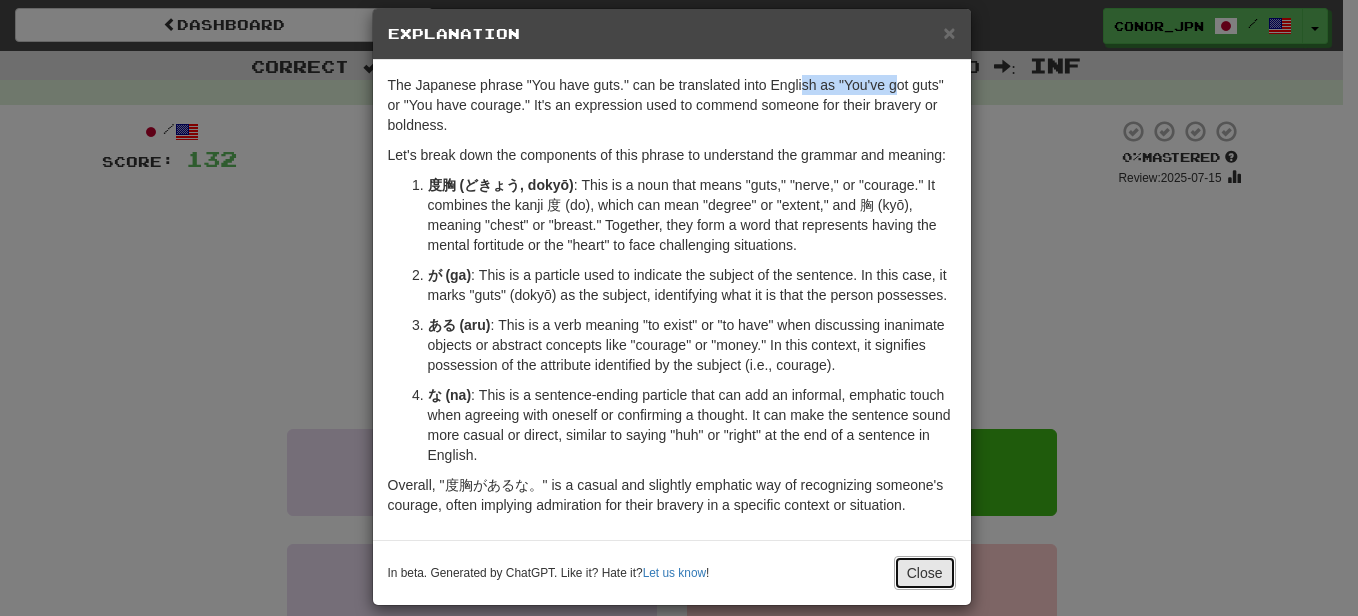 click on "Close" at bounding box center (925, 573) 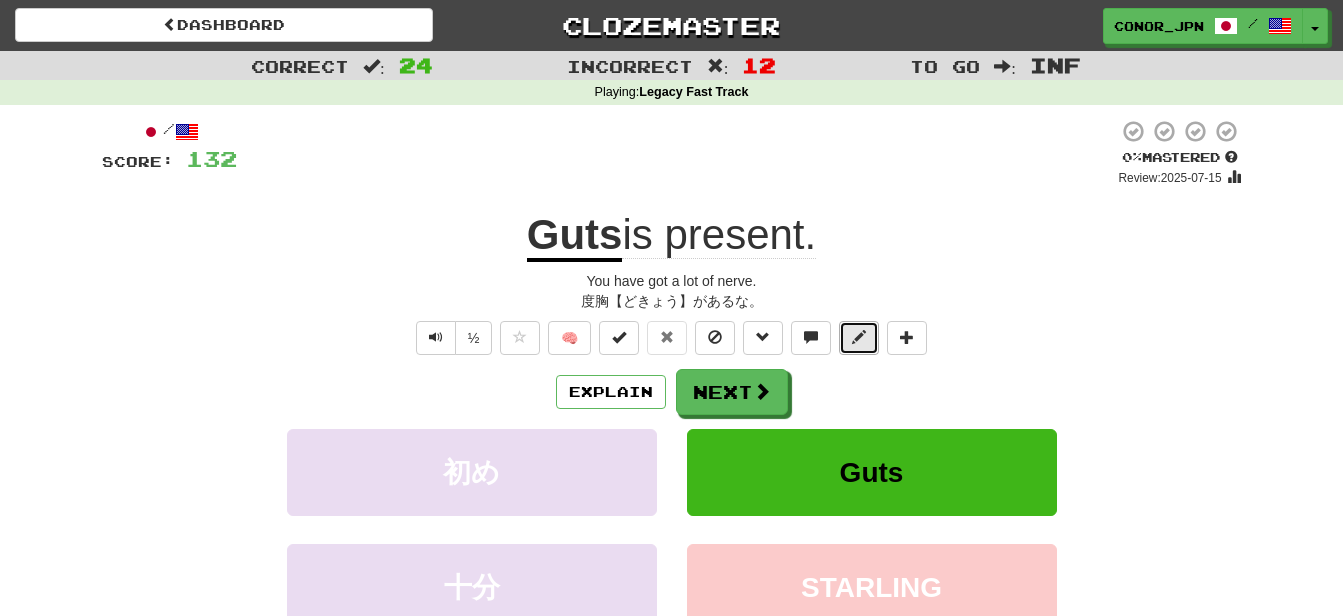 click at bounding box center (859, 338) 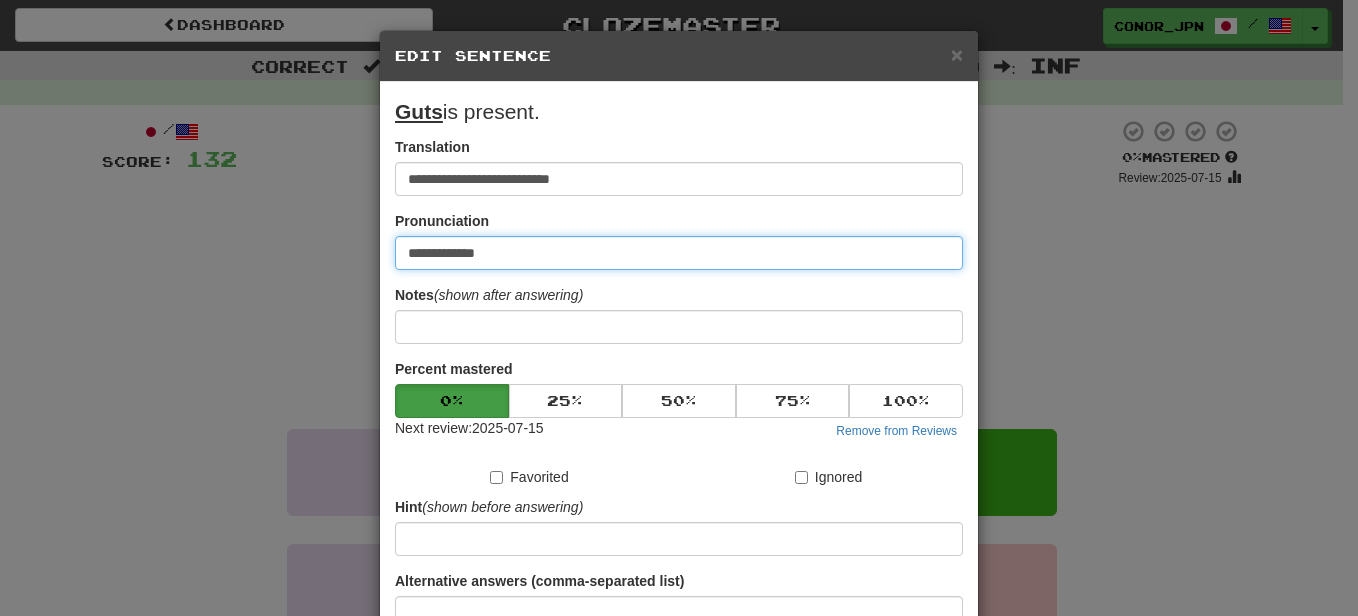 drag, startPoint x: 596, startPoint y: 258, endPoint x: 383, endPoint y: 246, distance: 213.33775 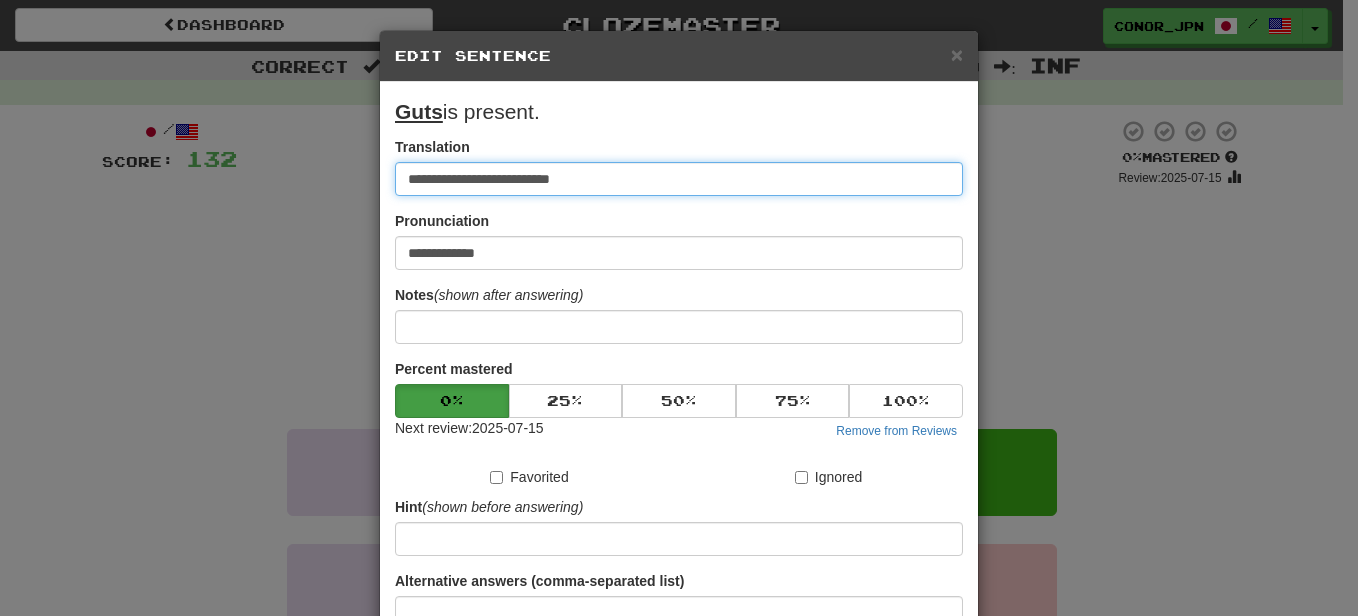 drag, startPoint x: 588, startPoint y: 177, endPoint x: 355, endPoint y: 175, distance: 233.00859 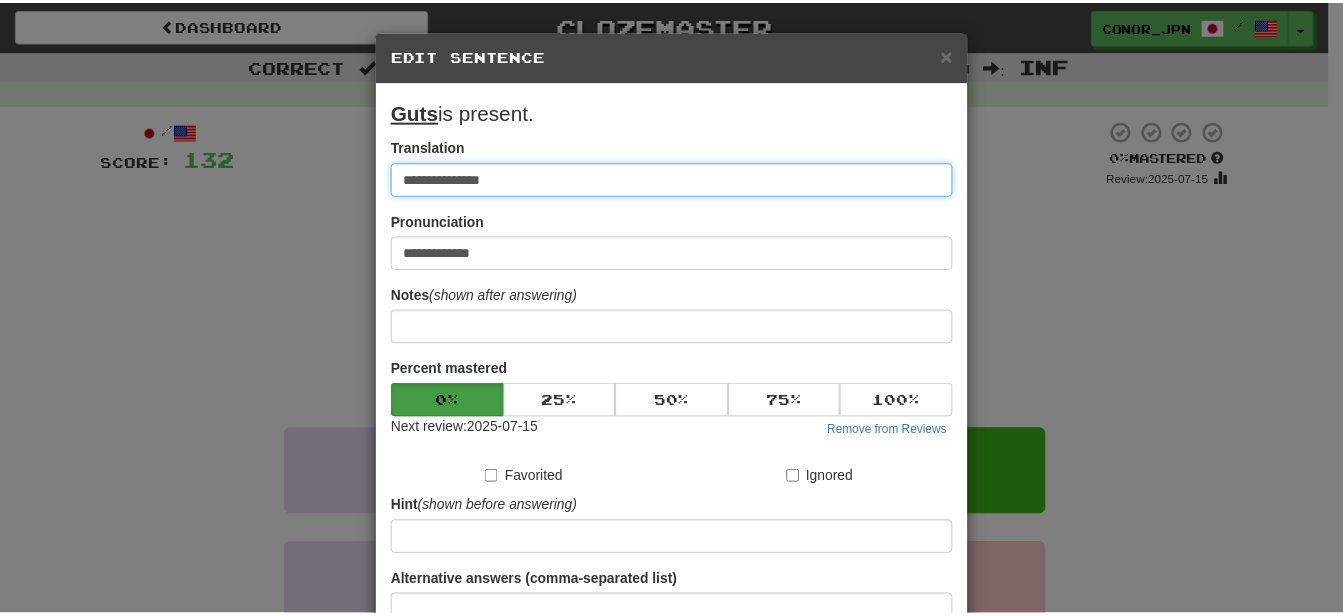 scroll, scrollTop: 186, scrollLeft: 0, axis: vertical 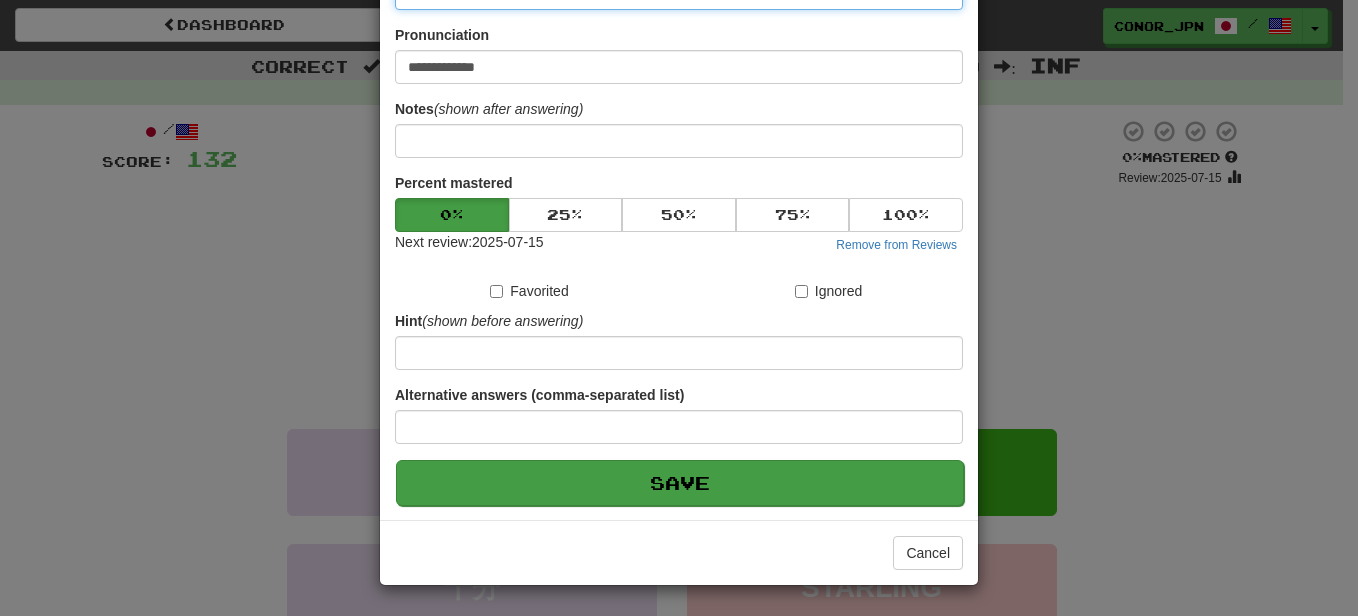 type on "**********" 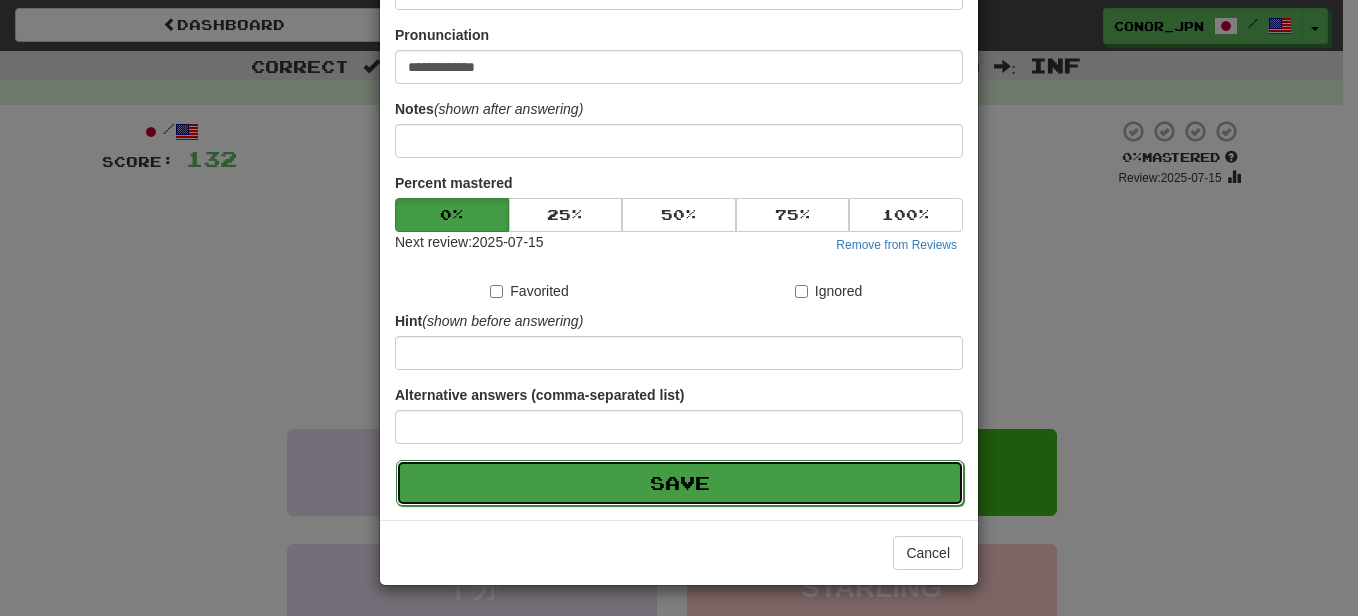 click on "Save" at bounding box center (680, 483) 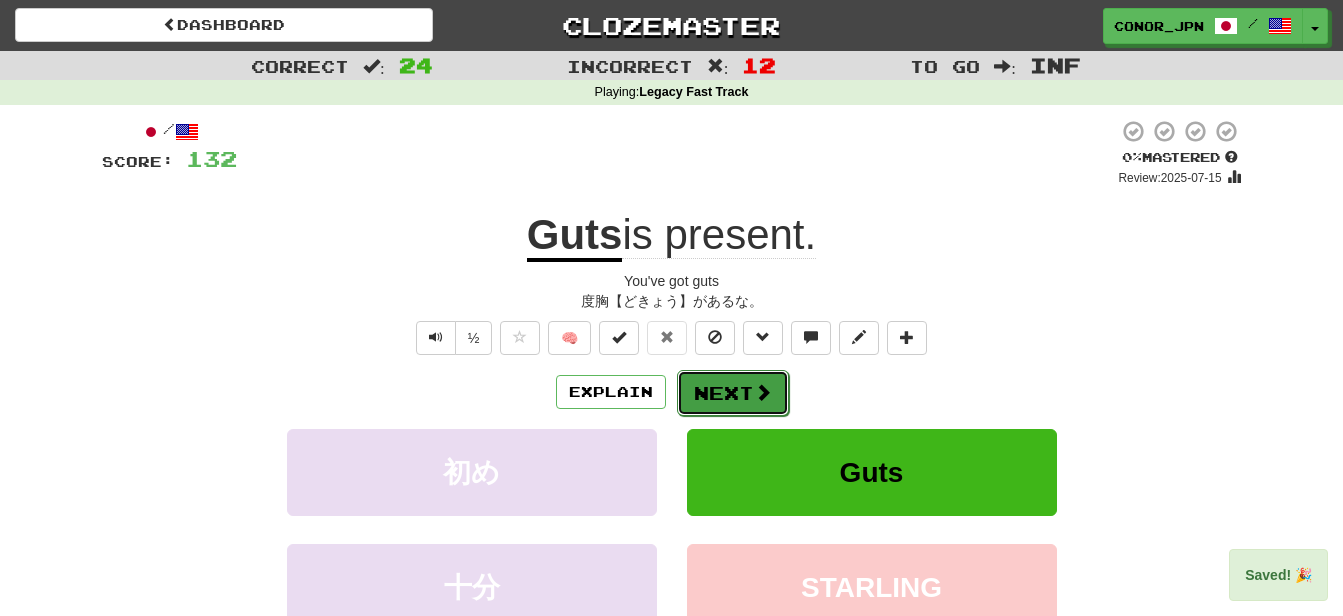 click on "Next" at bounding box center [733, 393] 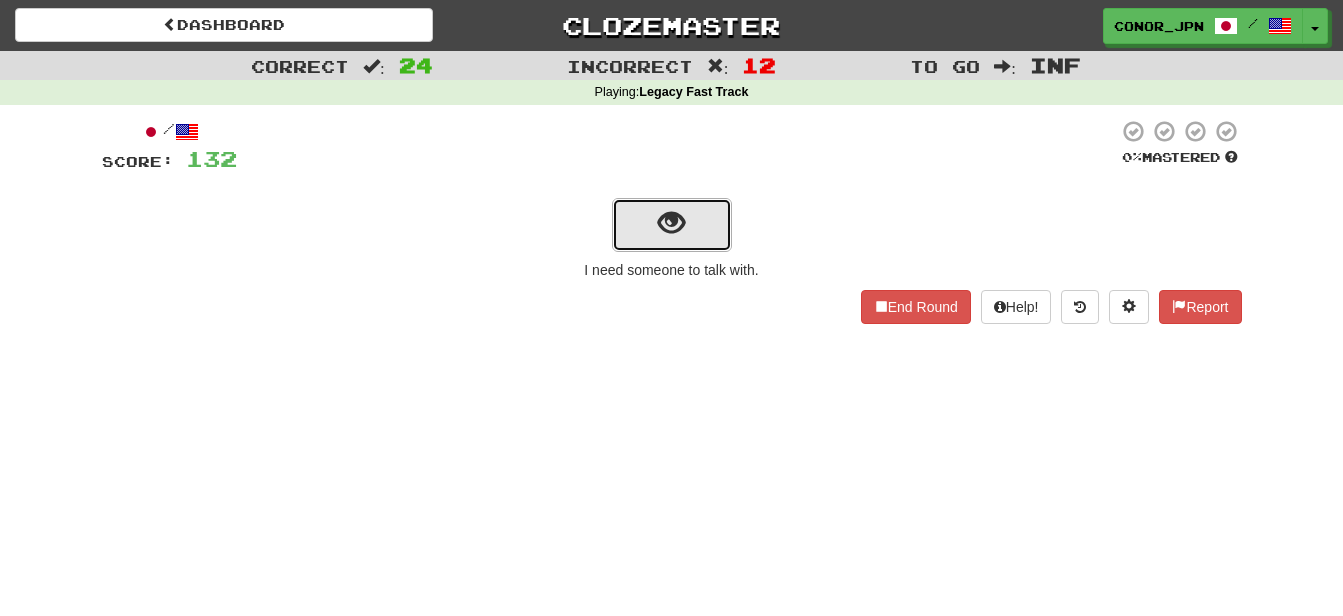 click at bounding box center (672, 225) 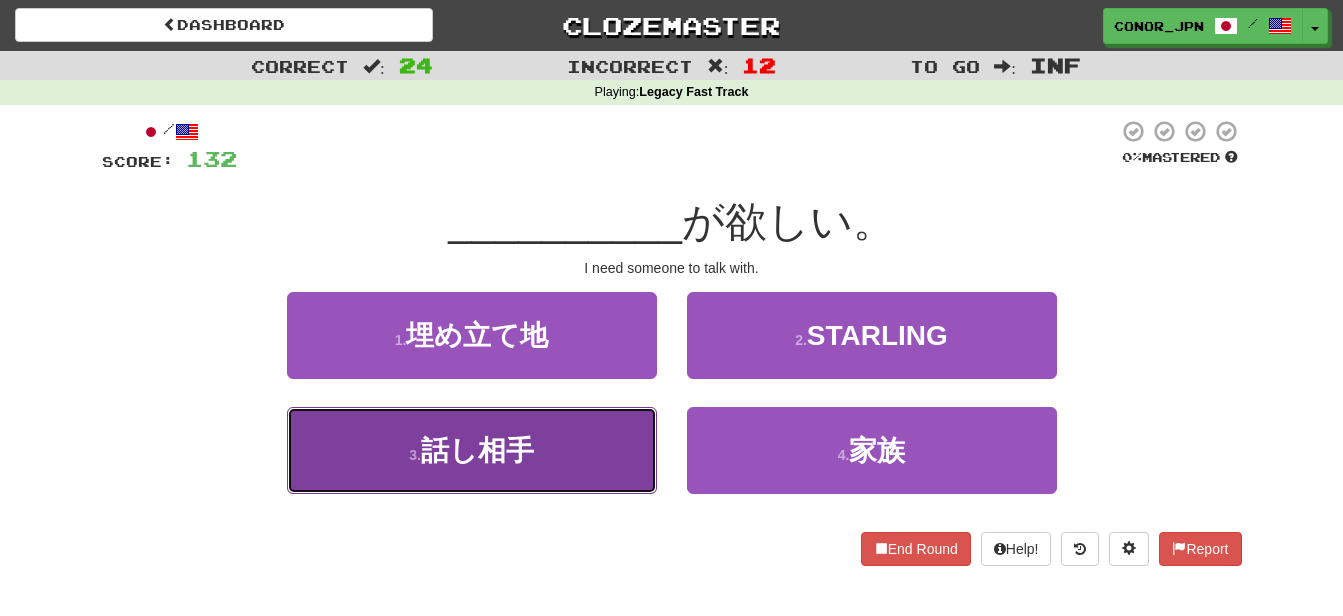 click on "話し相手" at bounding box center [477, 450] 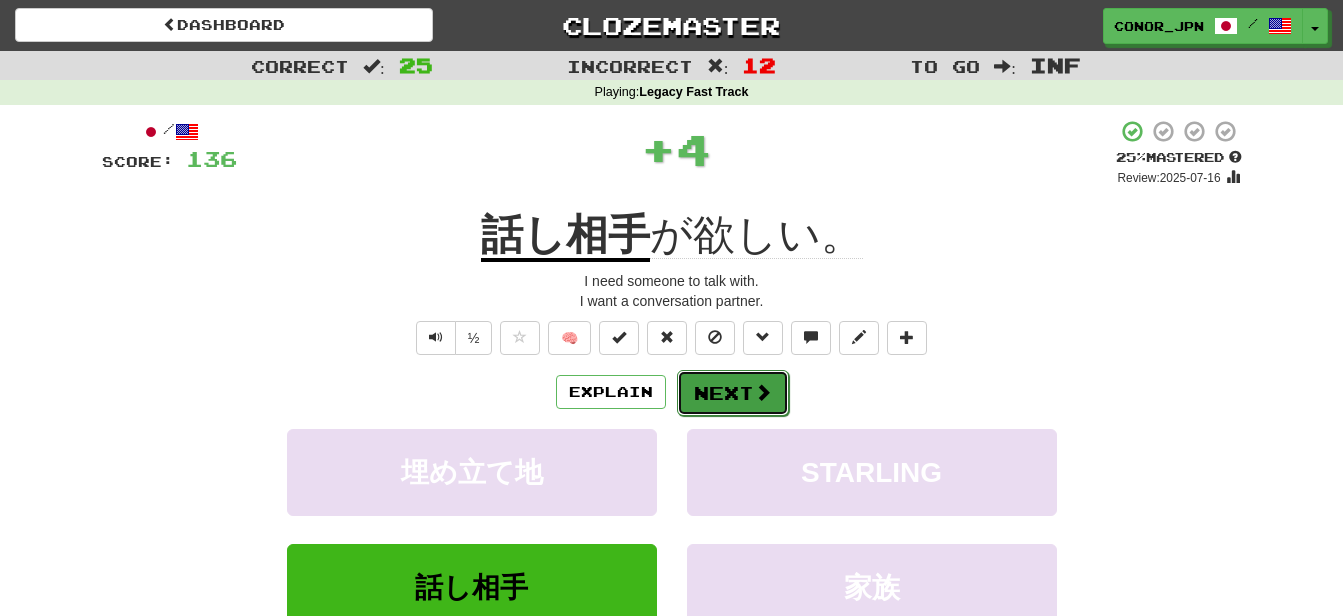 click on "Next" at bounding box center (733, 393) 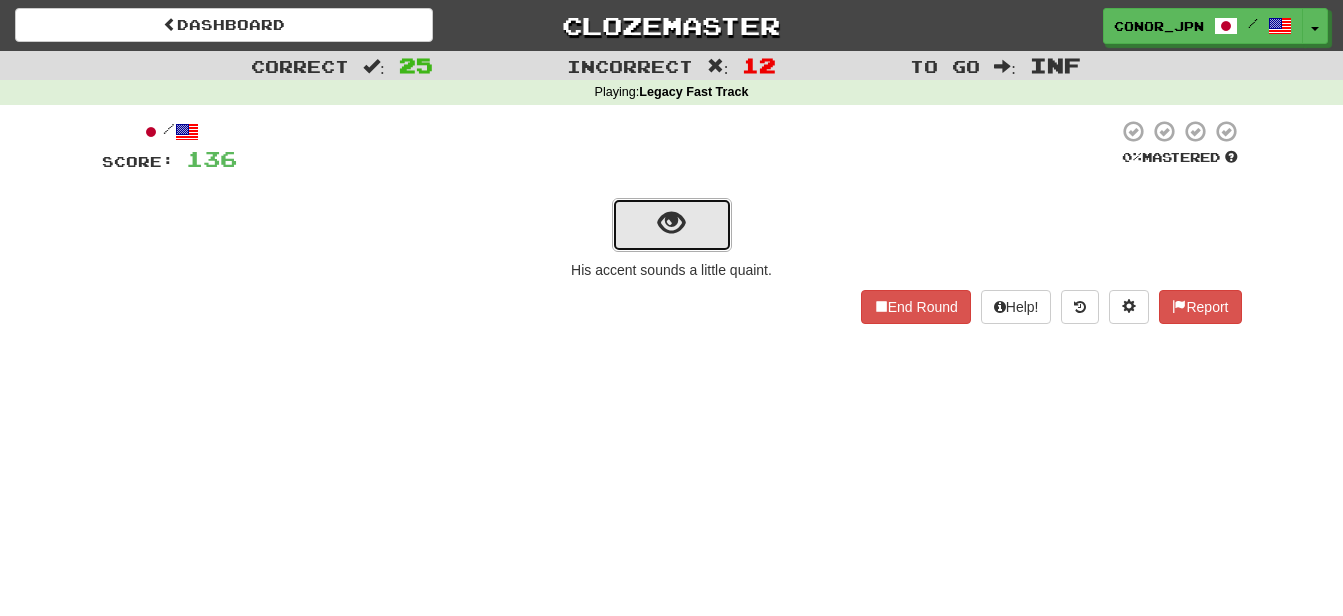 click at bounding box center (672, 225) 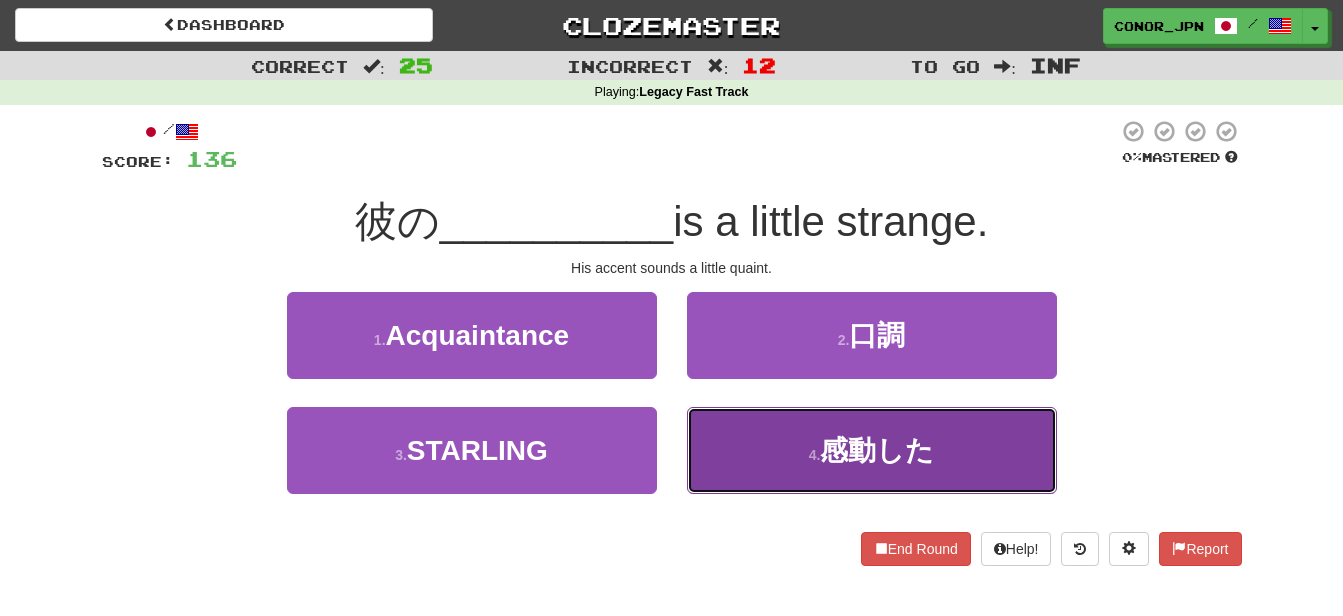 click on "感動した" at bounding box center (877, 450) 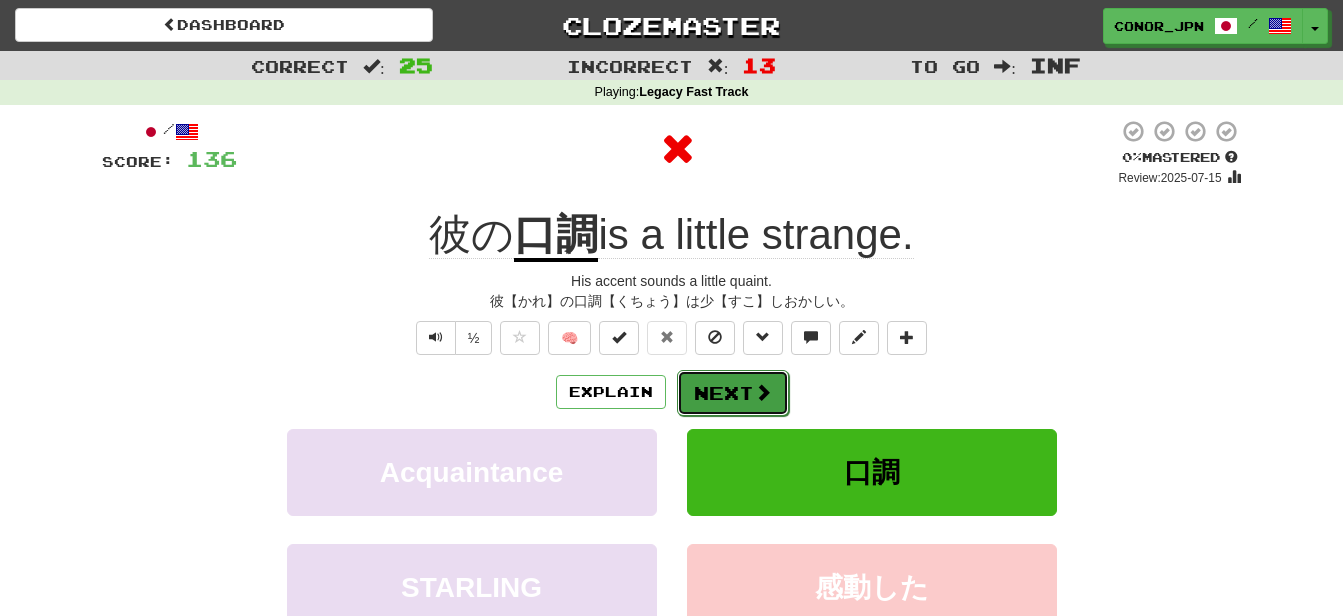 click on "Next" at bounding box center [733, 393] 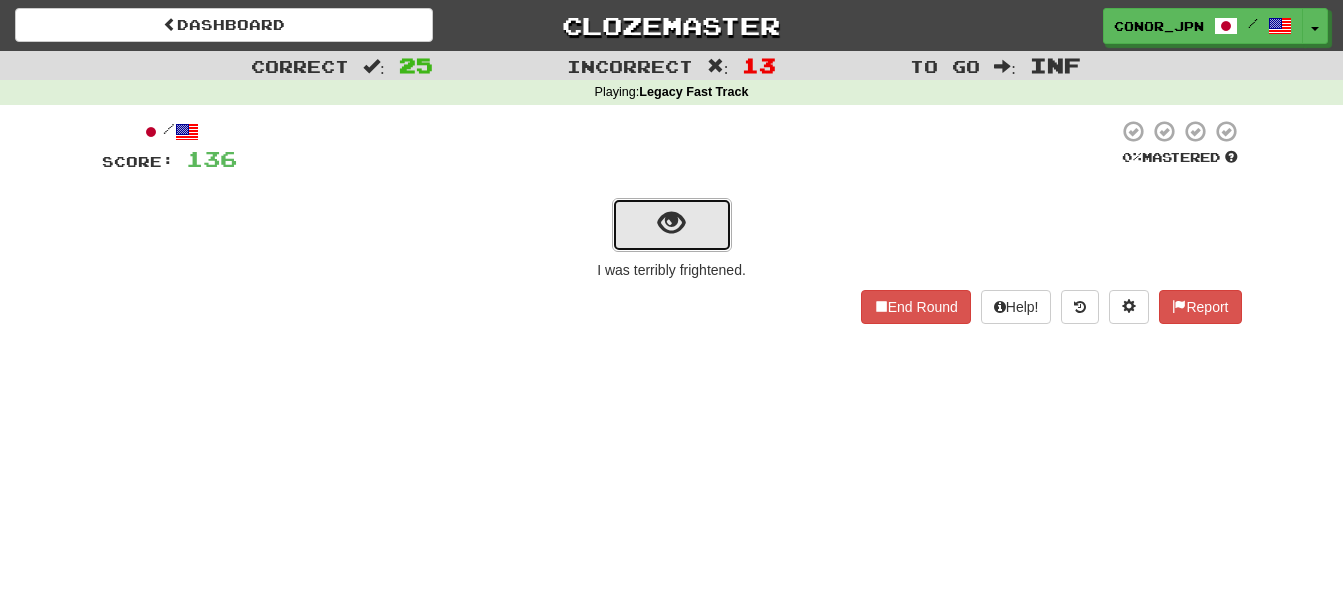 click at bounding box center [672, 225] 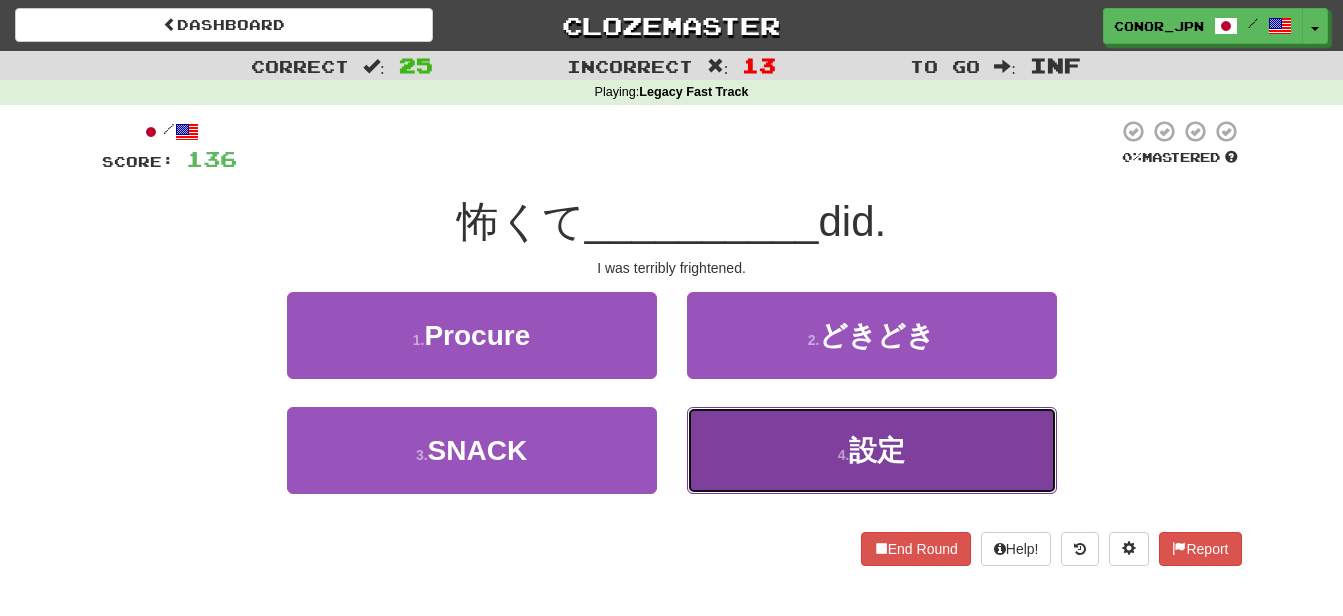 click on "4 .  設定" at bounding box center [872, 450] 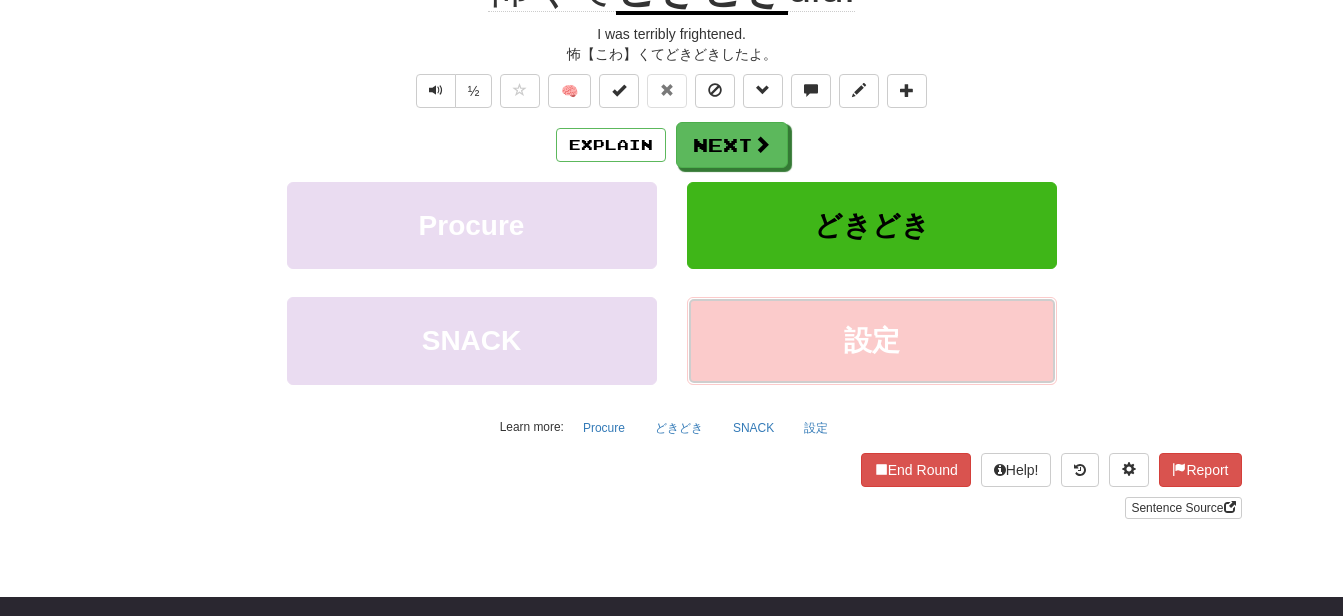 scroll, scrollTop: 300, scrollLeft: 0, axis: vertical 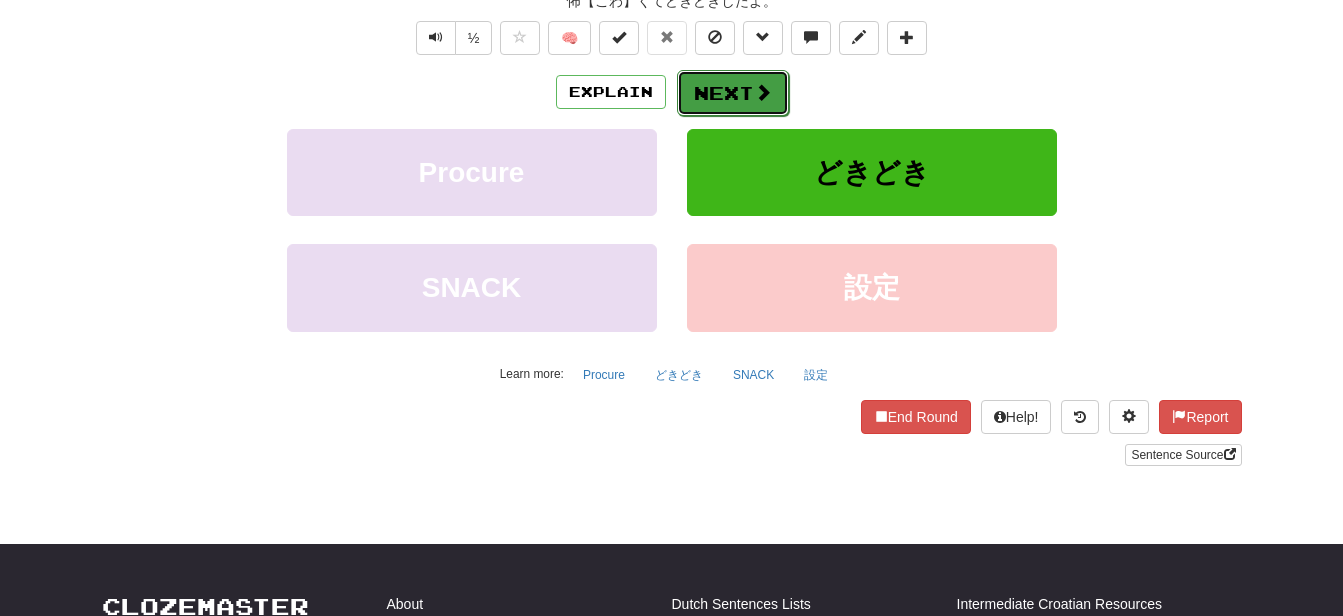 click on "Next" at bounding box center (733, 93) 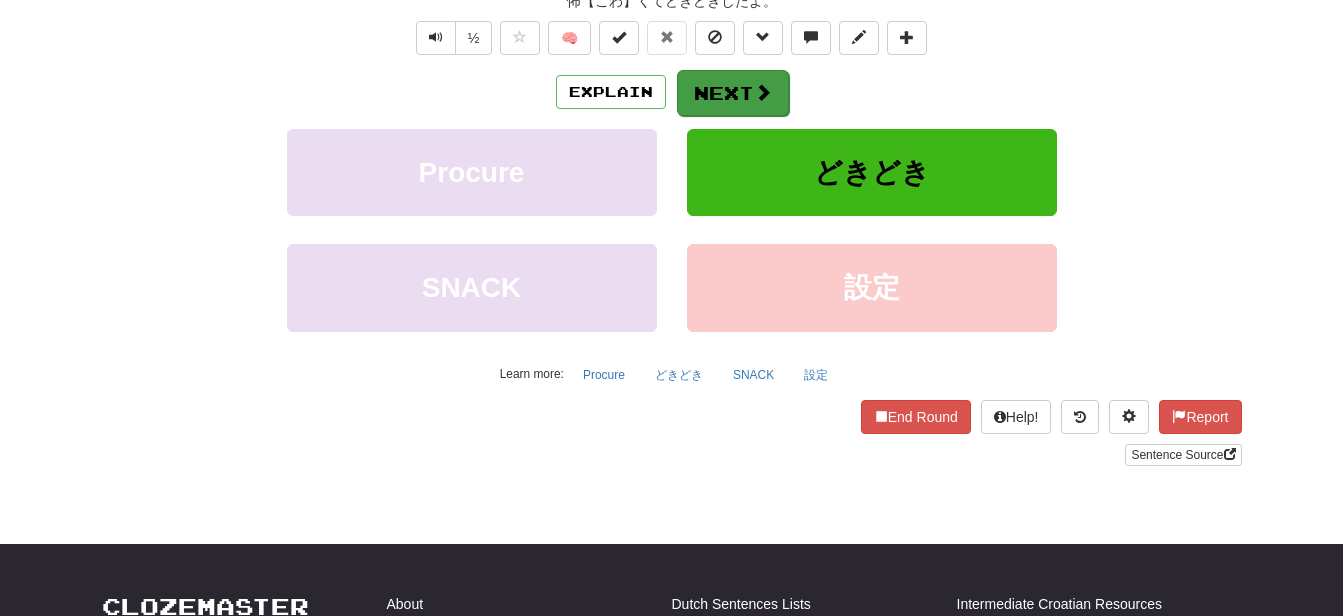 scroll, scrollTop: 0, scrollLeft: 0, axis: both 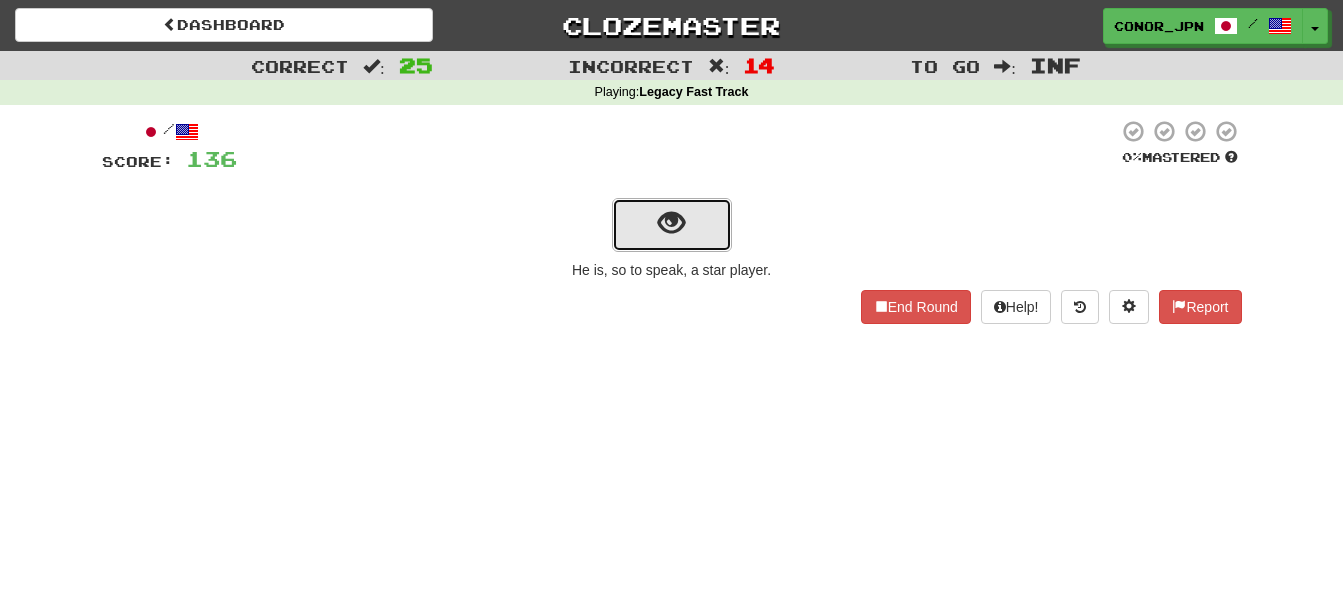 click at bounding box center (672, 225) 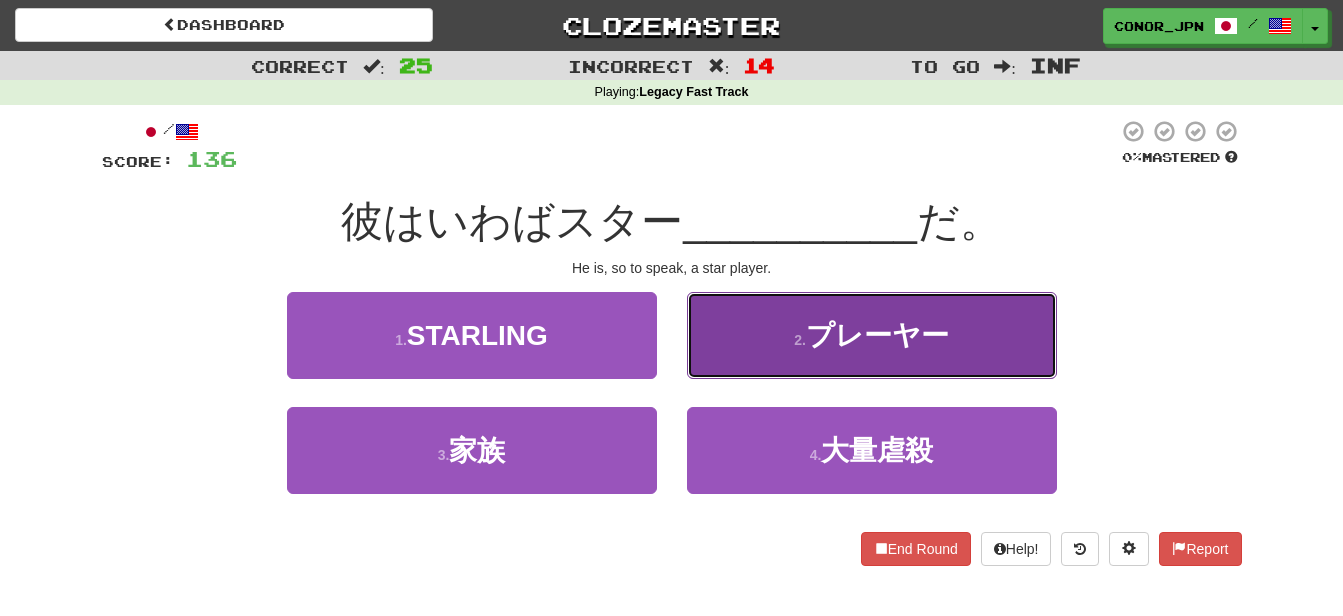 click on "2 . プレーヤー" at bounding box center [872, 335] 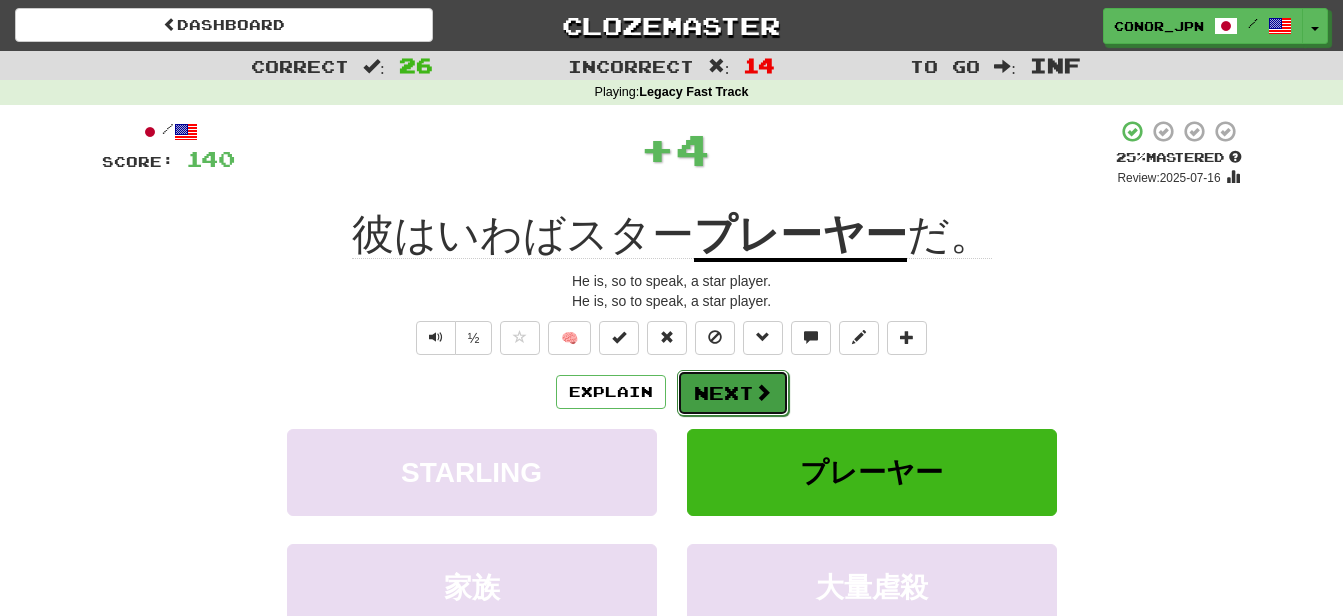 click on "Next" at bounding box center [733, 393] 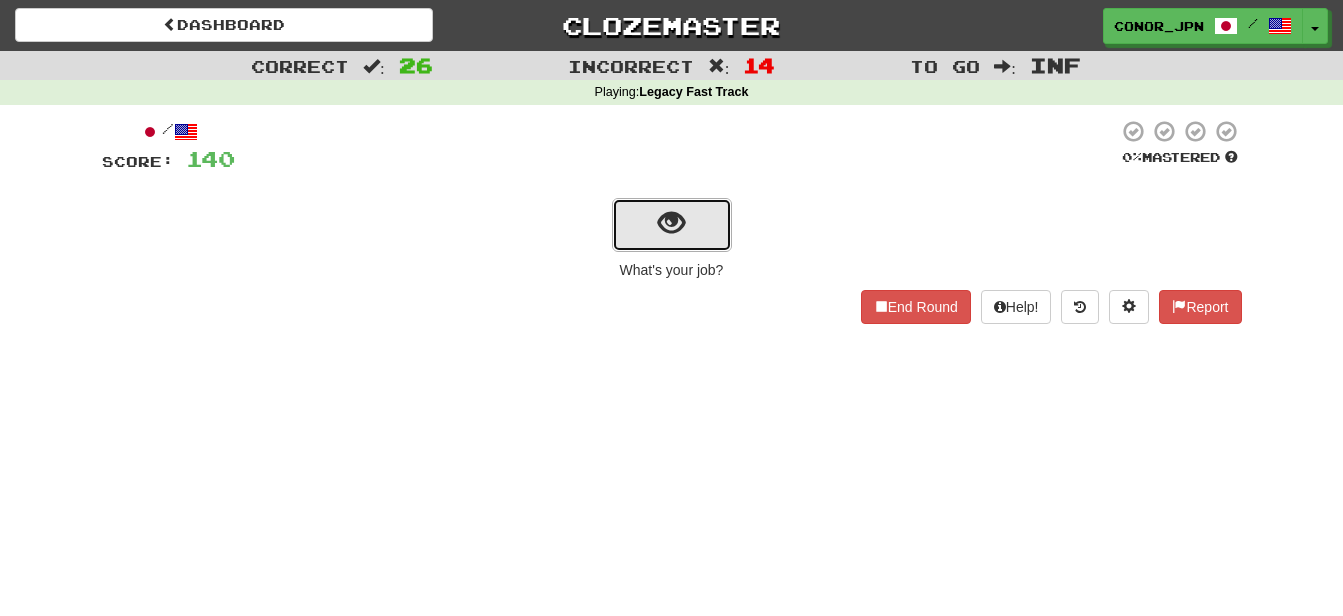 click at bounding box center (672, 225) 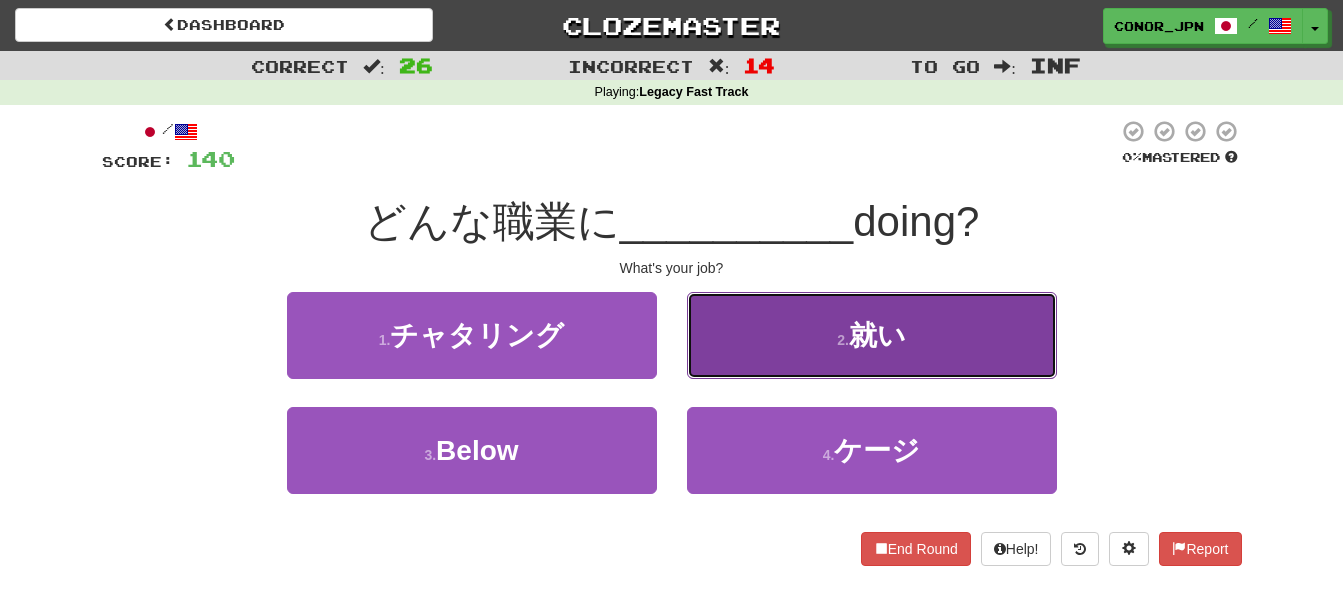 click on "就い" at bounding box center [877, 335] 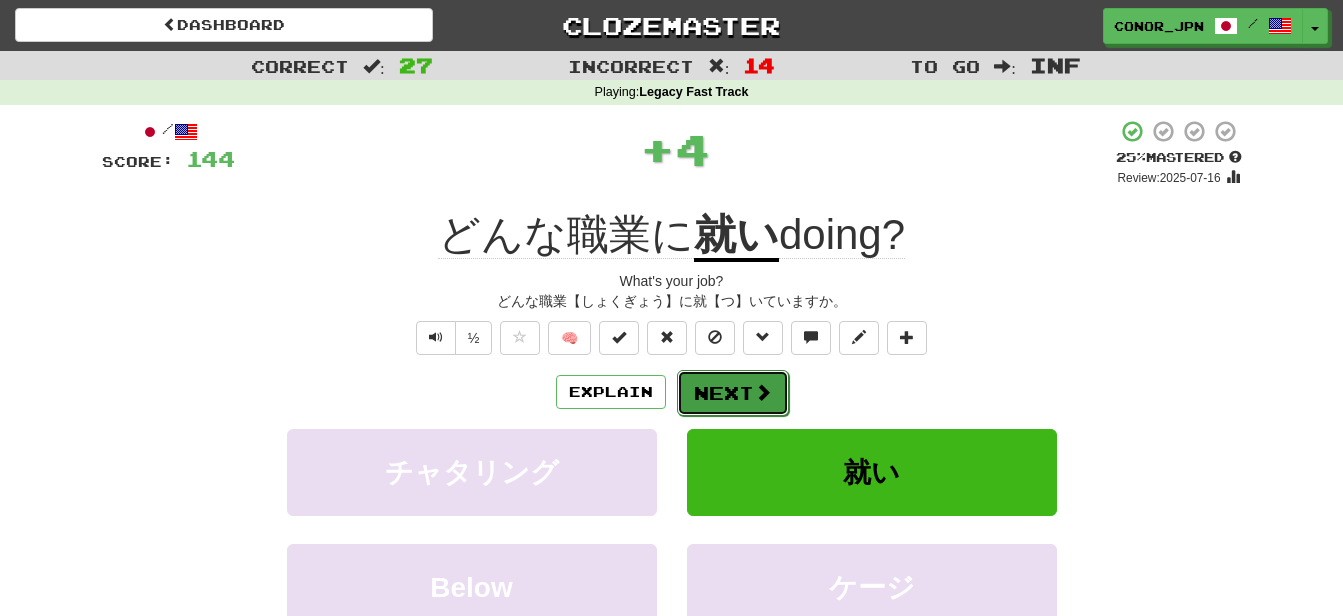 click on "Next" at bounding box center (733, 393) 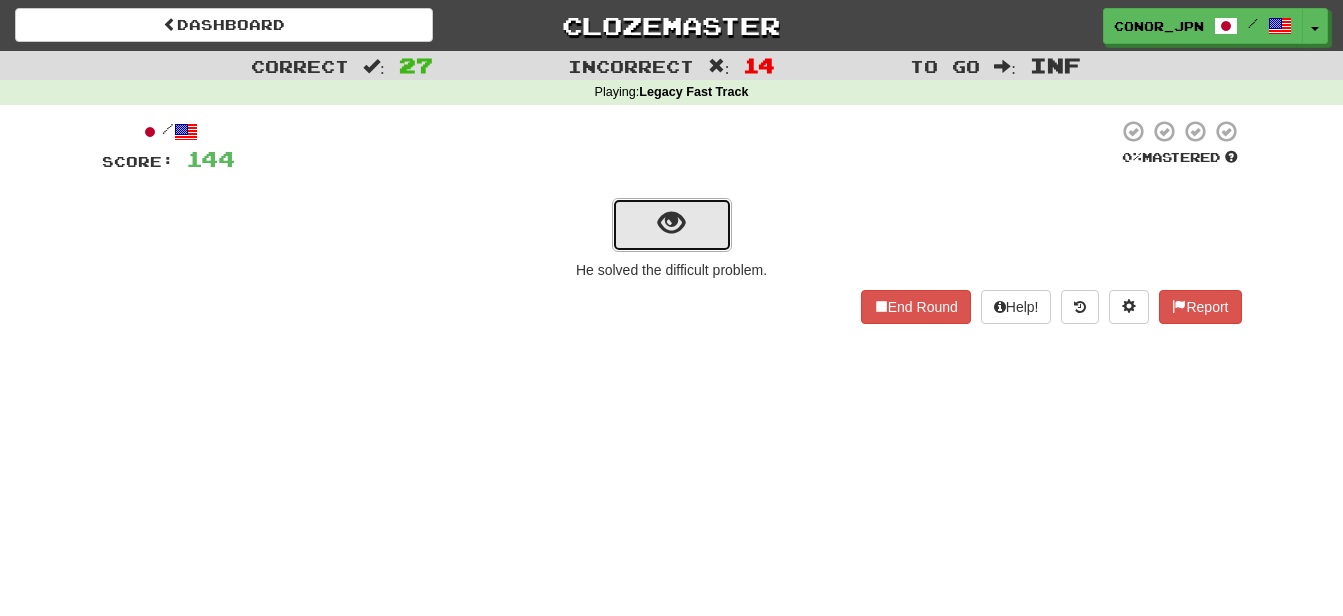 click at bounding box center [671, 223] 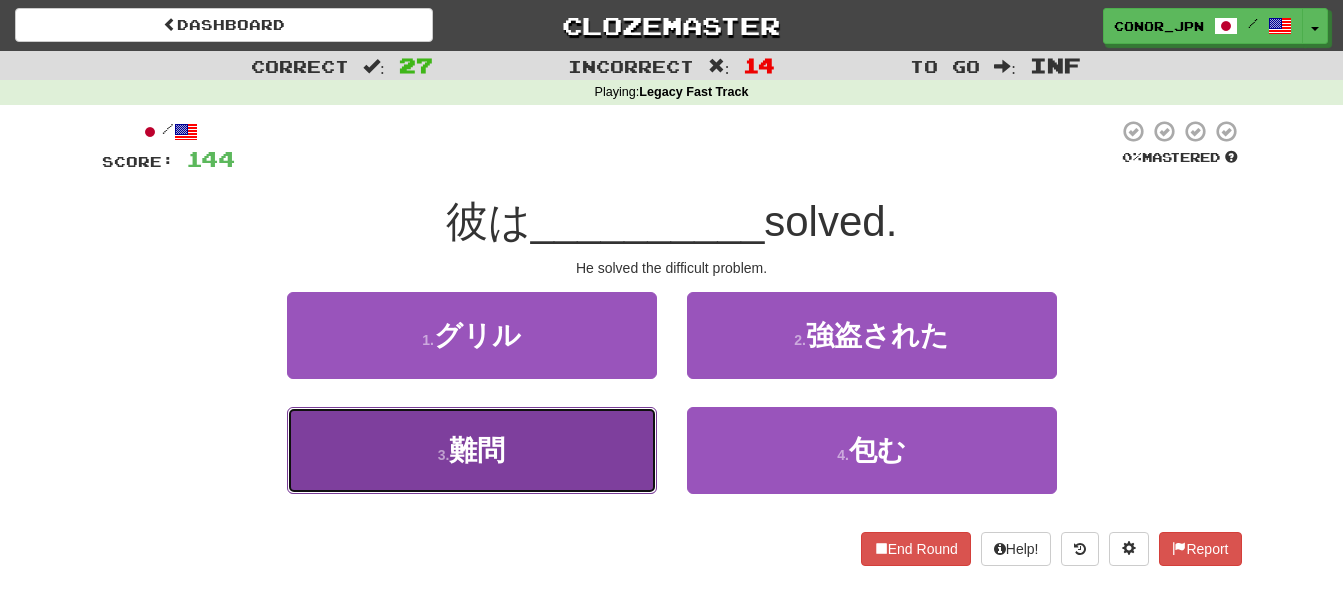 click on "難問" at bounding box center [477, 450] 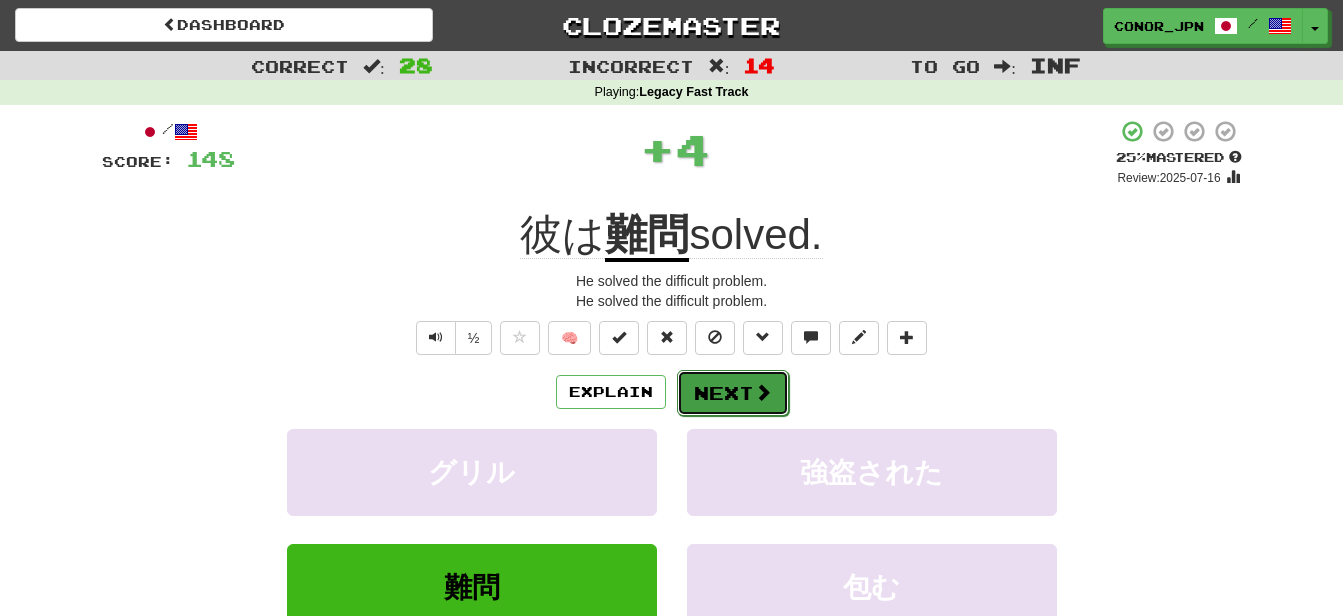 click on "Next" at bounding box center (733, 393) 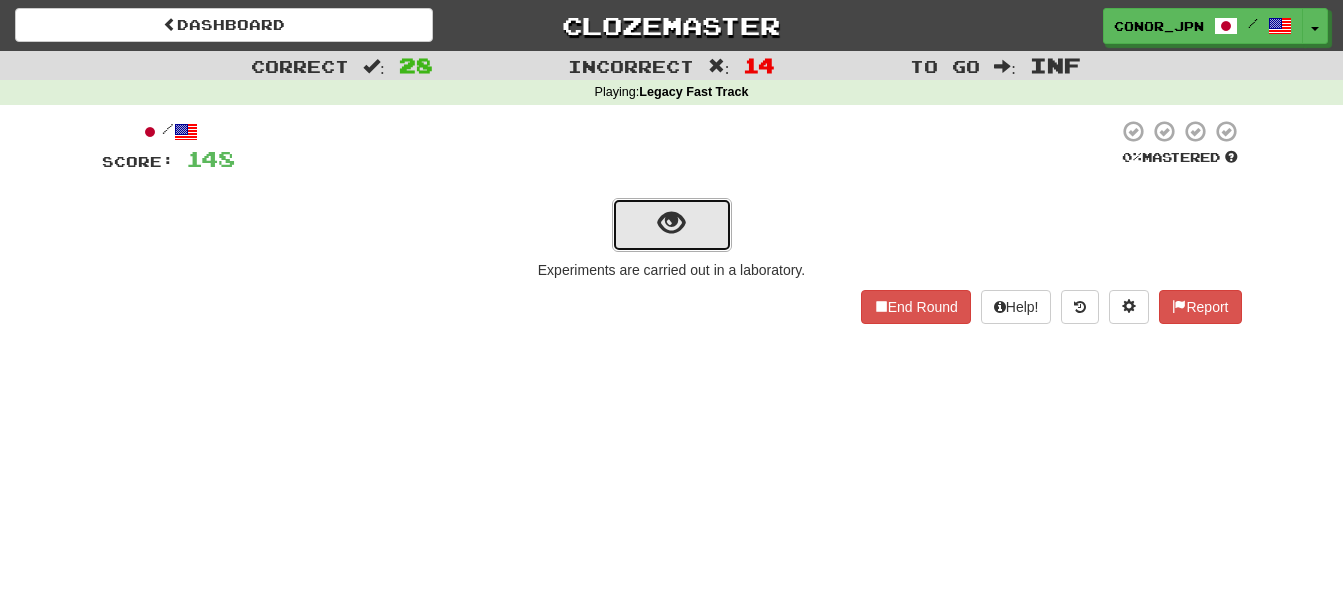 click at bounding box center [672, 225] 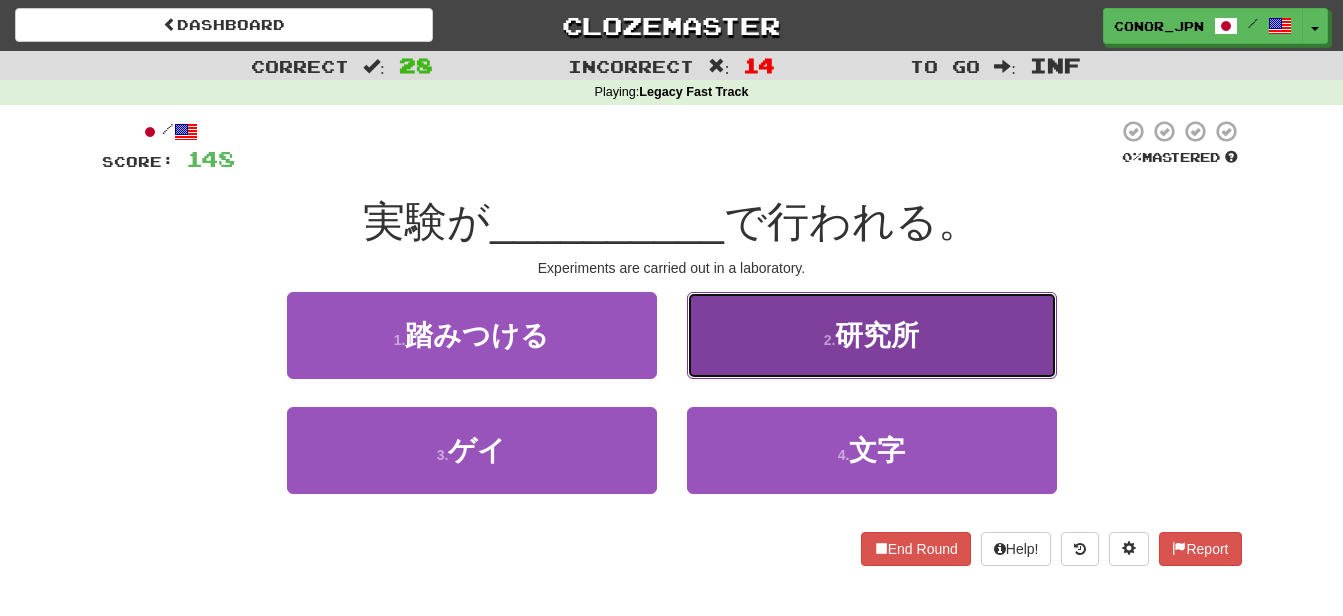 click on "2 .  Laboratory" at bounding box center (872, 335) 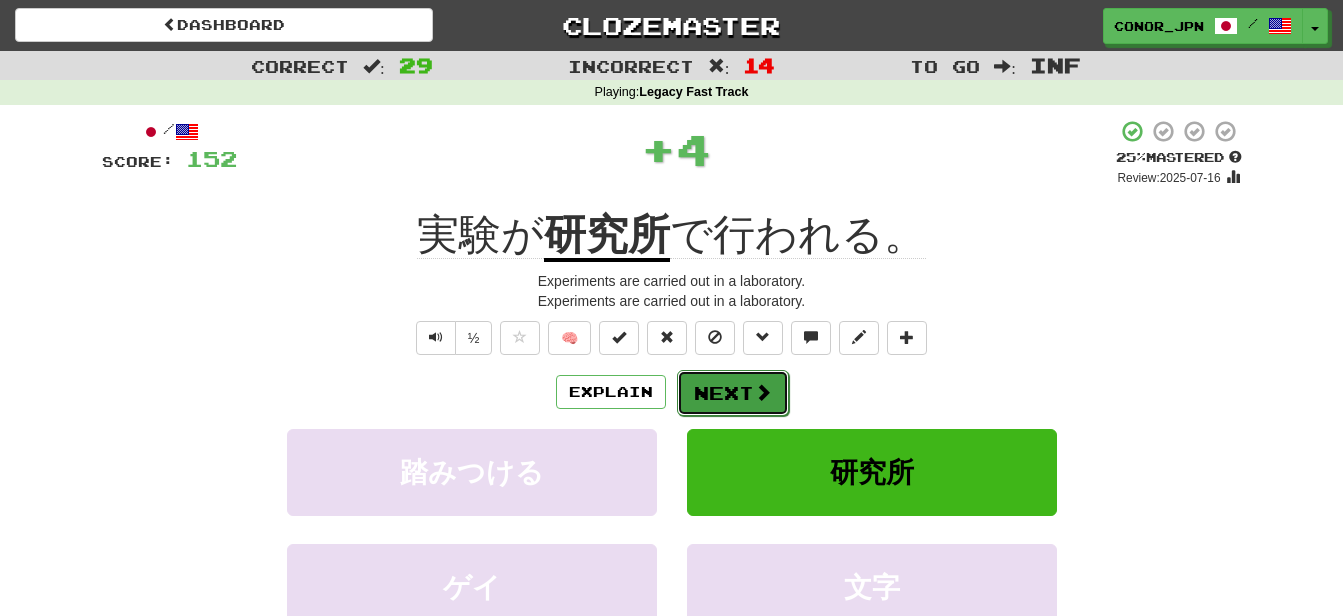 click on "Next" at bounding box center (733, 393) 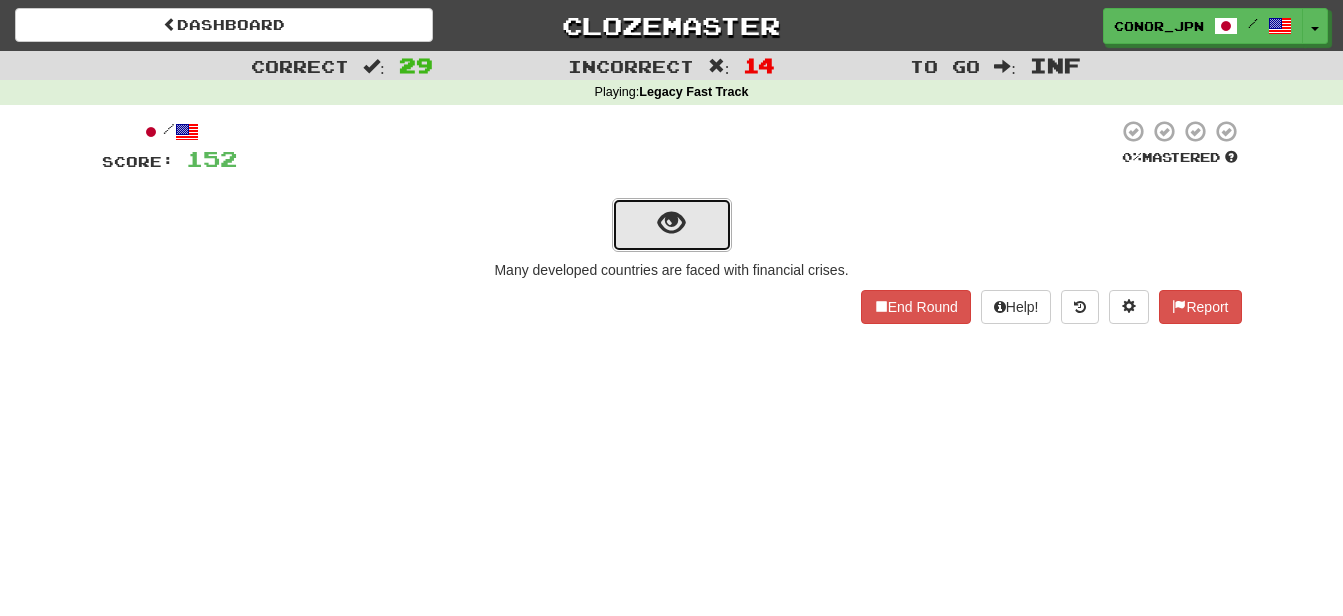 click at bounding box center [672, 225] 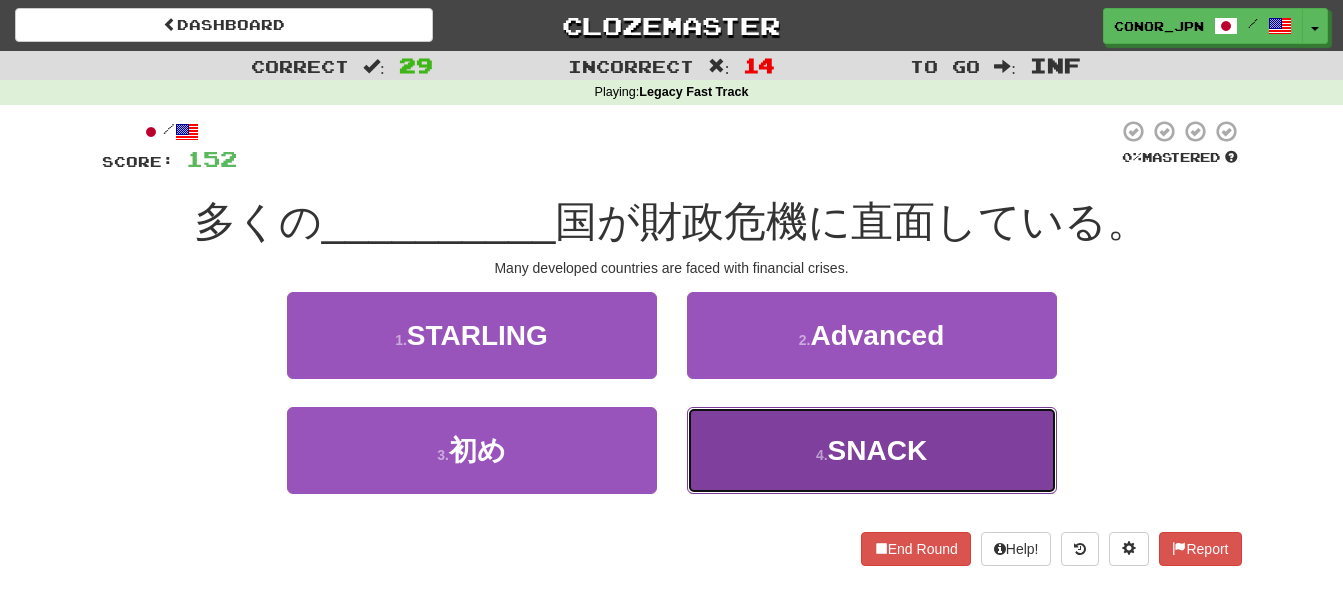 click on "4 .  Snack" at bounding box center (872, 450) 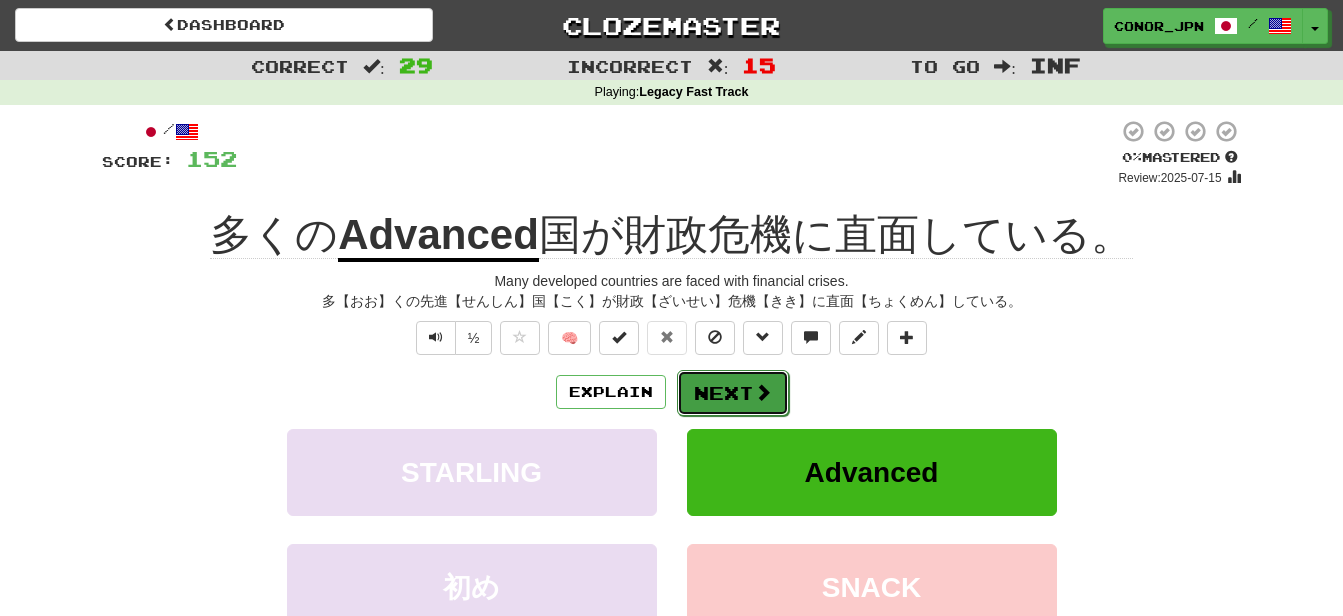 click on "Next" at bounding box center (733, 393) 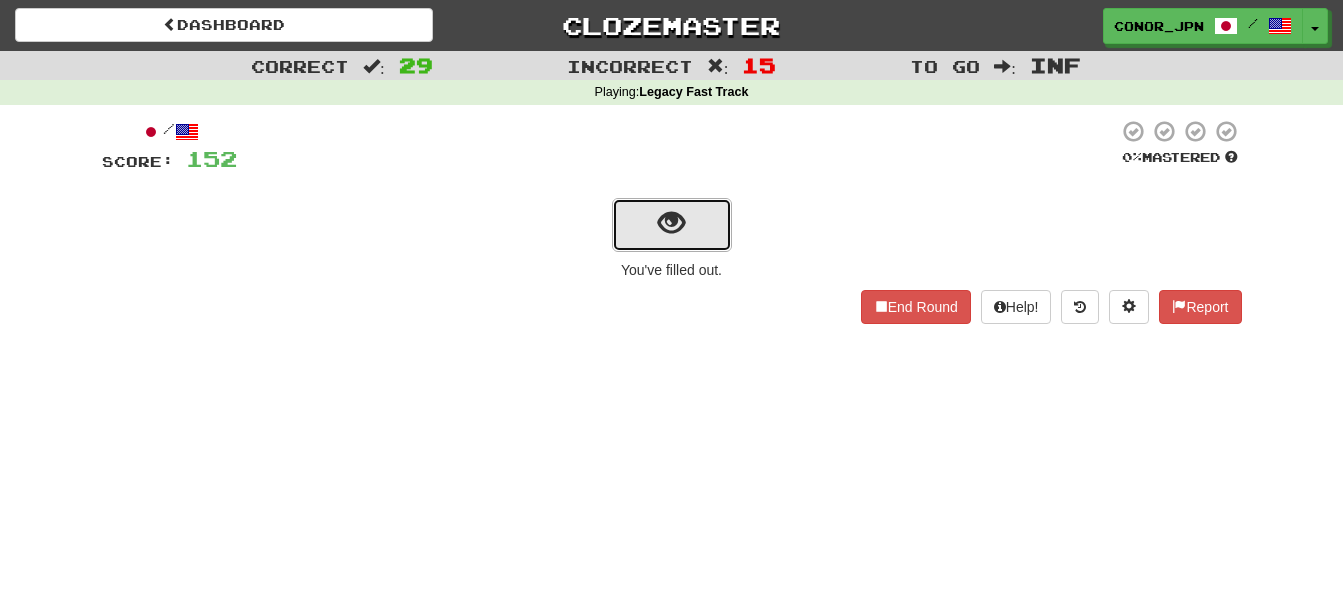 click at bounding box center (672, 225) 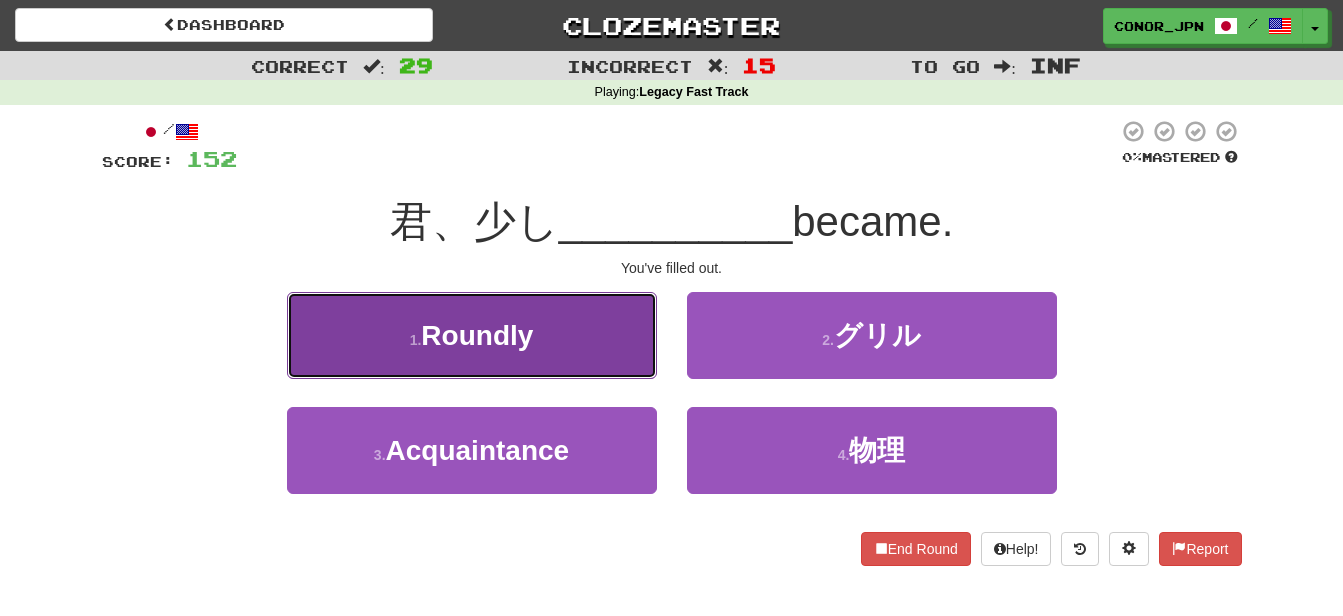 click on "Roundly" at bounding box center [477, 335] 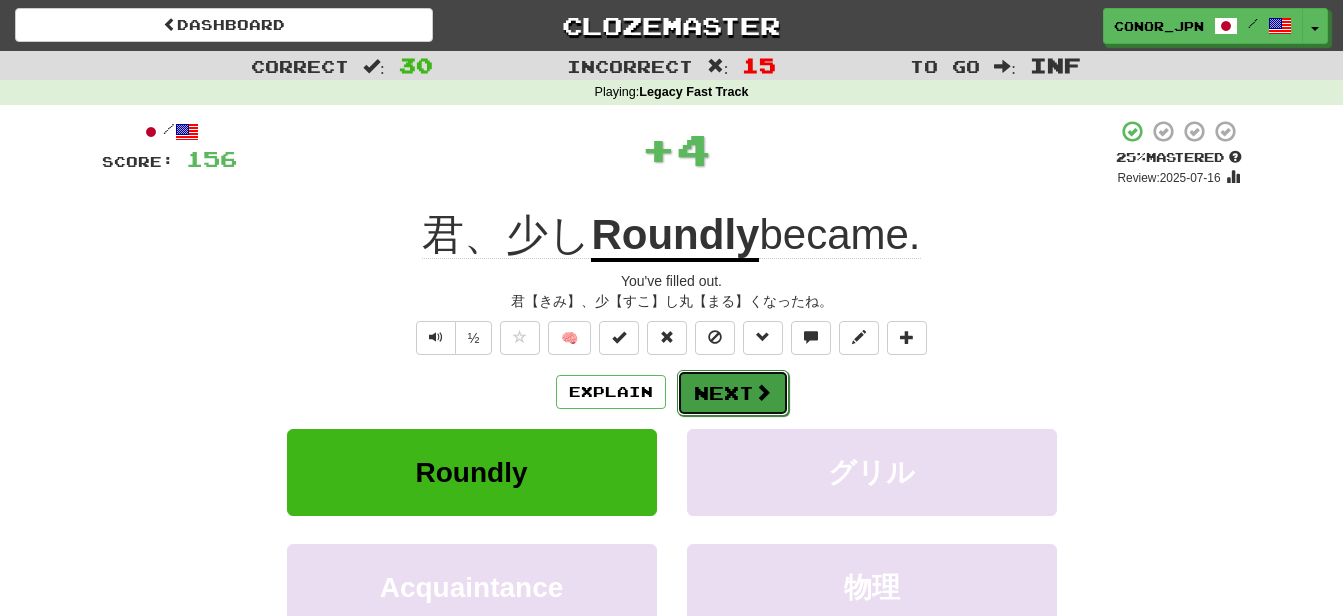 click on "Next" at bounding box center (733, 393) 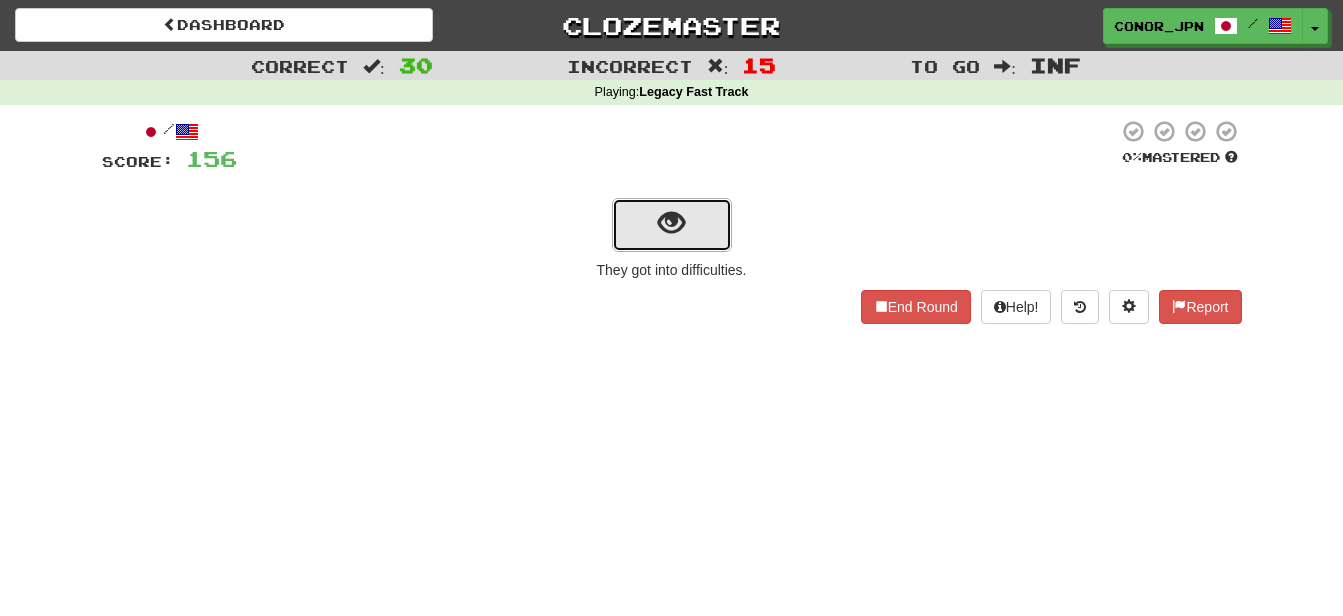 click at bounding box center (672, 225) 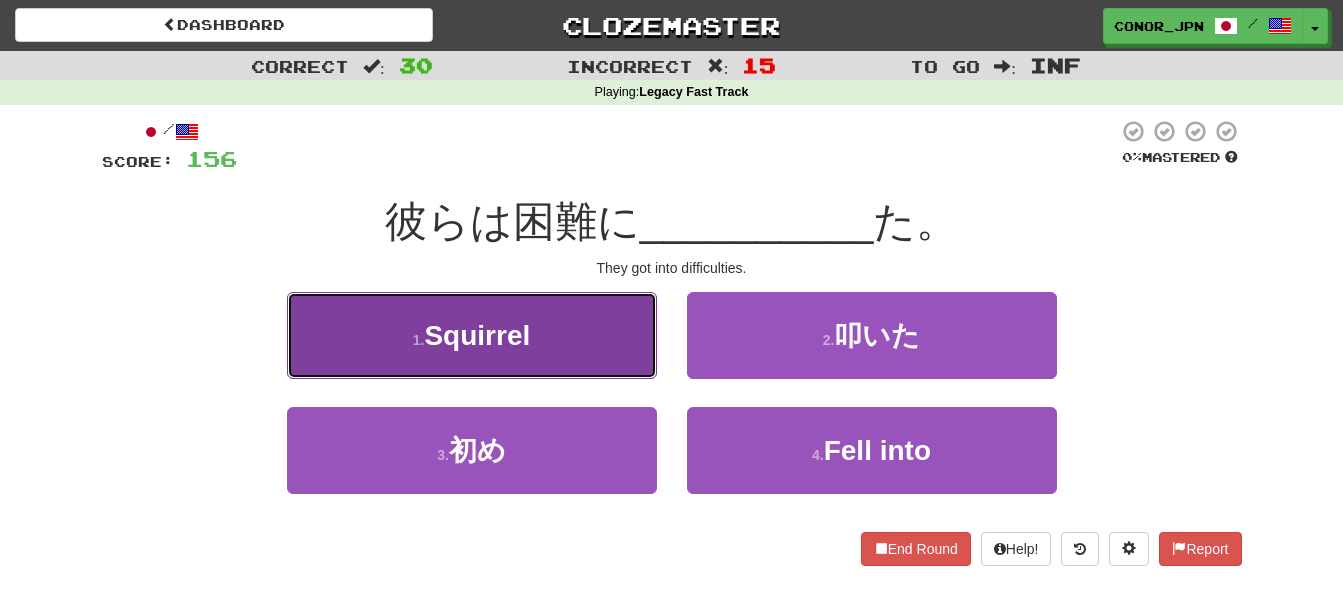 click on "1 .  Squirrel" at bounding box center (472, 335) 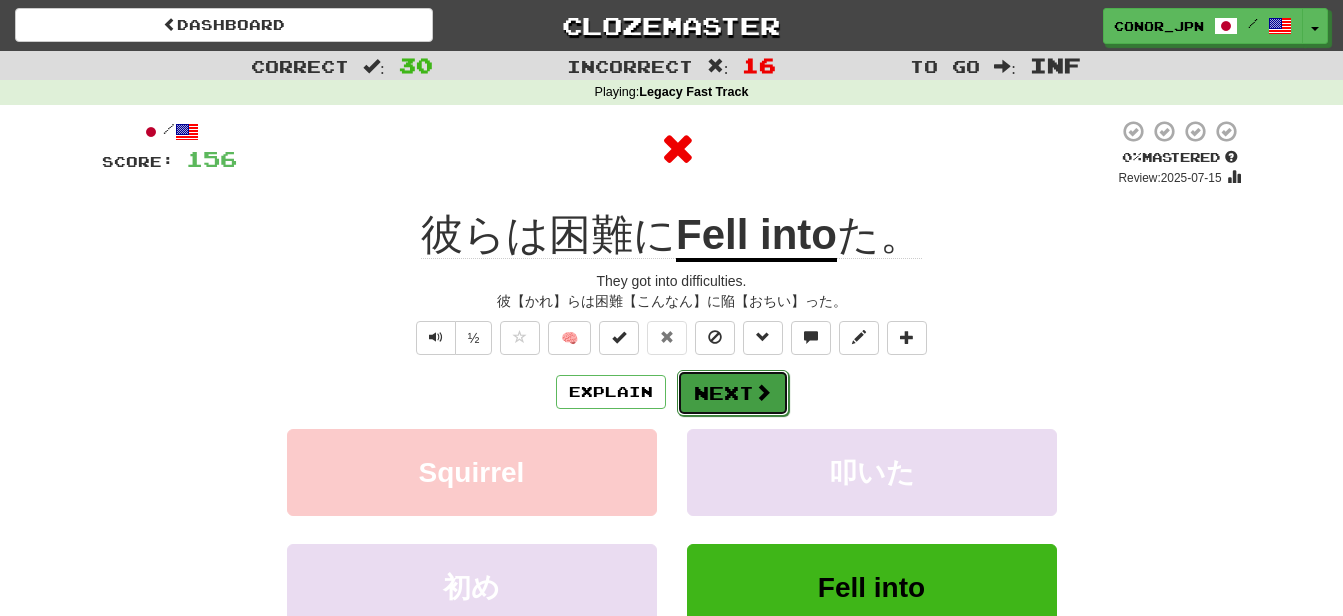 click on "Next" at bounding box center [733, 393] 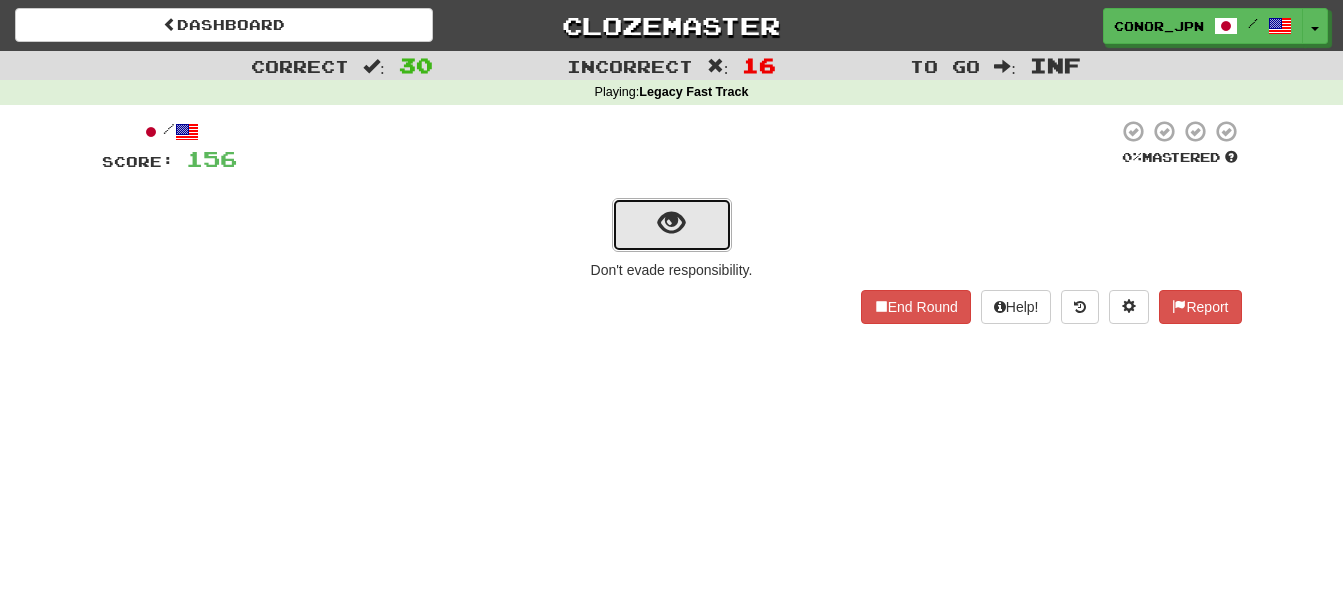 click at bounding box center (672, 225) 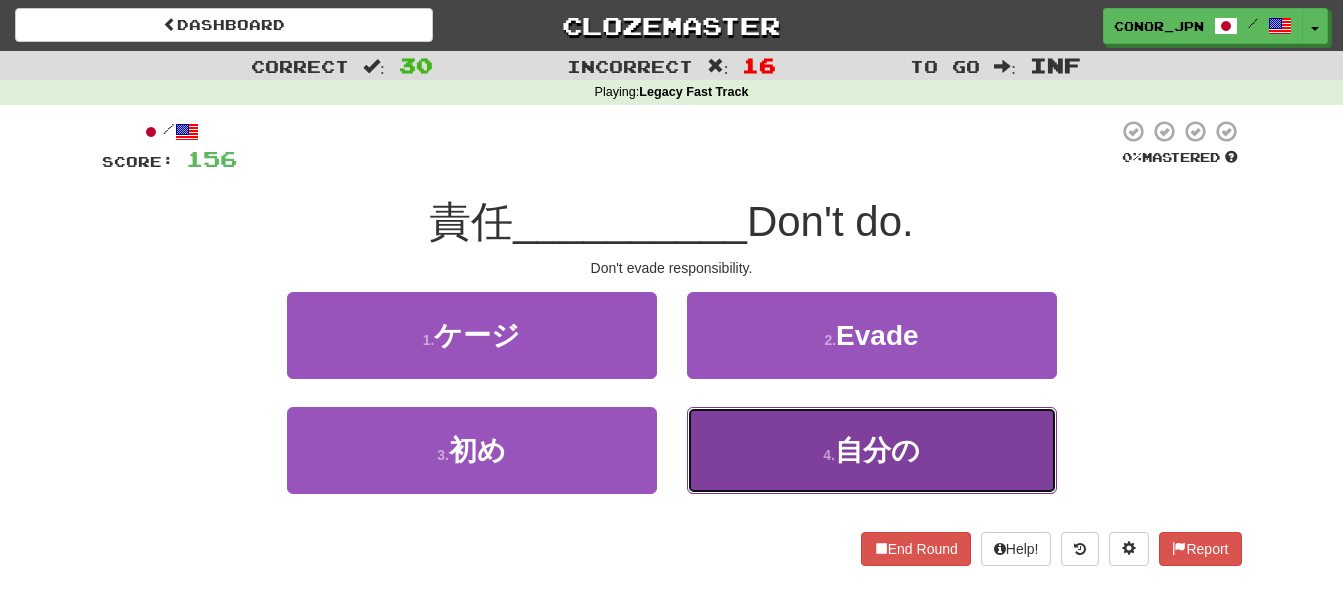 click on "4 .  One's own" at bounding box center [872, 450] 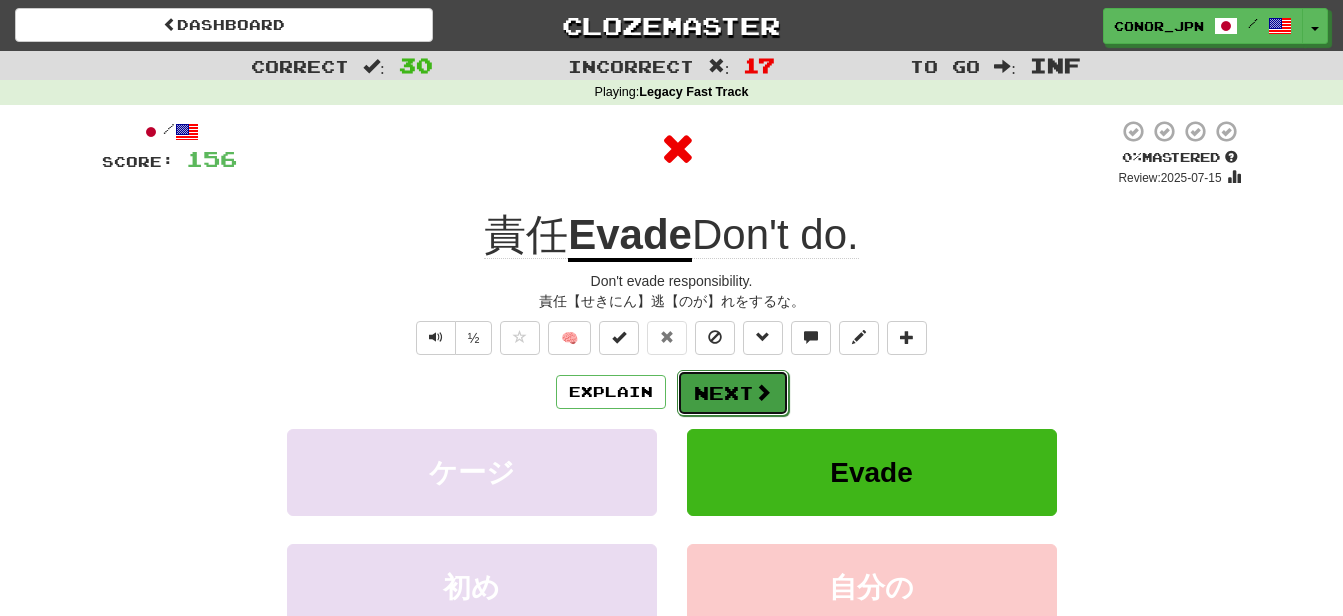 click at bounding box center (763, 392) 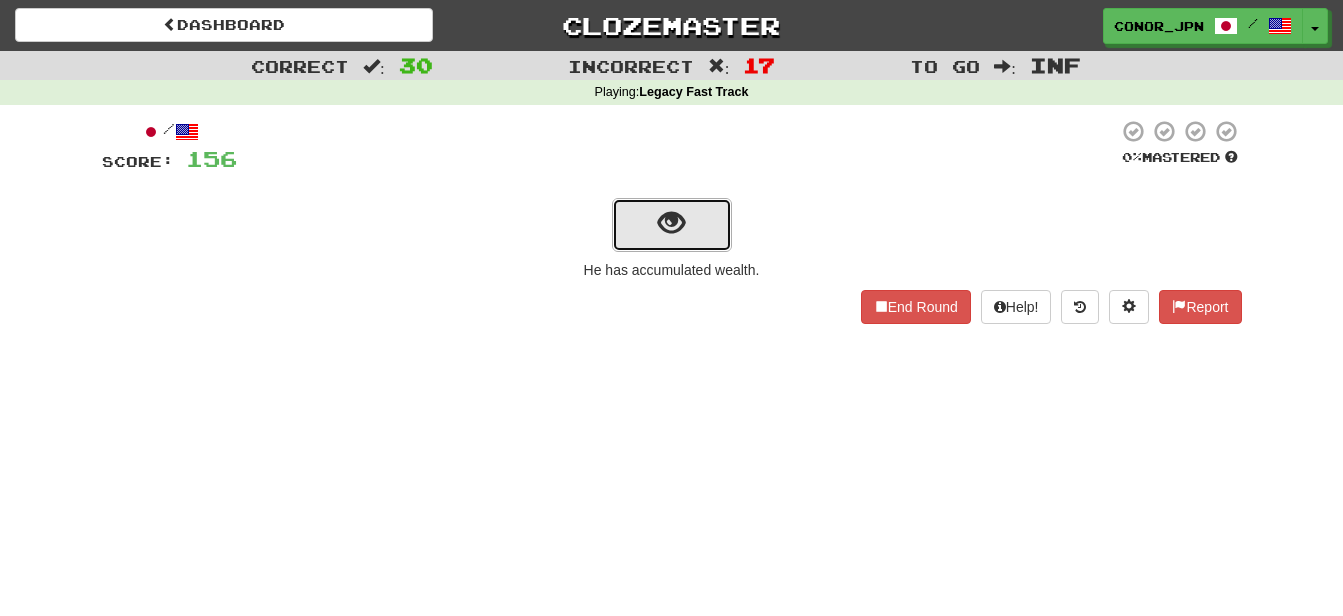 click at bounding box center [672, 225] 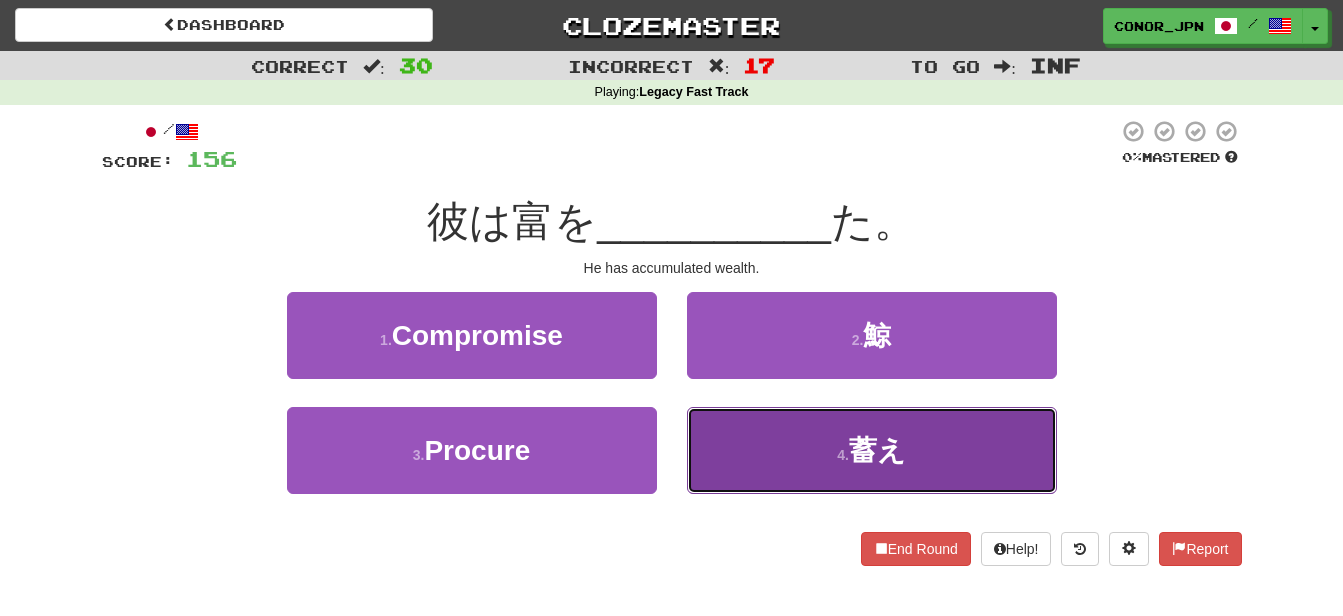 click on "4 .  Savings" at bounding box center [872, 450] 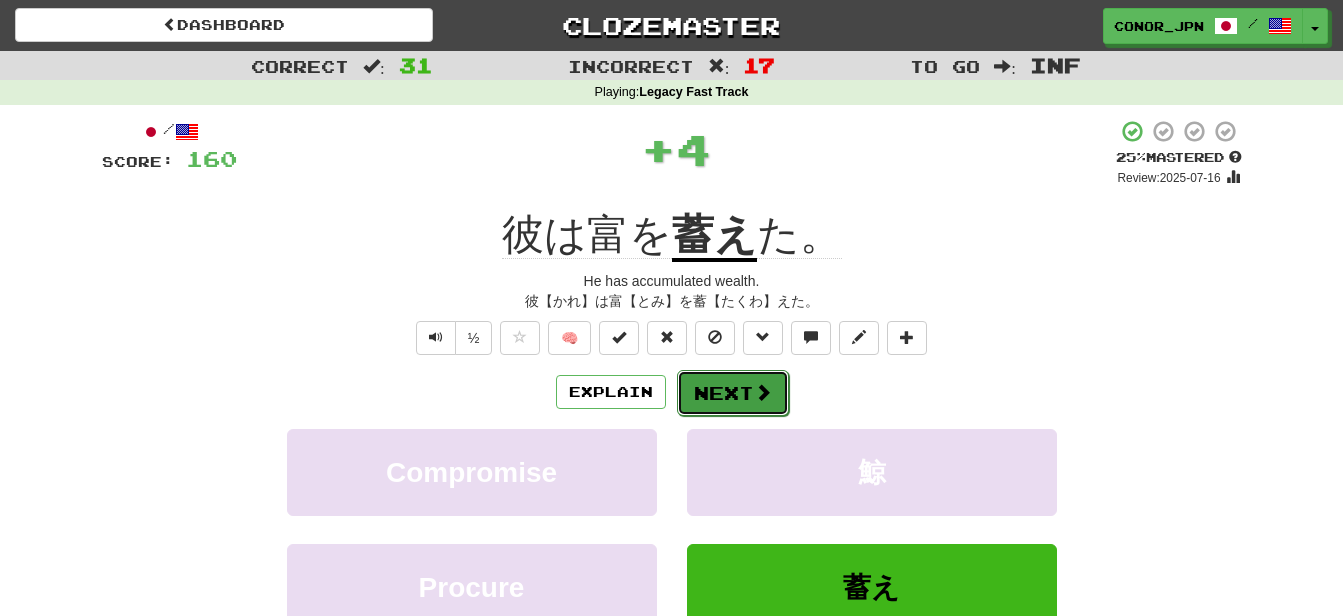 click on "Next" at bounding box center [733, 393] 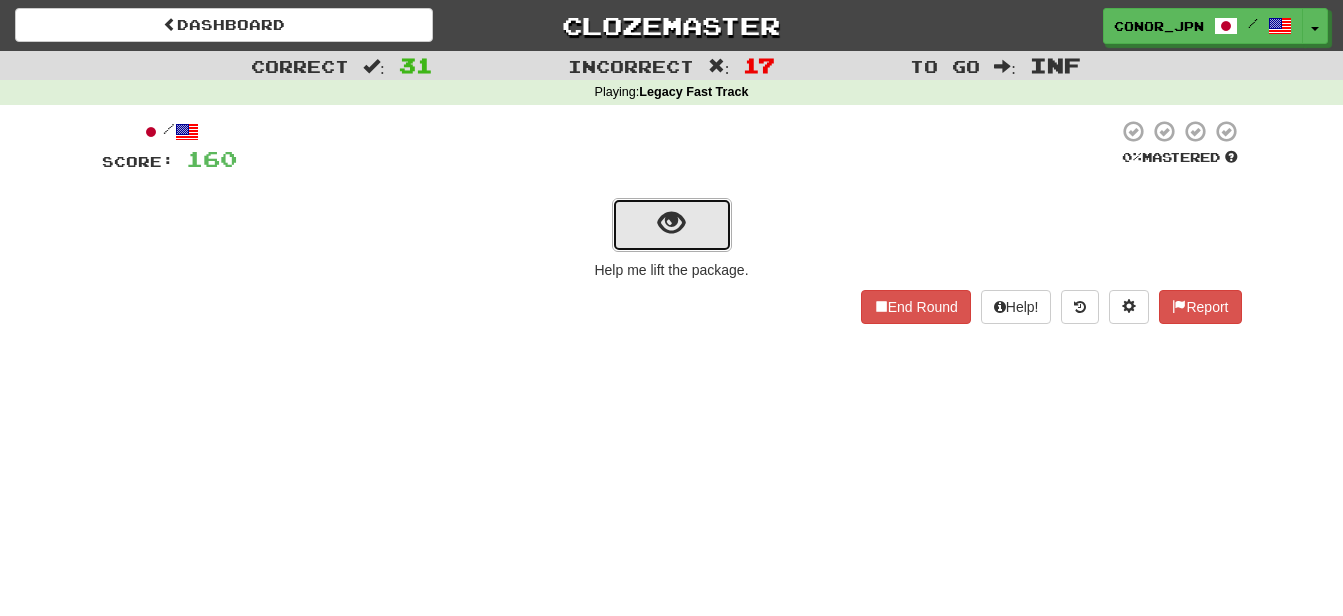 click at bounding box center [672, 225] 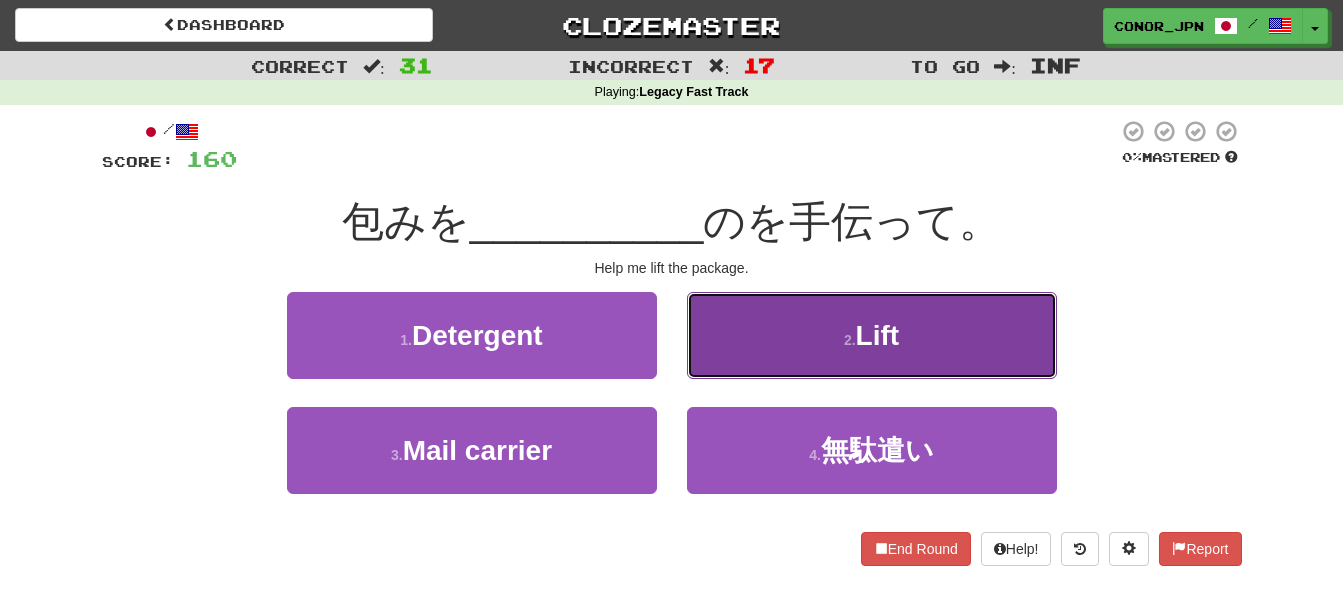 click on "2 . 持ち上げる" at bounding box center (872, 335) 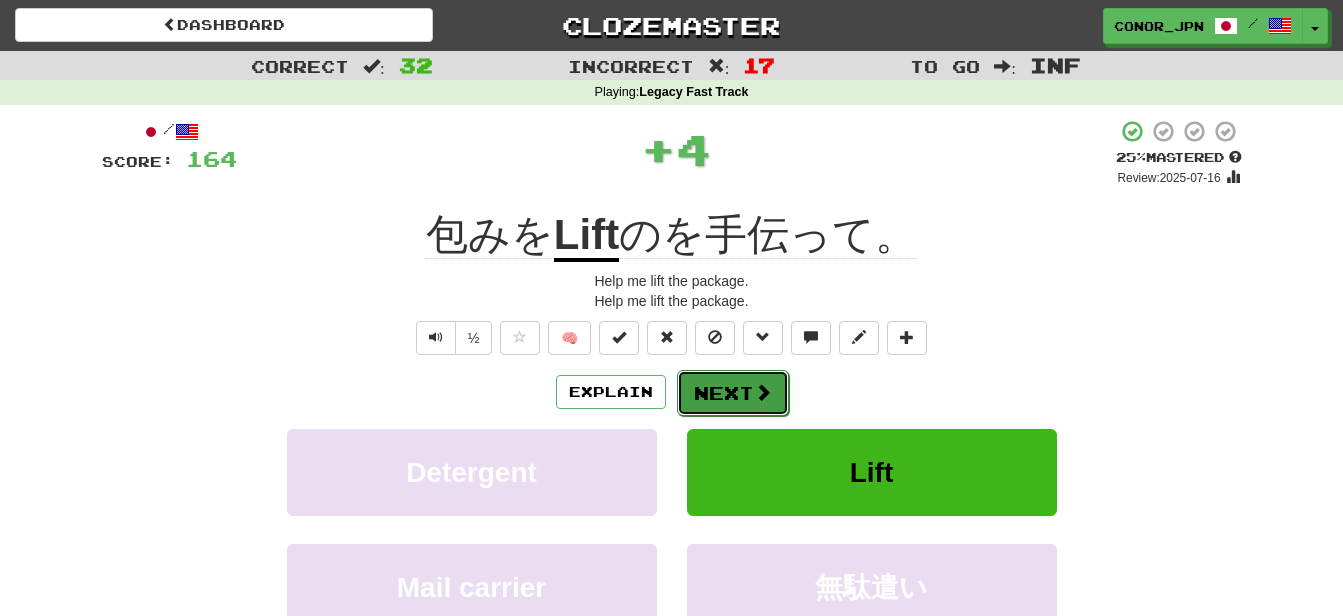 click on "Next" at bounding box center [733, 393] 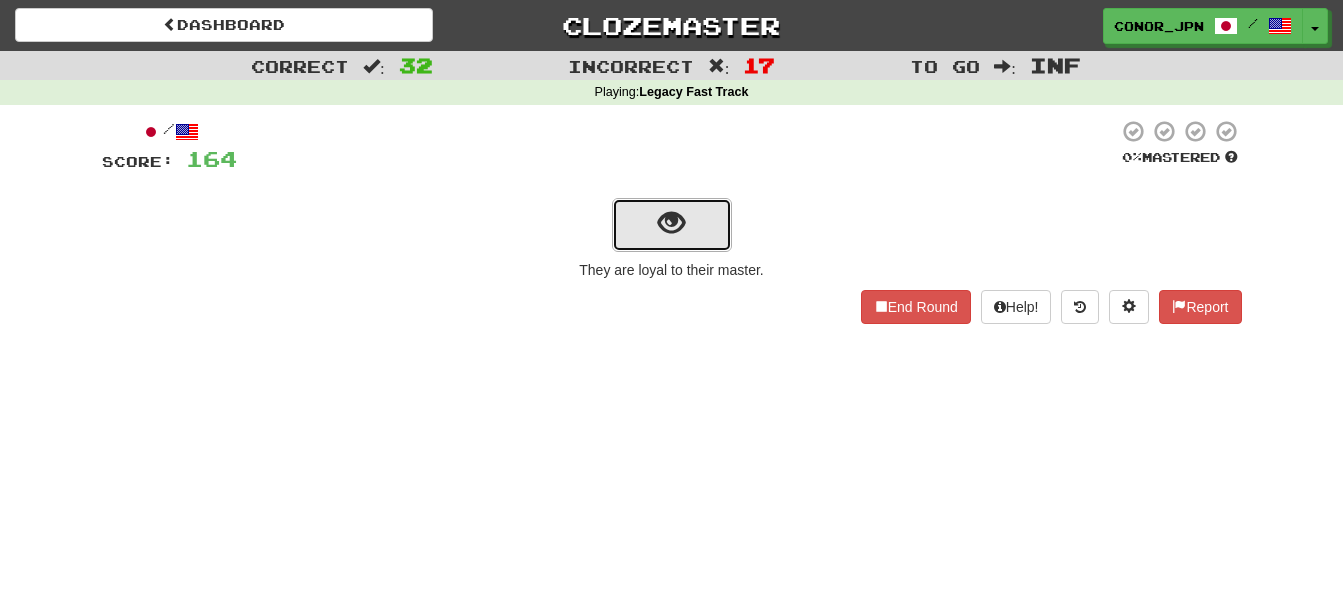 click at bounding box center [672, 225] 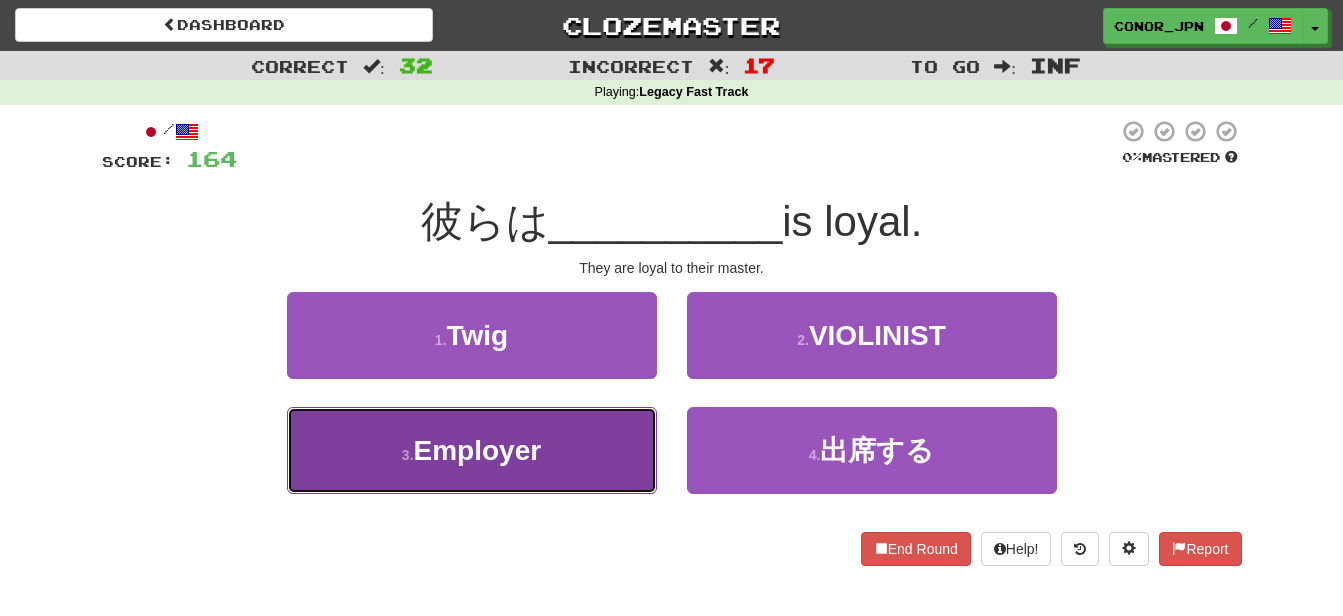 click on "Employer" at bounding box center (478, 450) 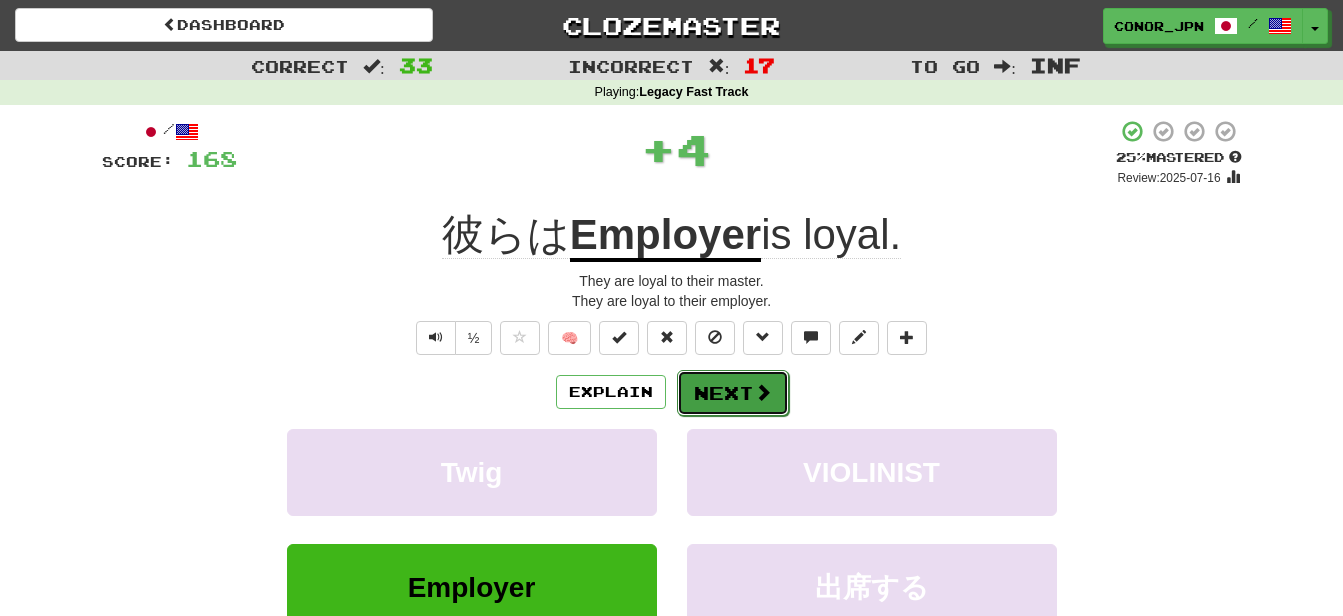 click on "Next" at bounding box center [733, 393] 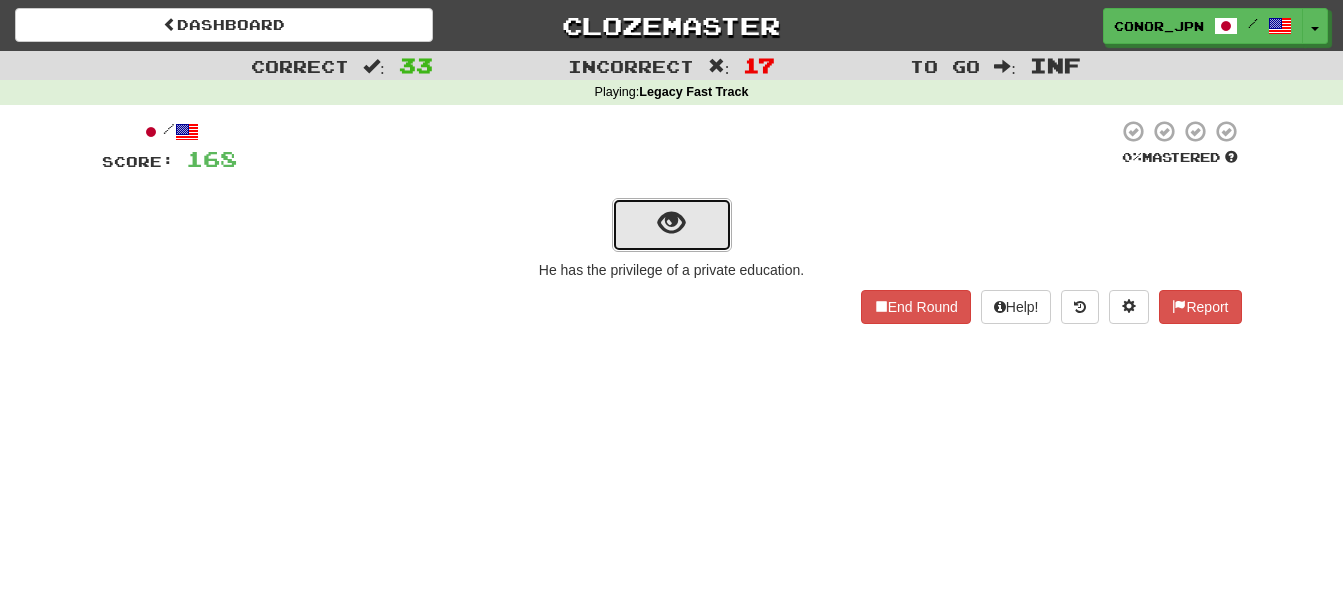 click at bounding box center [672, 225] 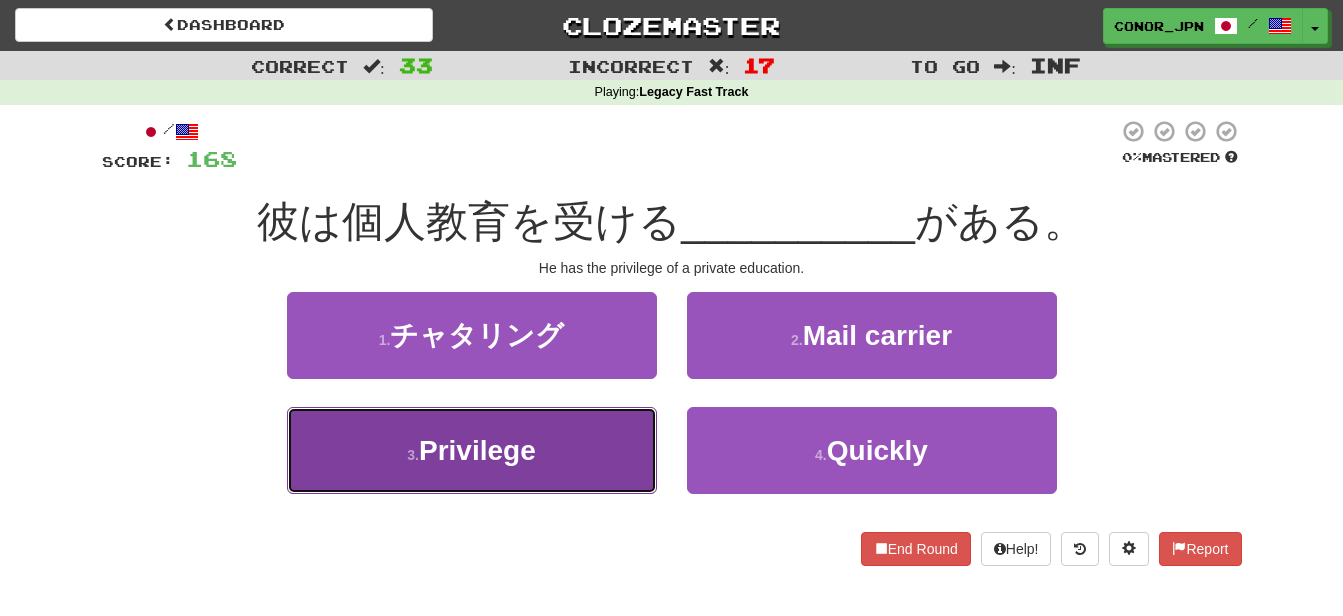 click on "3 .  Privilege" at bounding box center [472, 450] 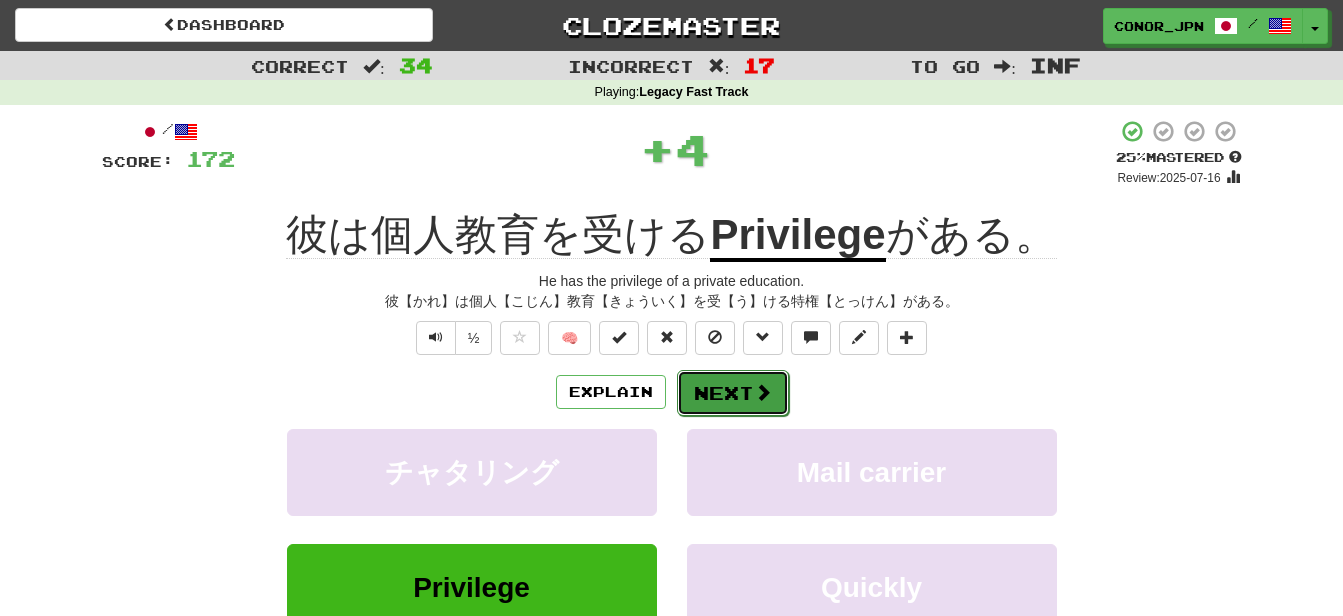 click on "Next" at bounding box center [733, 393] 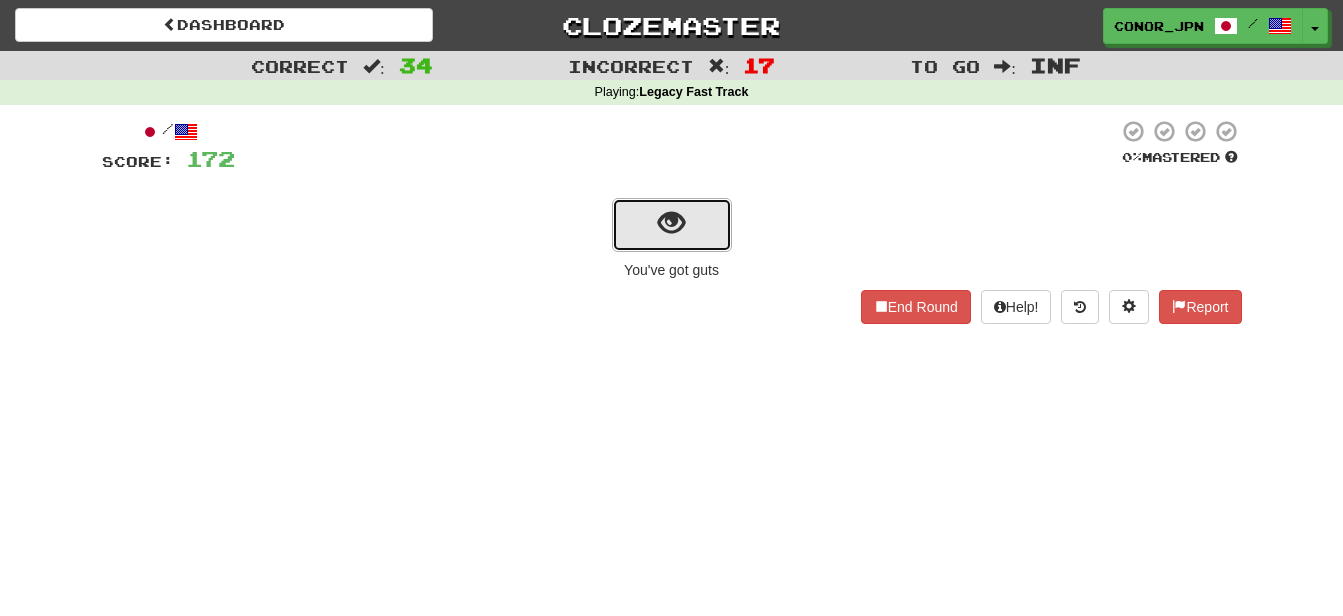 click at bounding box center (672, 225) 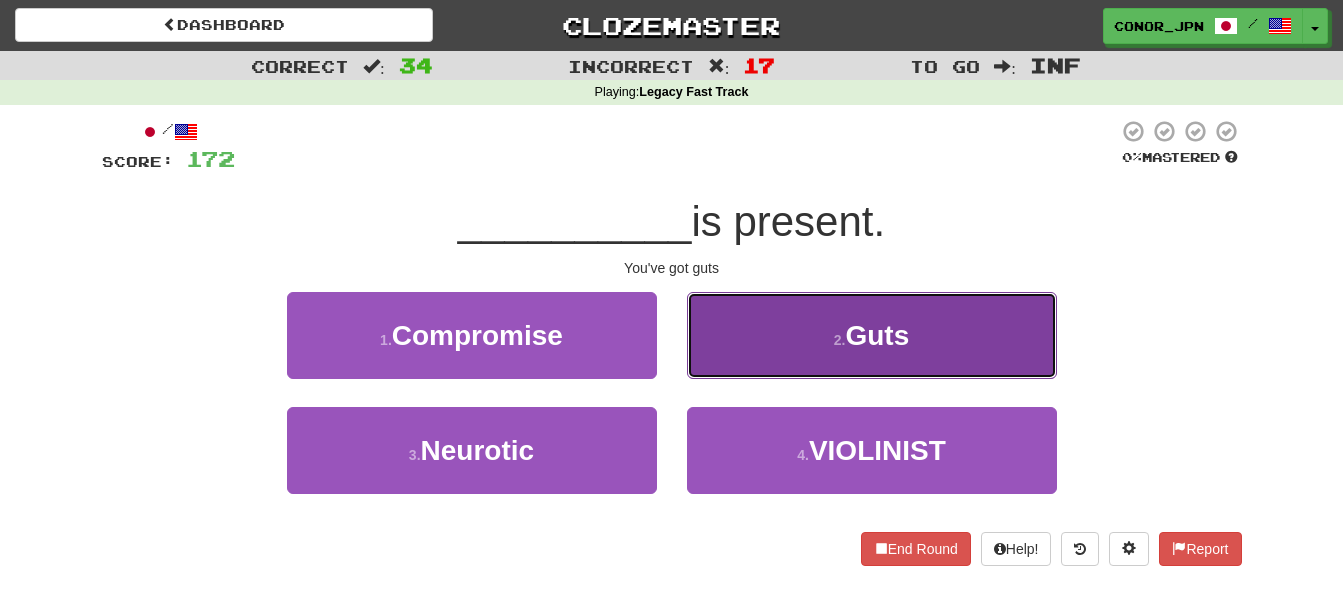 click on "2 .  Guts" at bounding box center [872, 335] 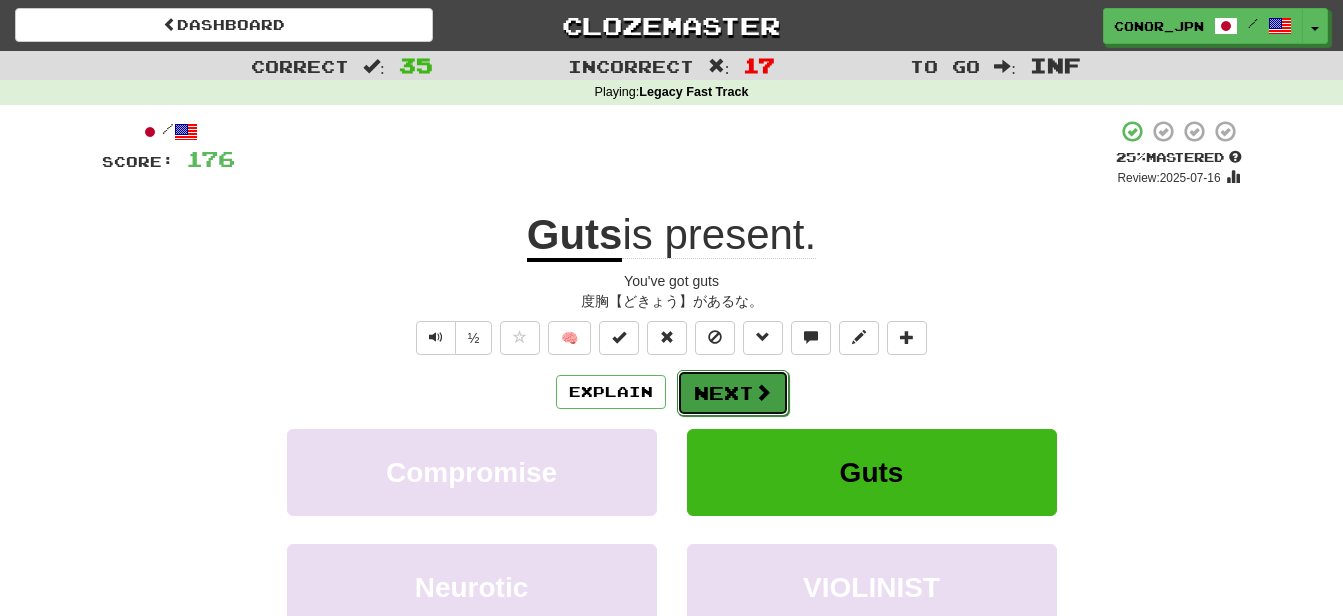 click on "Next" at bounding box center [733, 393] 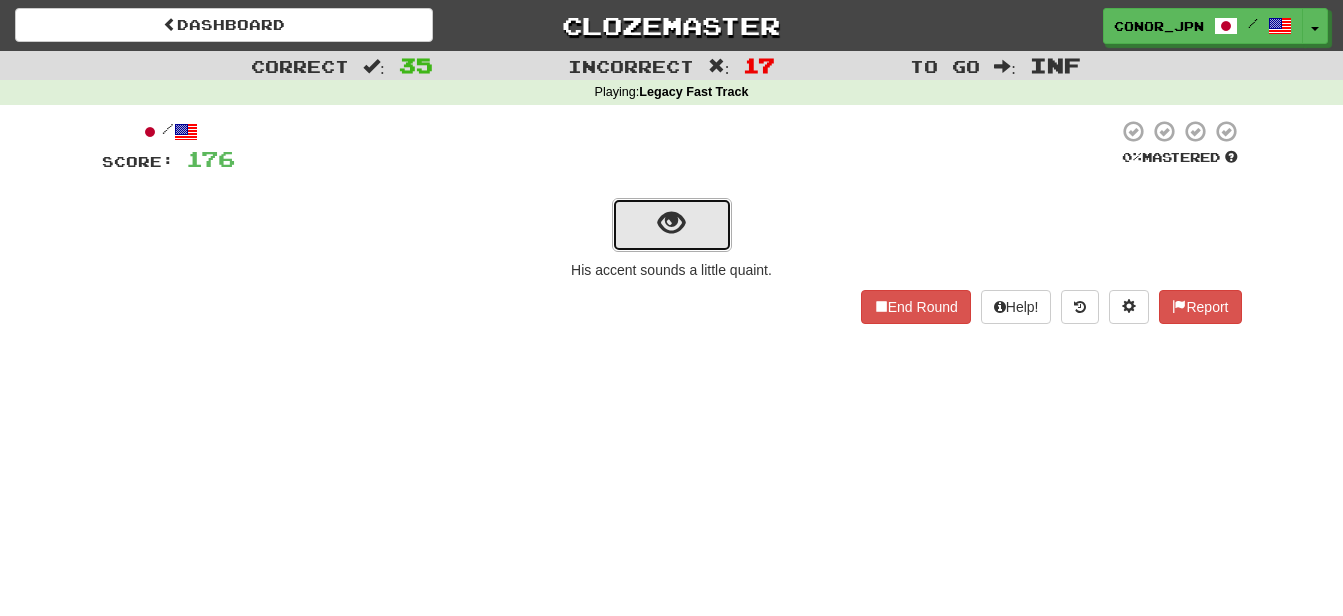 click at bounding box center (672, 225) 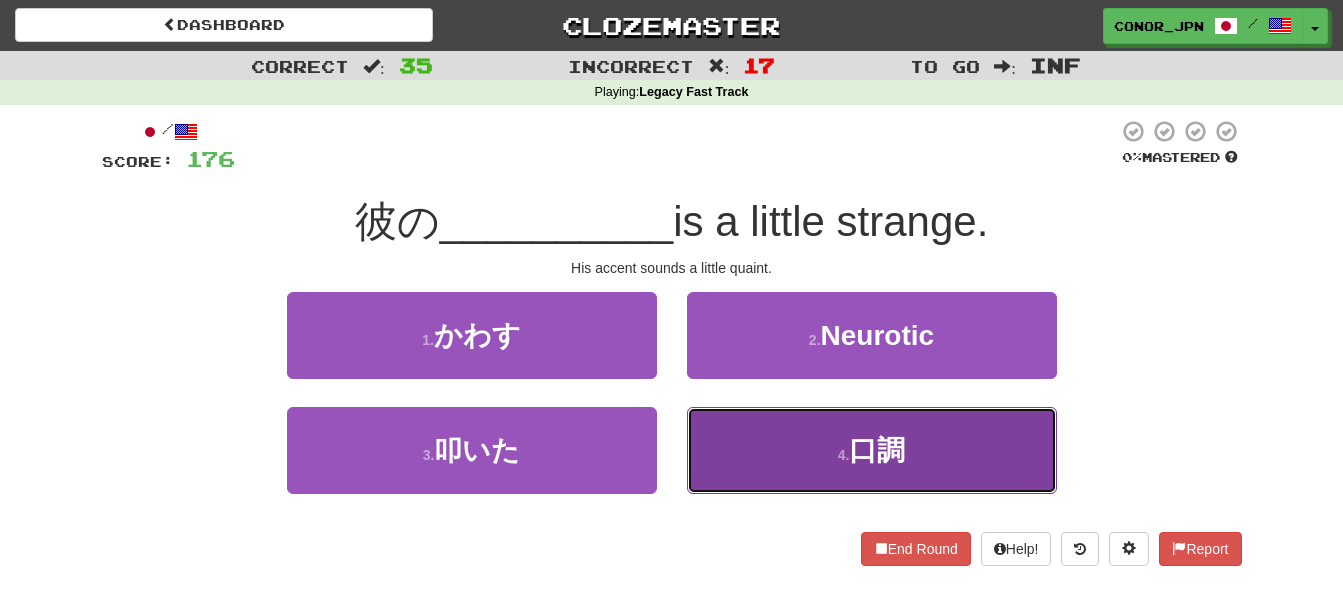 click on "4 . 口調" at bounding box center [872, 450] 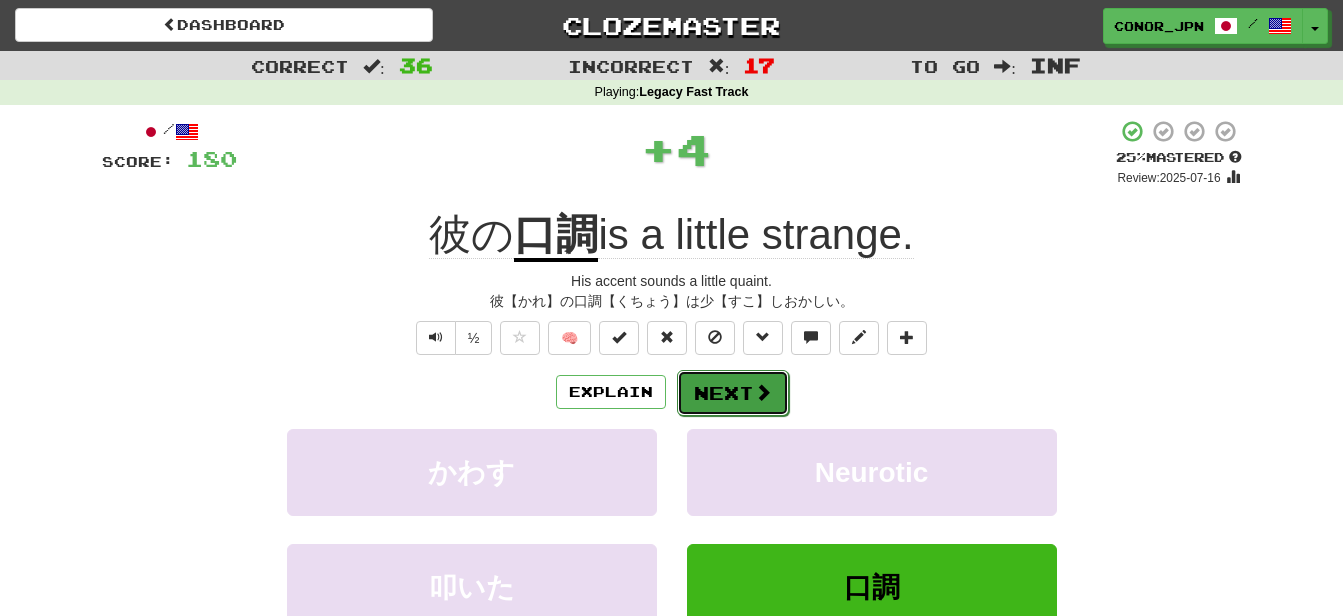 click on "Next" at bounding box center (733, 393) 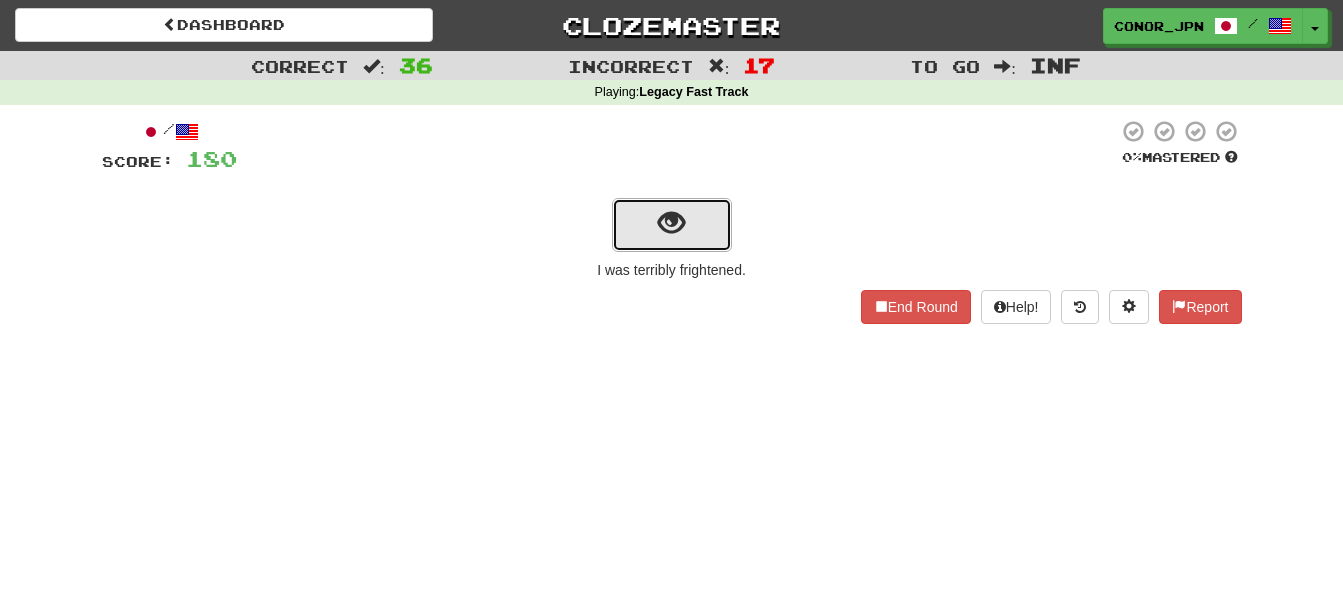 click at bounding box center (671, 223) 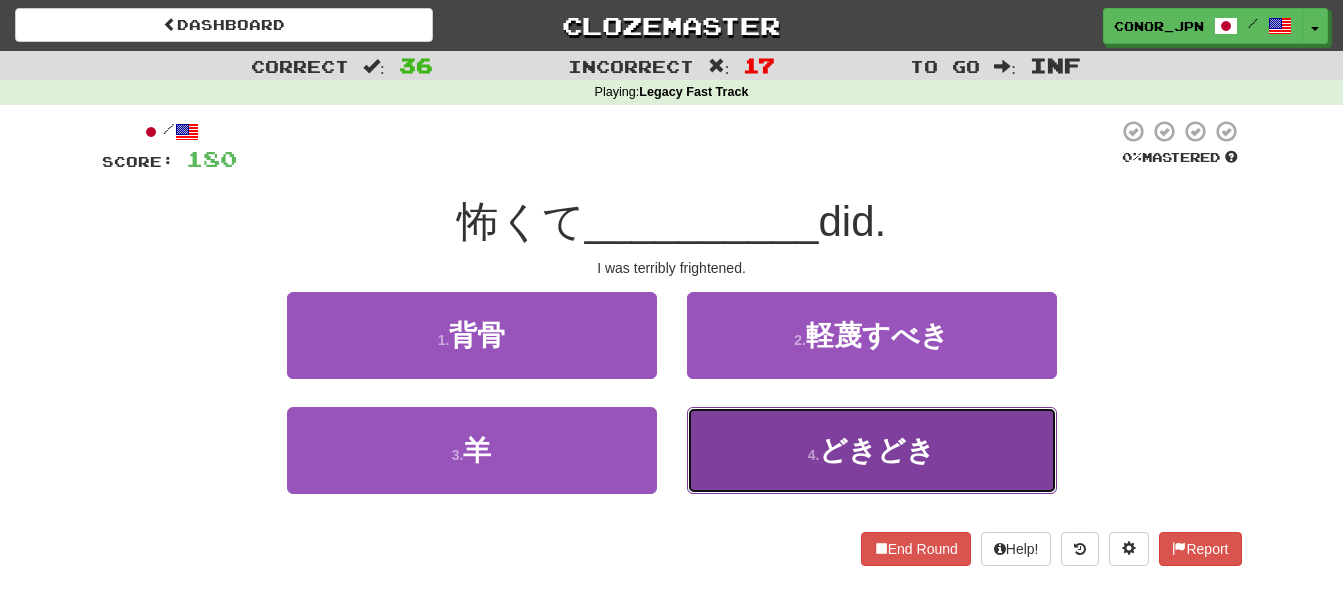 click on "4 .  どきどき" at bounding box center [872, 450] 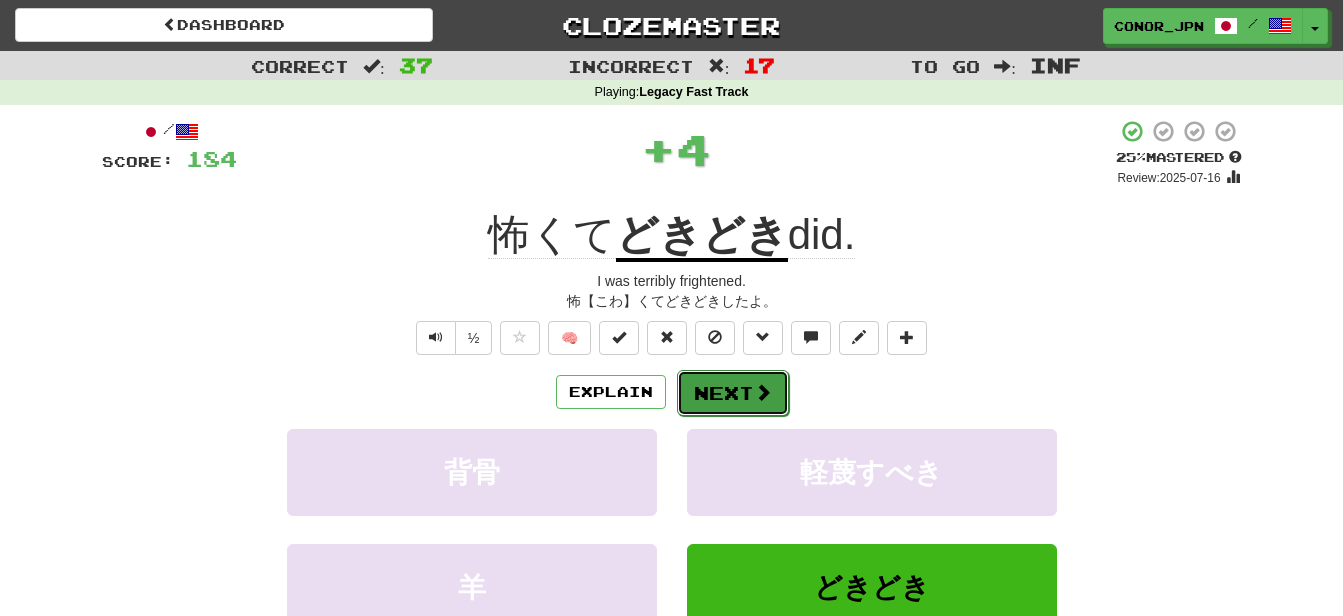 click on "Next" at bounding box center [733, 393] 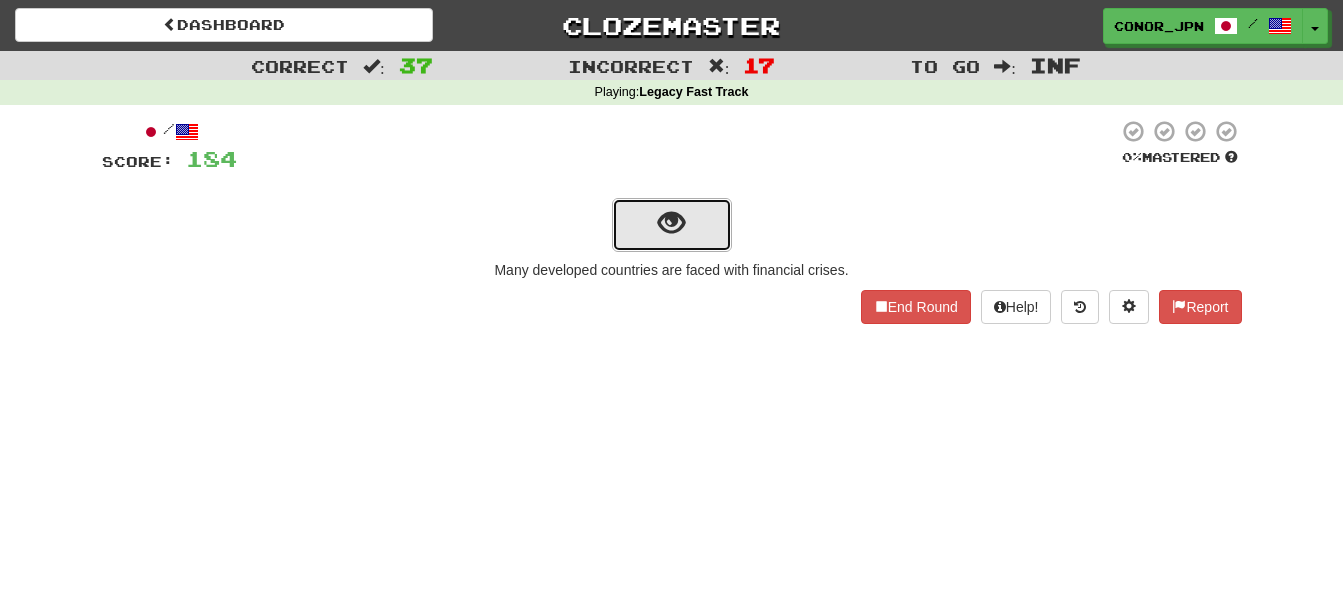 click at bounding box center (672, 225) 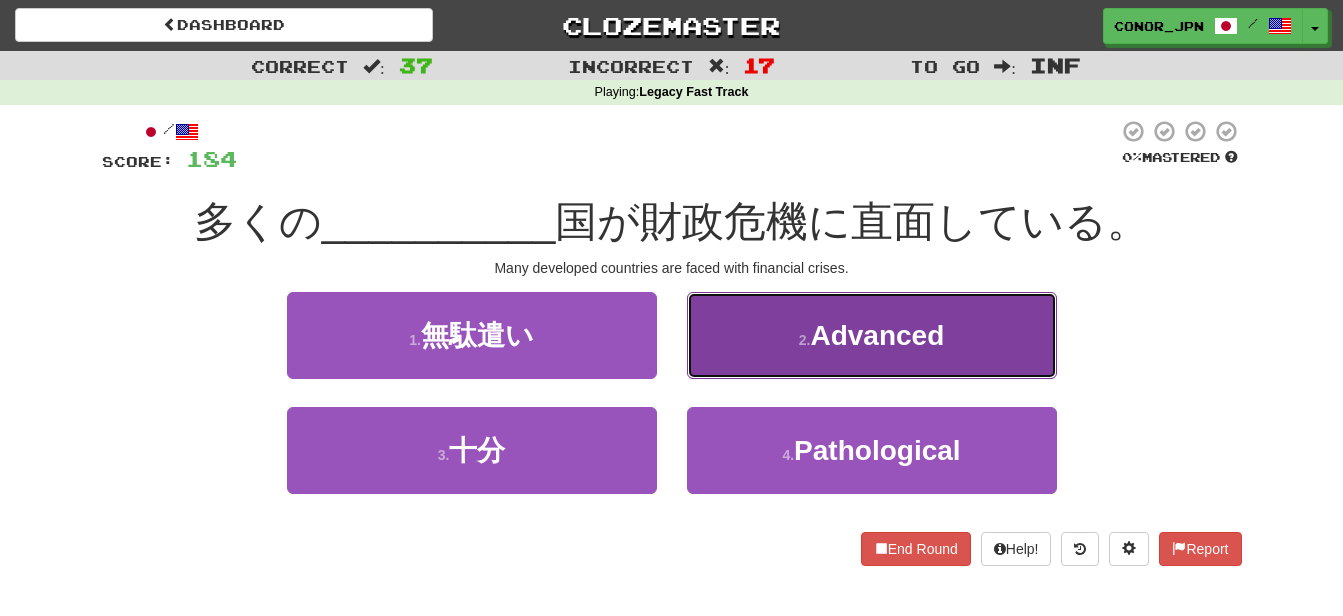 click on "2 . 先進" at bounding box center [872, 335] 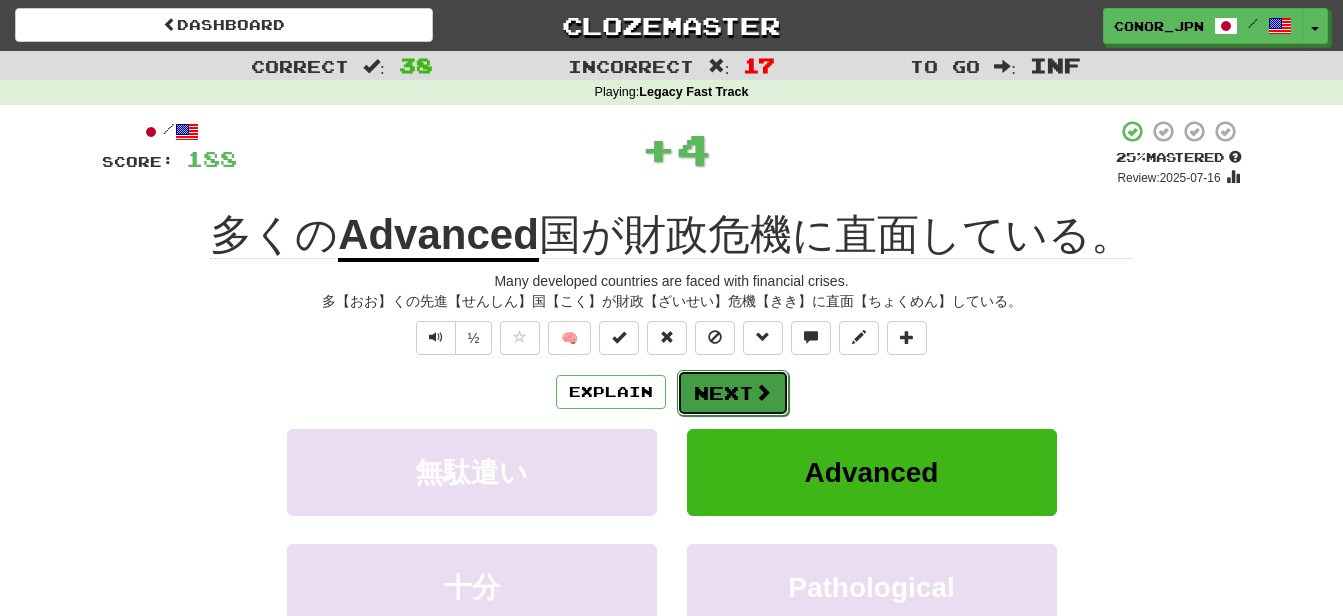click on "Next" at bounding box center [733, 393] 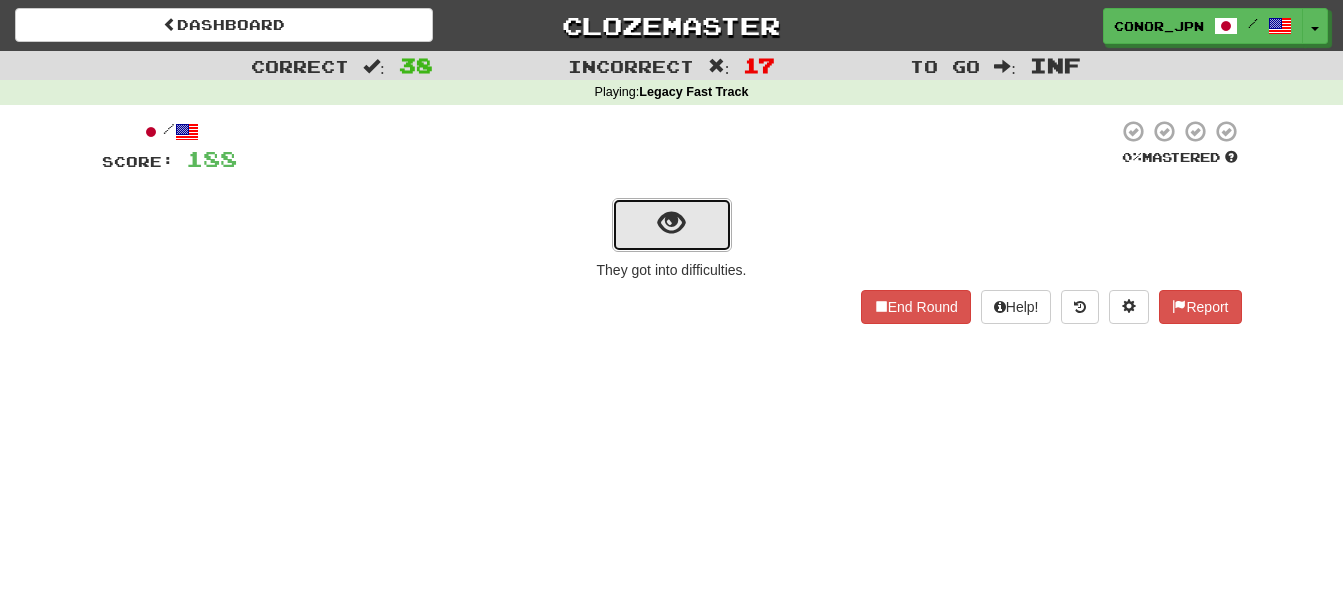 click at bounding box center (671, 223) 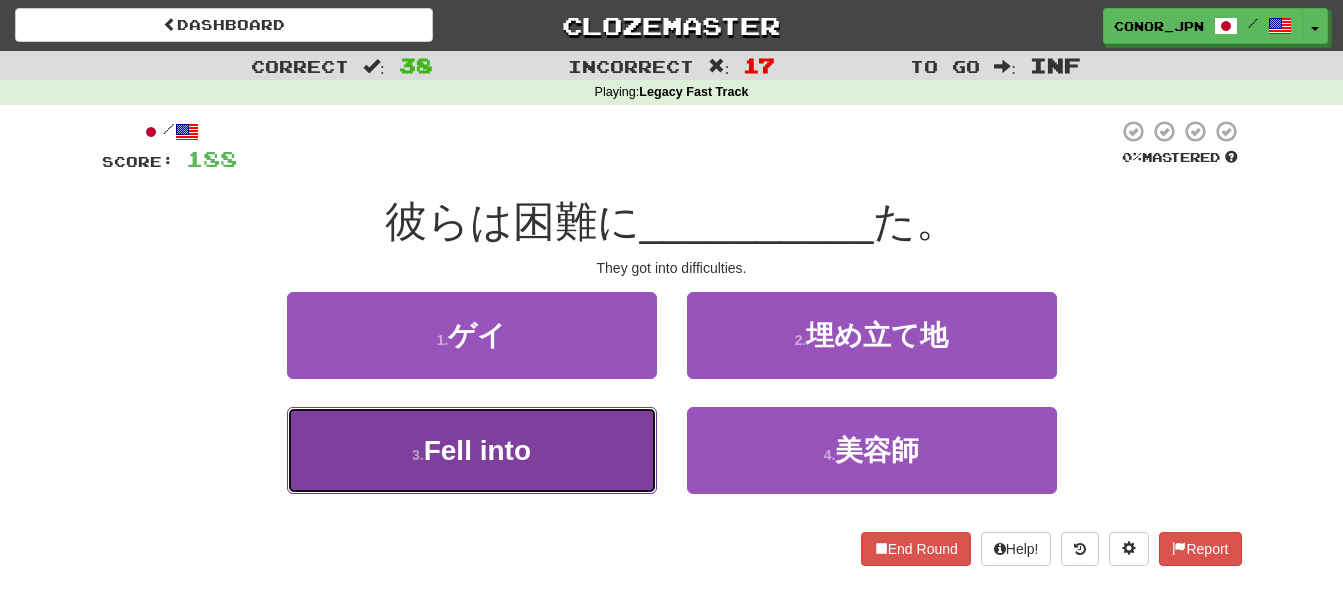 click on "Fell into" at bounding box center (477, 450) 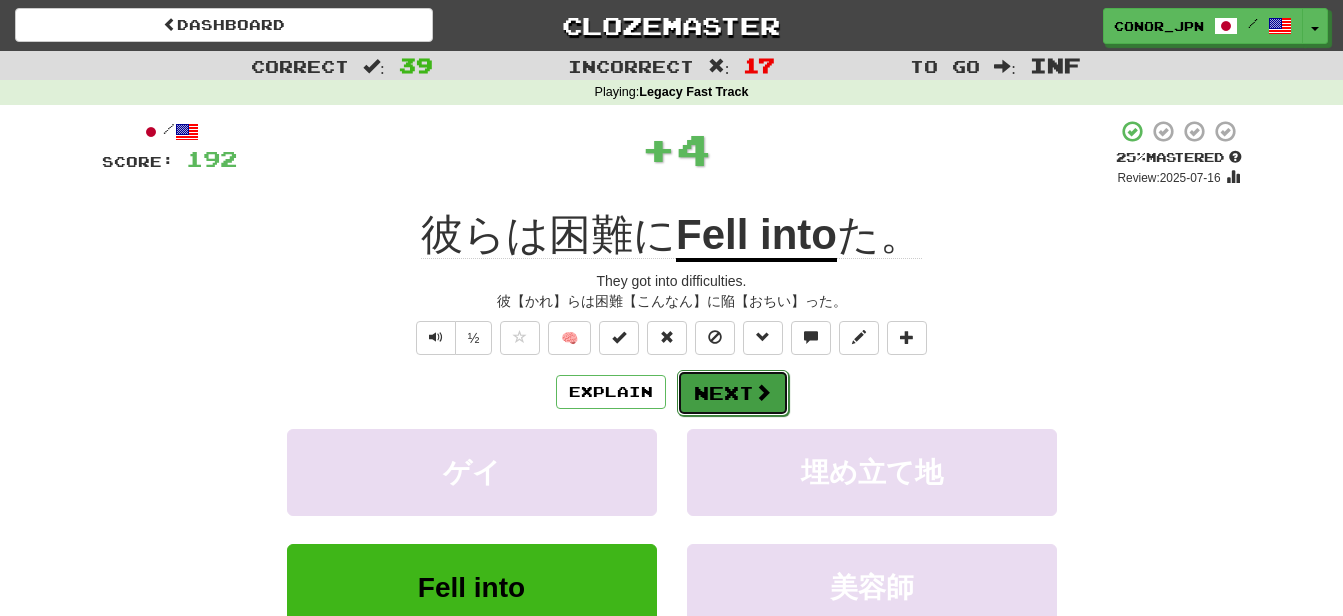click at bounding box center (763, 392) 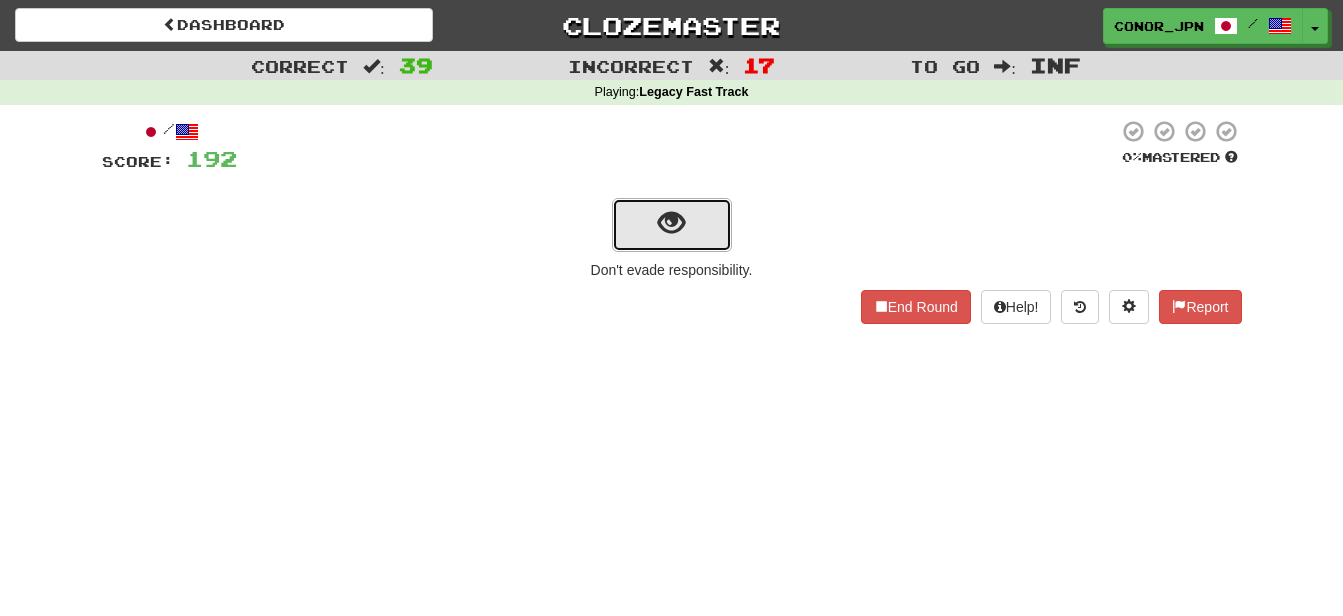 click at bounding box center [671, 223] 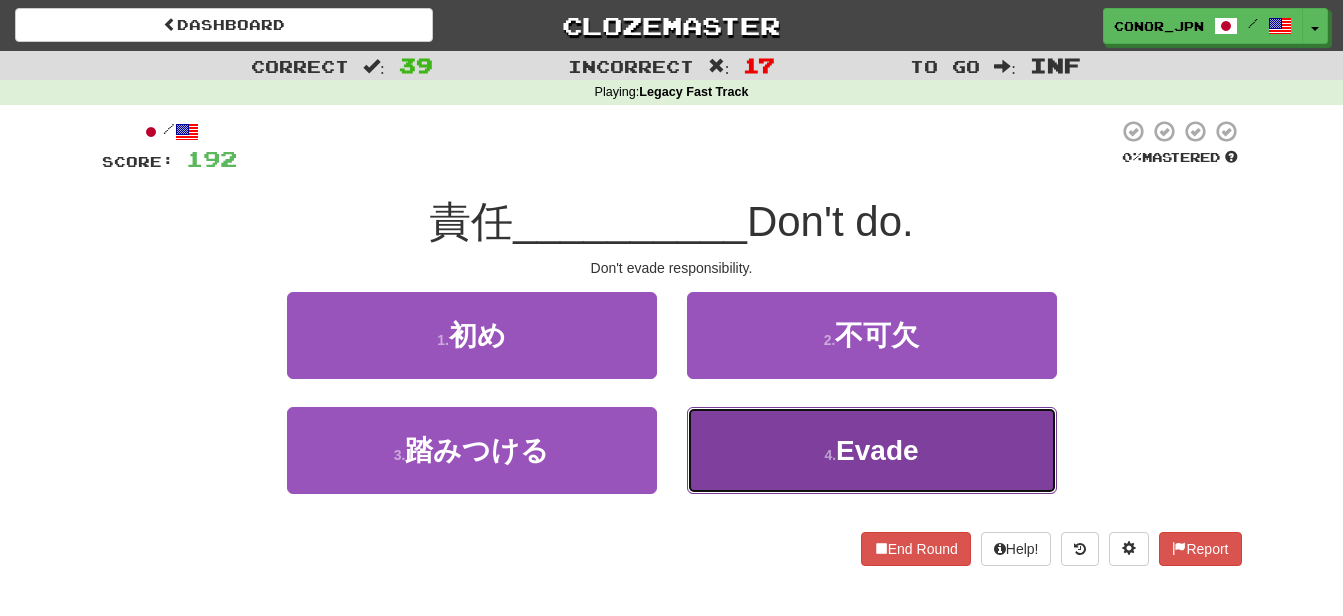 click on "4 . 逃れ" at bounding box center (872, 450) 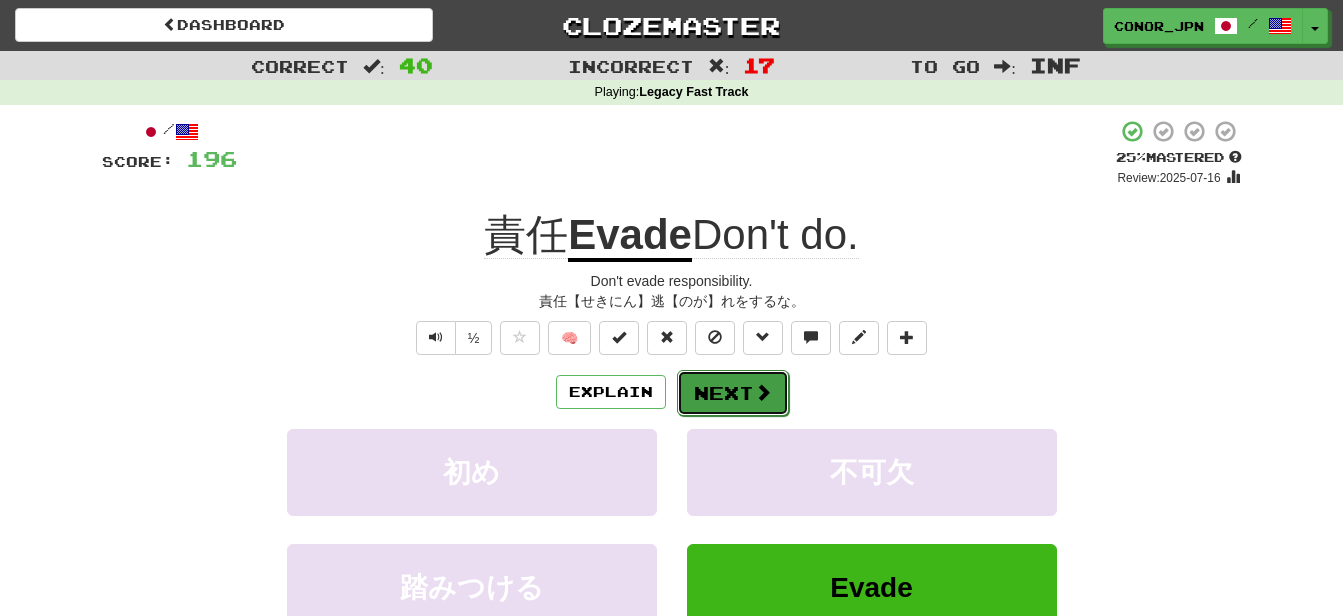 click on "Next" at bounding box center (733, 393) 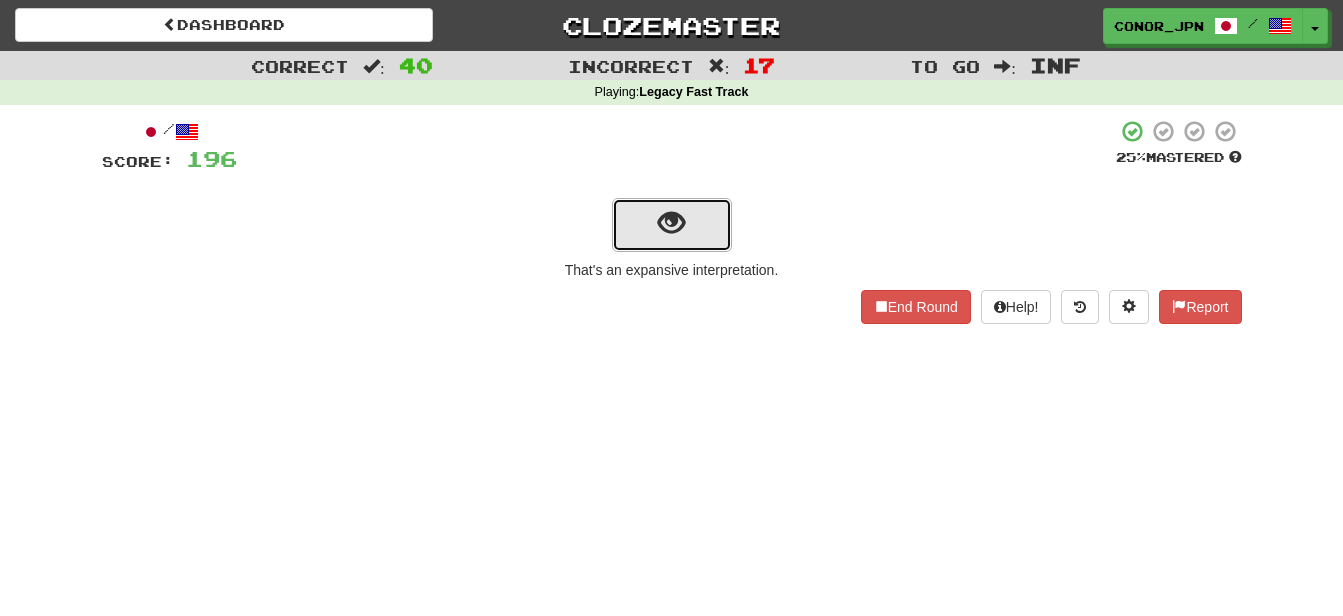 click at bounding box center [672, 225] 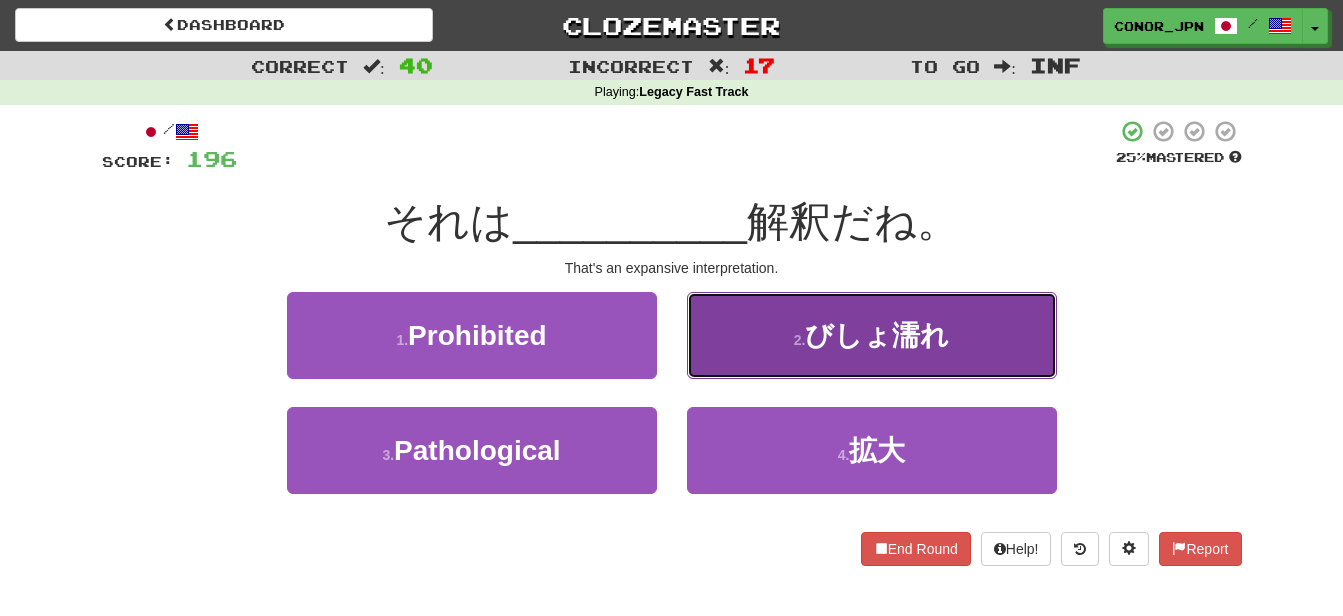 click on "2 .  Soaked" at bounding box center [872, 335] 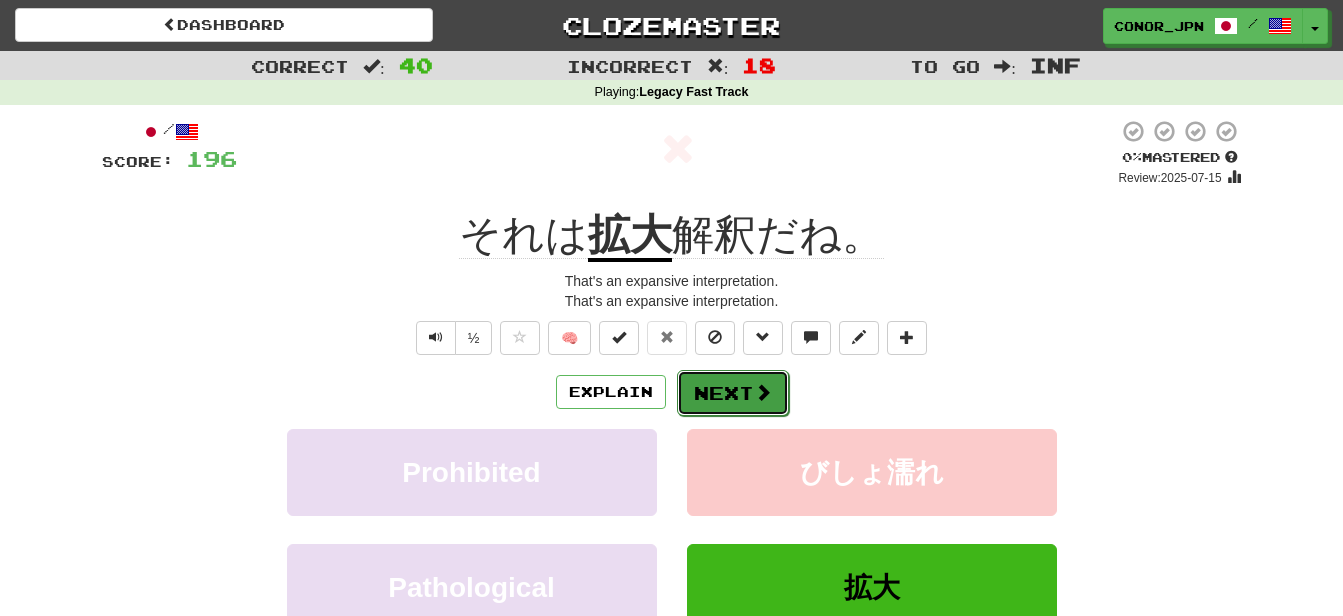 click on "Next" at bounding box center [733, 393] 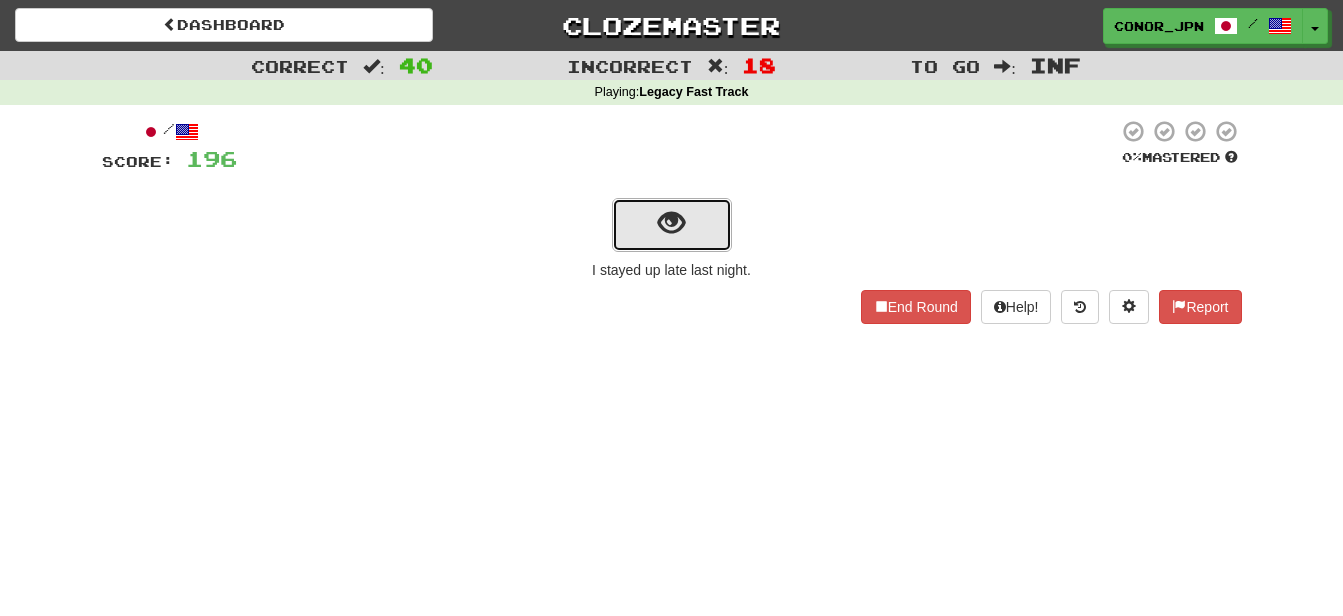 click at bounding box center (671, 223) 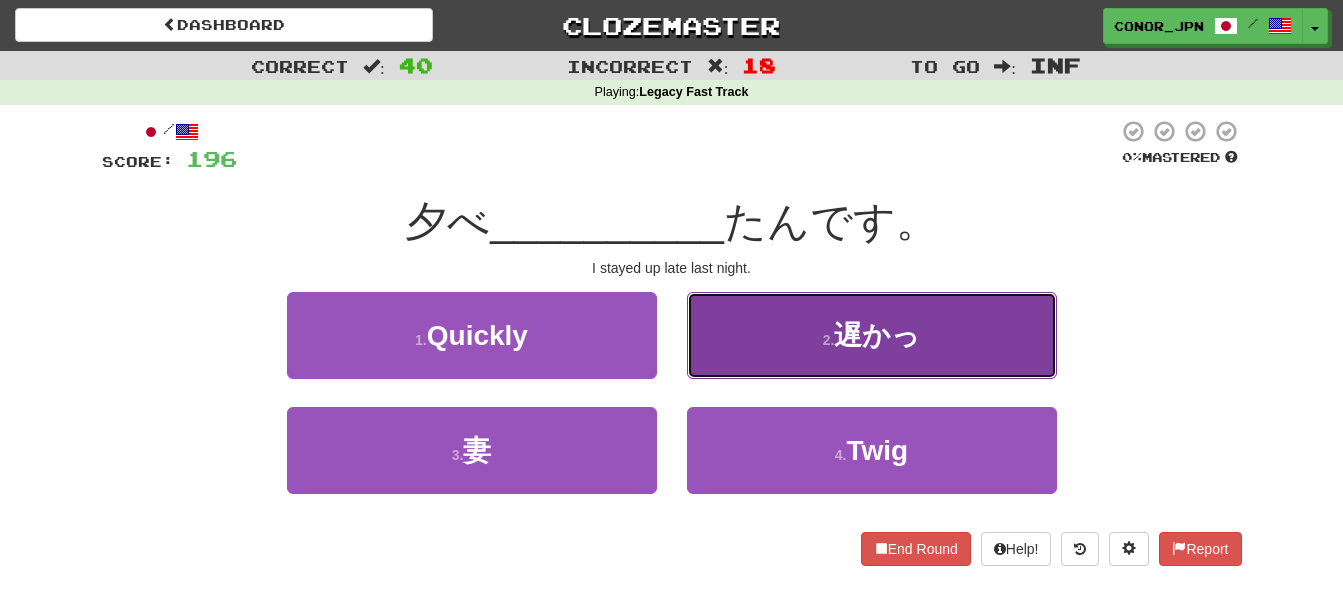 click on "2 .  Was late" at bounding box center [872, 335] 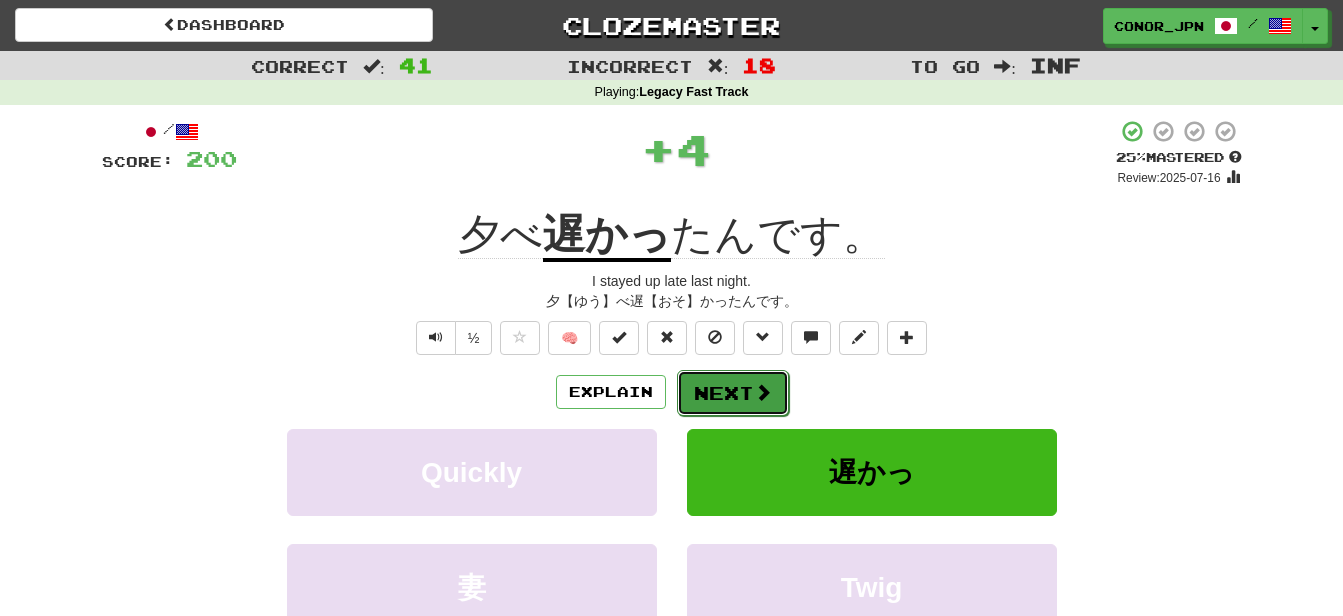 click on "Next" at bounding box center (733, 393) 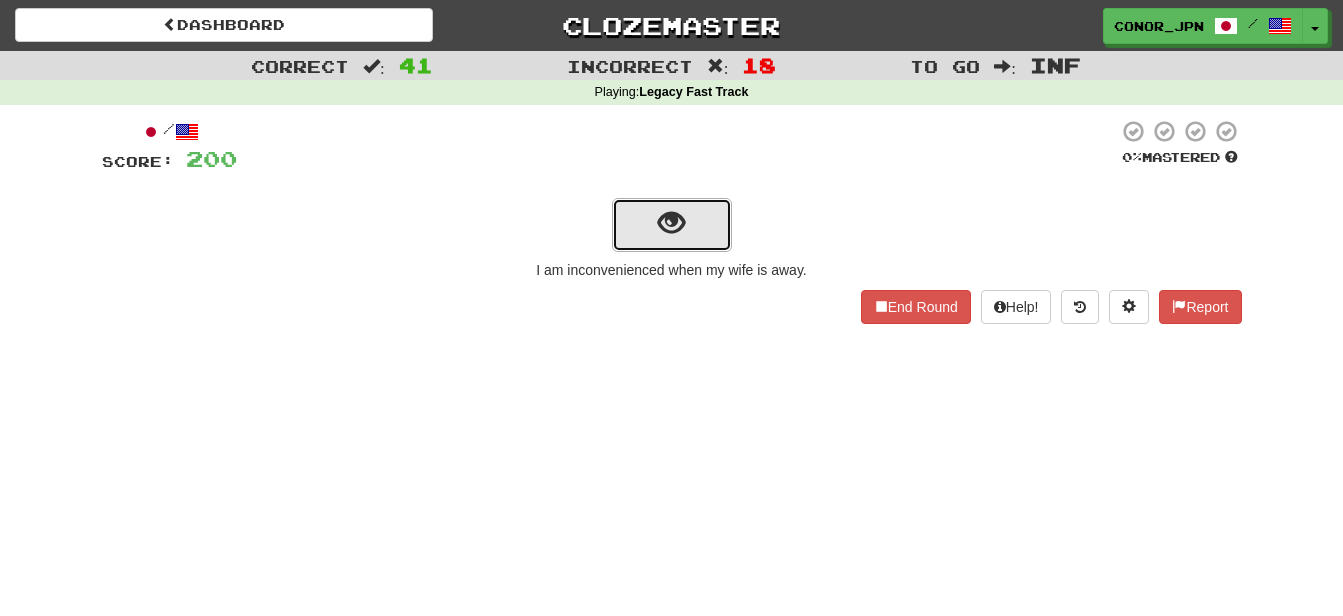 click at bounding box center (671, 223) 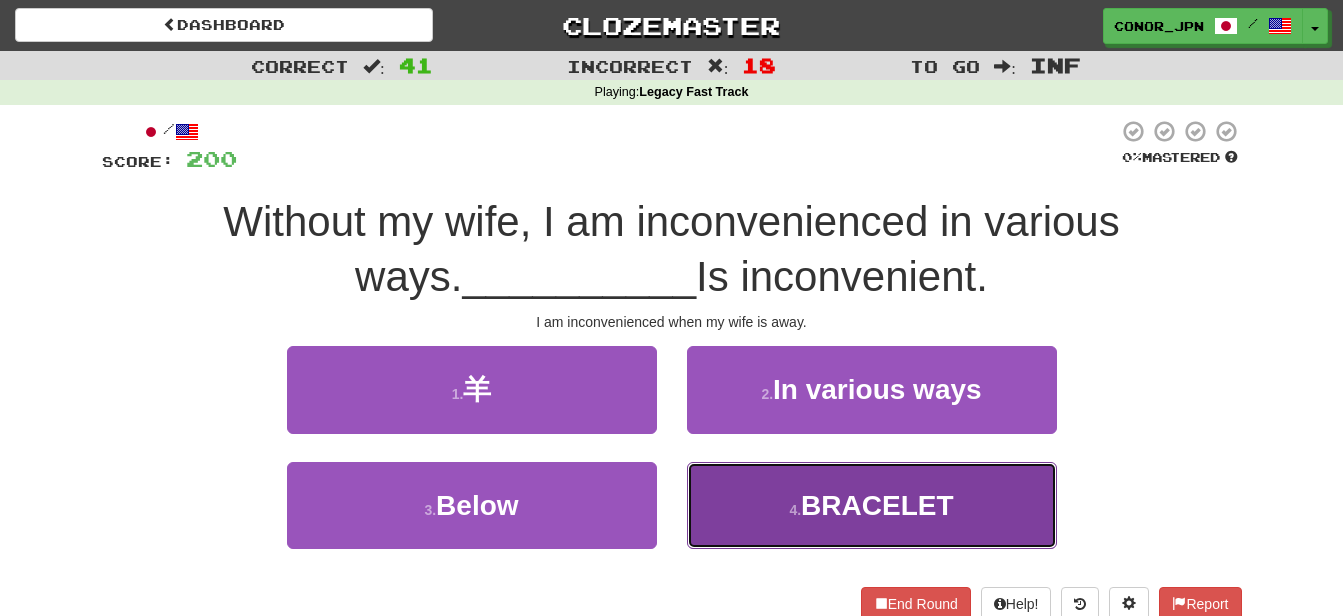 click on "4 . ブレスレット" at bounding box center (872, 505) 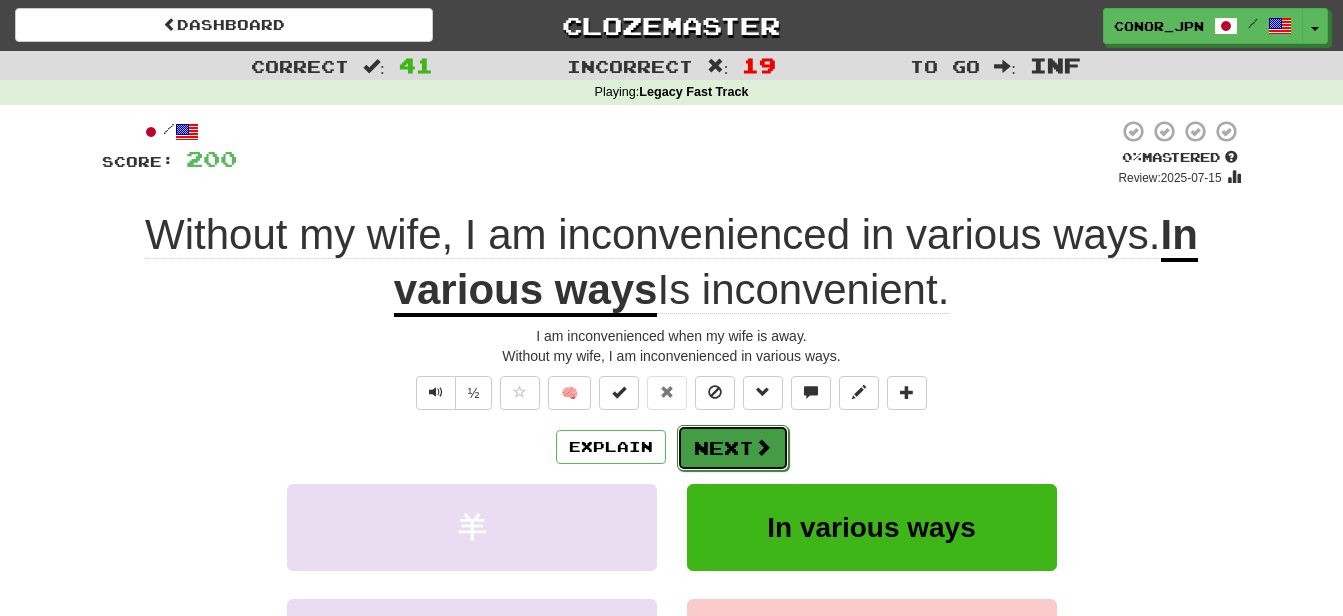 click at bounding box center [763, 447] 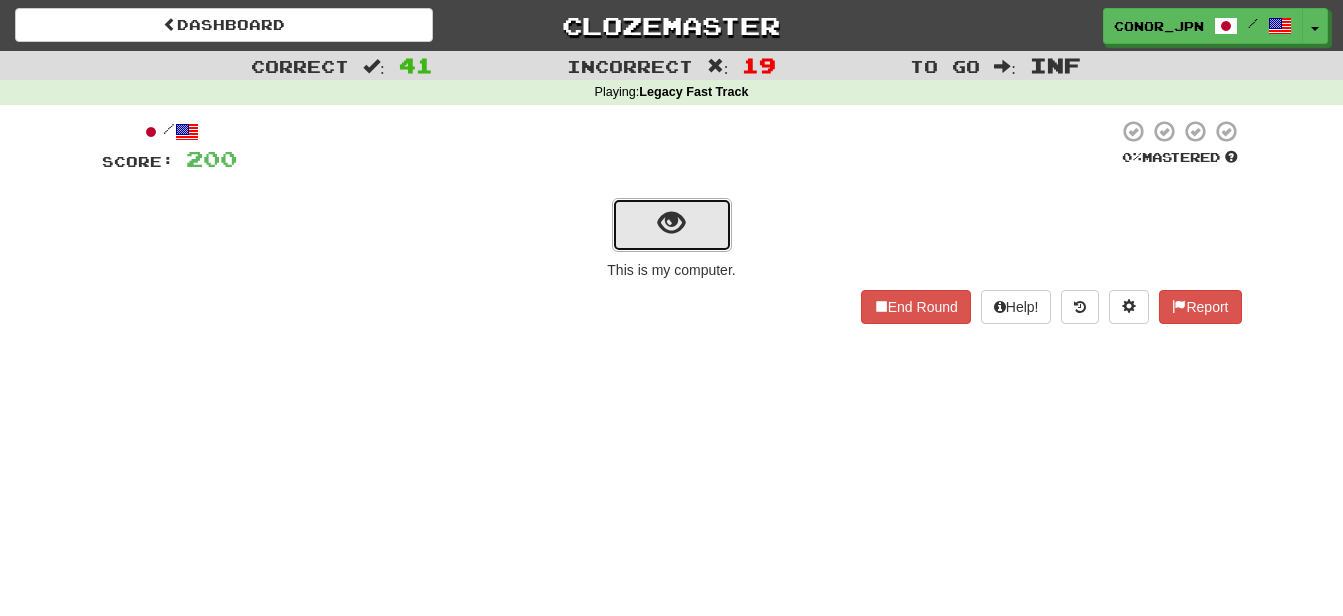 click at bounding box center [672, 225] 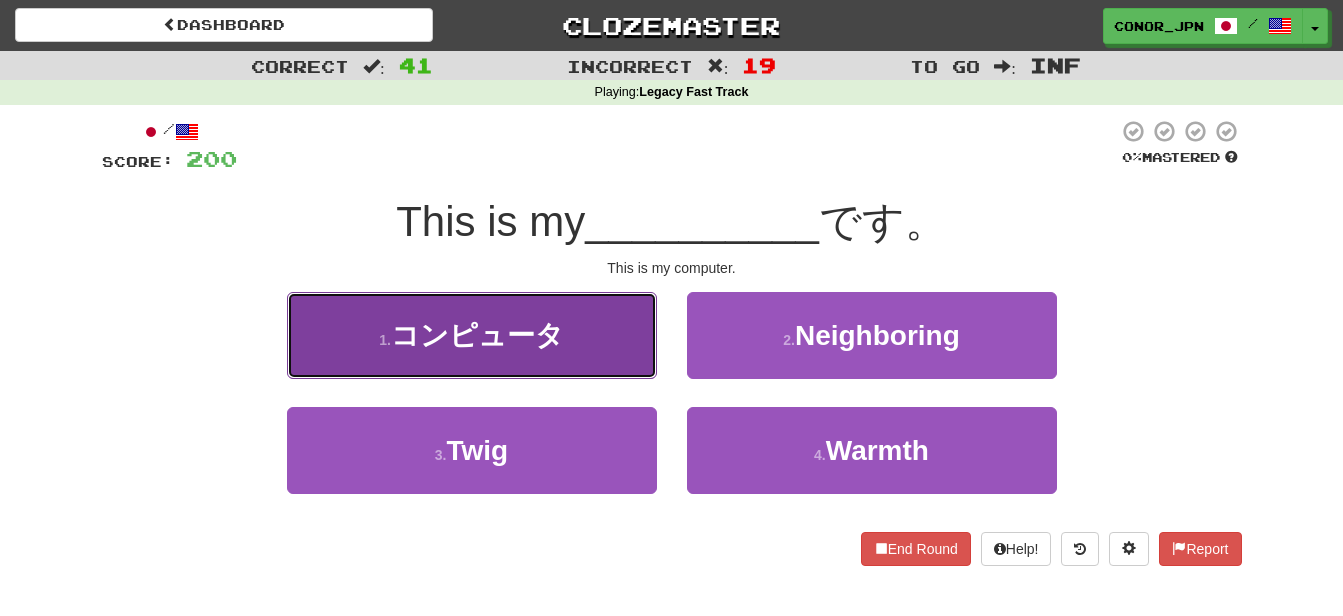click on "1 . コンピュータ" at bounding box center [472, 335] 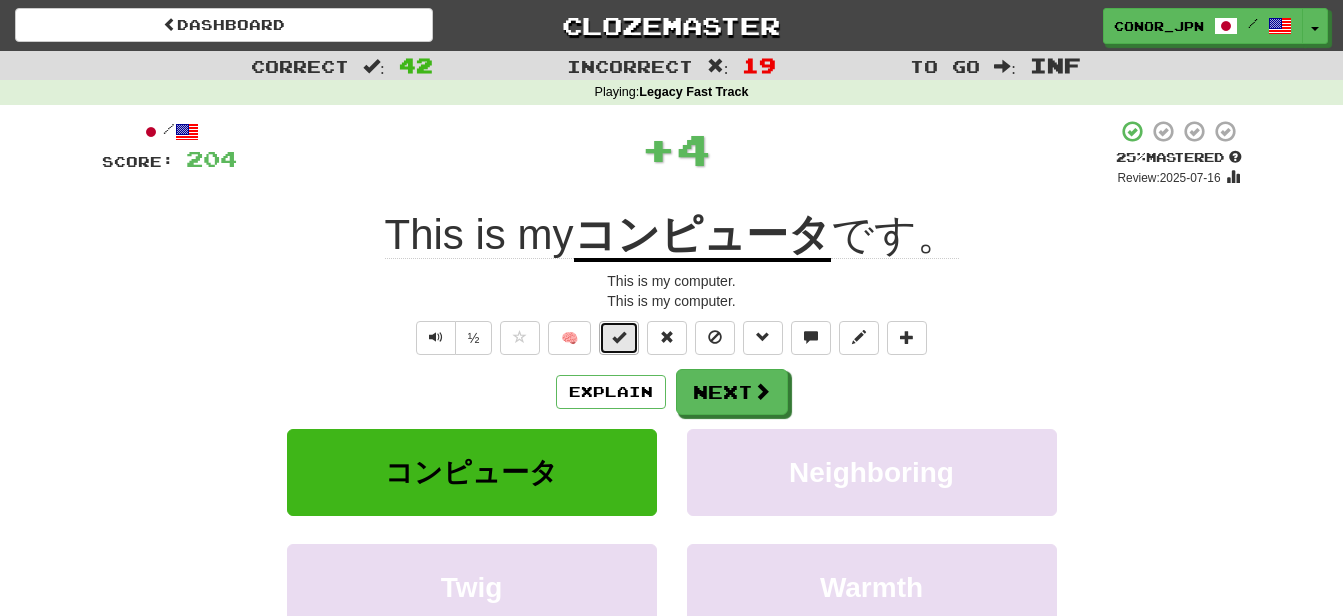 click at bounding box center (619, 337) 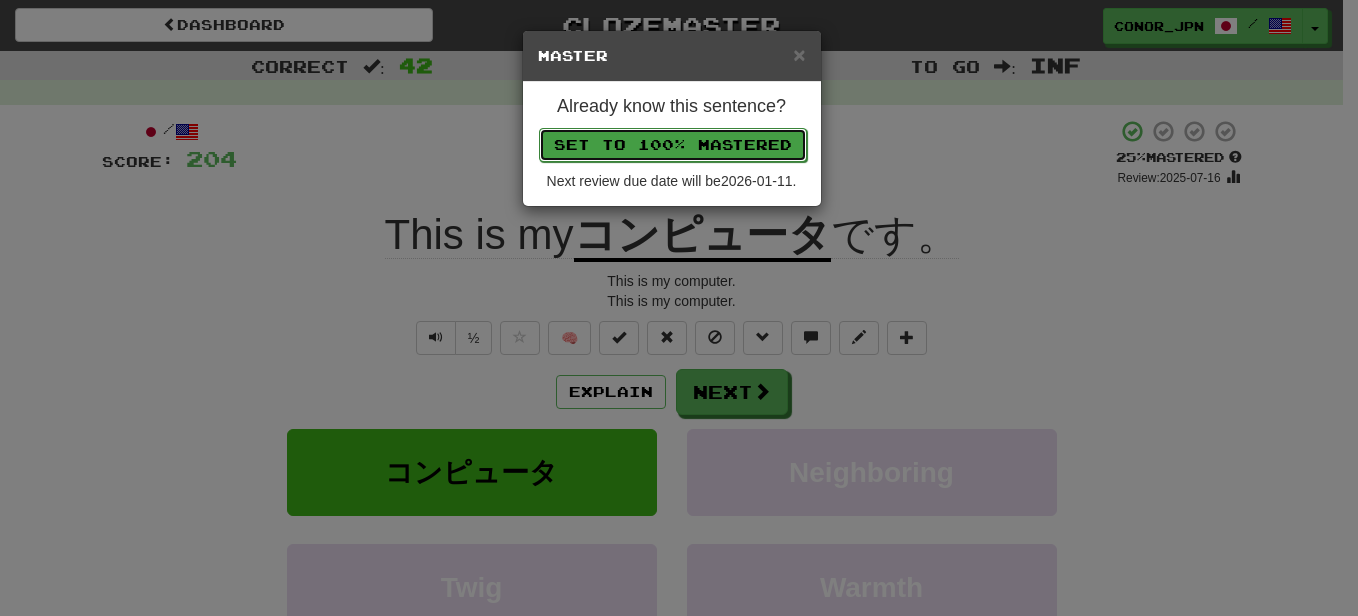 click on "Set to 100% Mastered" at bounding box center [673, 145] 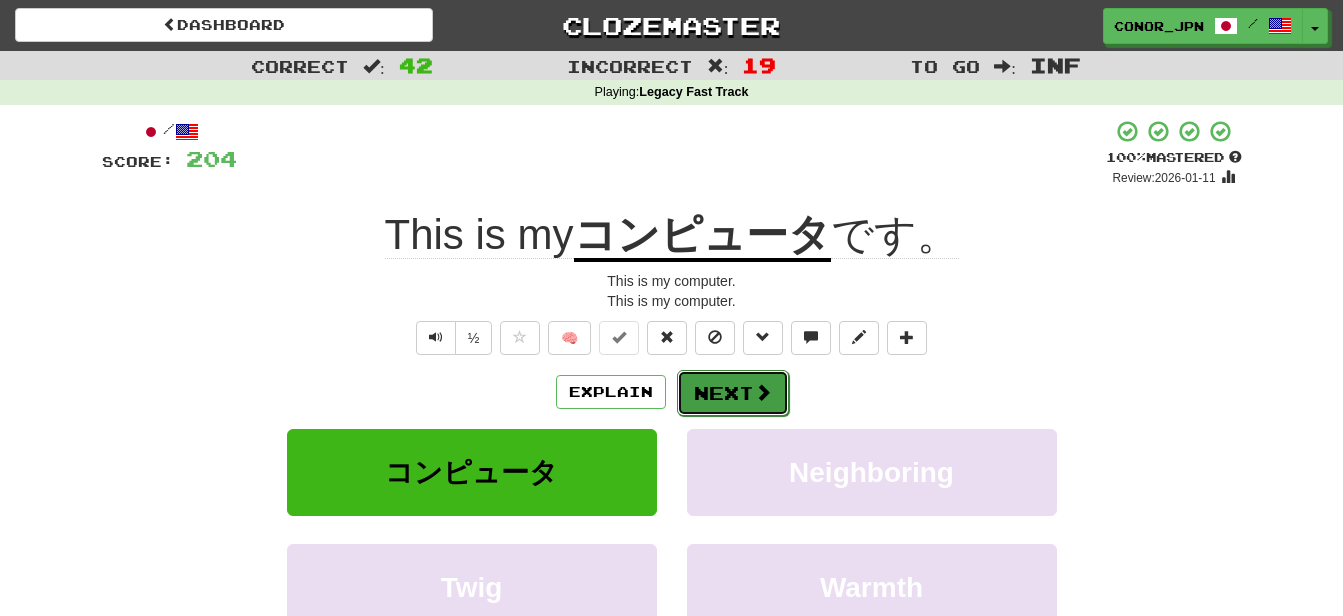 click on "Next" at bounding box center (733, 393) 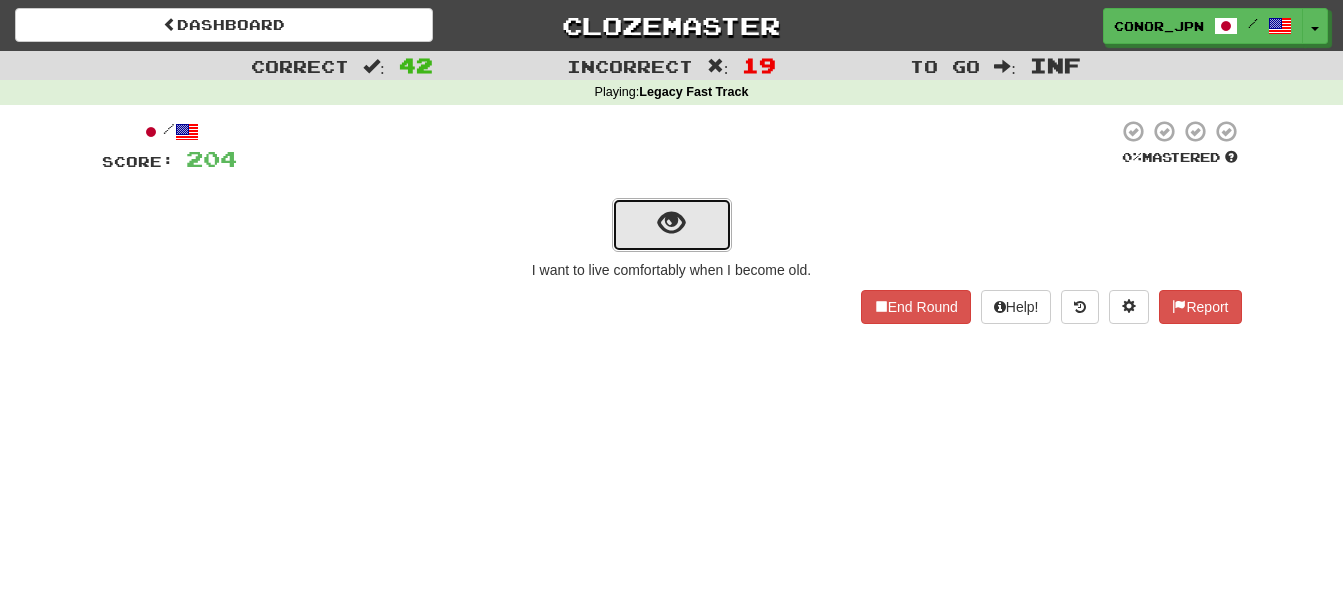 click at bounding box center (672, 225) 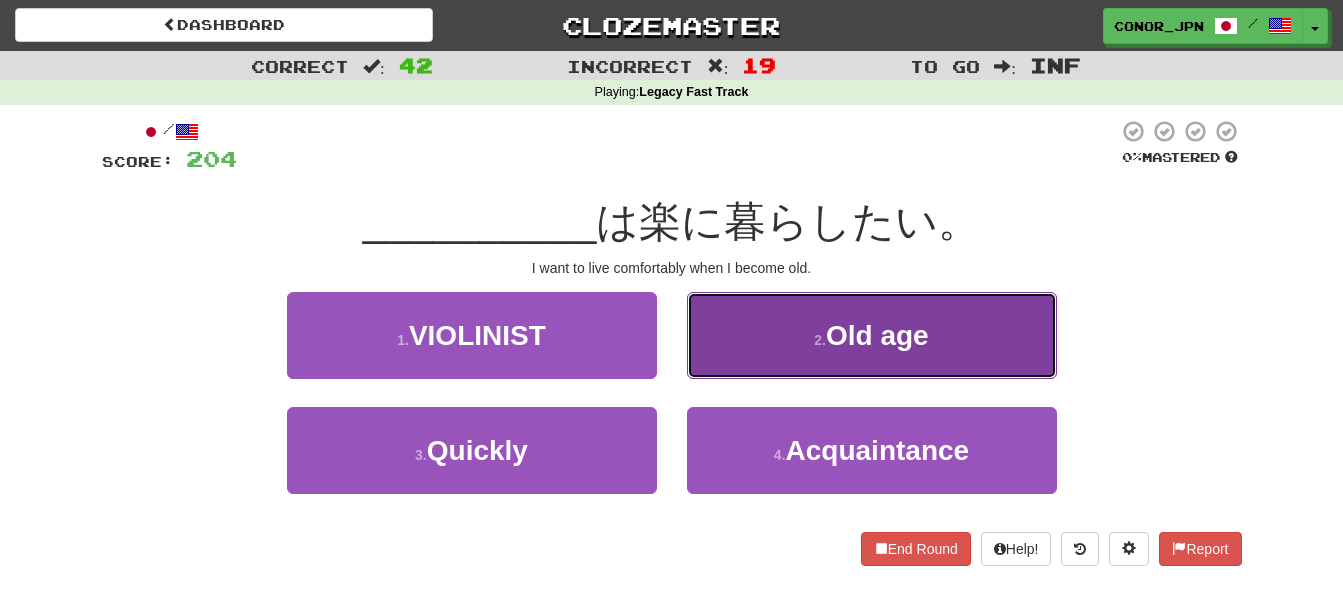 click on "2 . 老後" at bounding box center (872, 335) 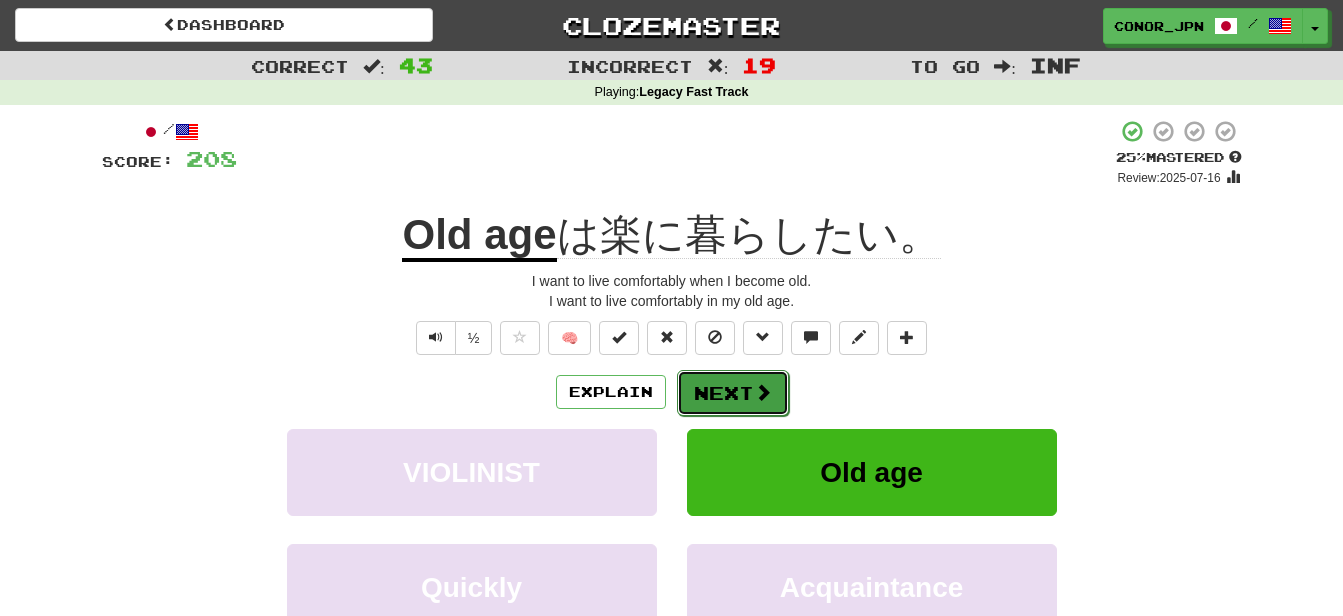 click on "Next" at bounding box center (733, 393) 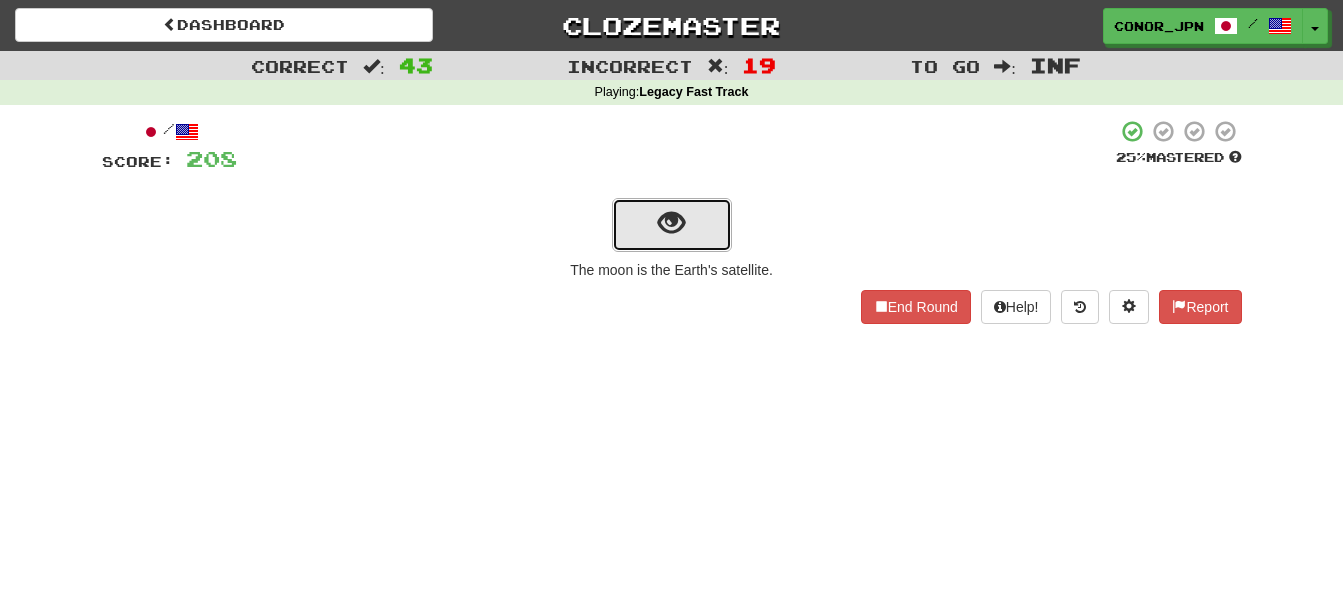 click at bounding box center (671, 223) 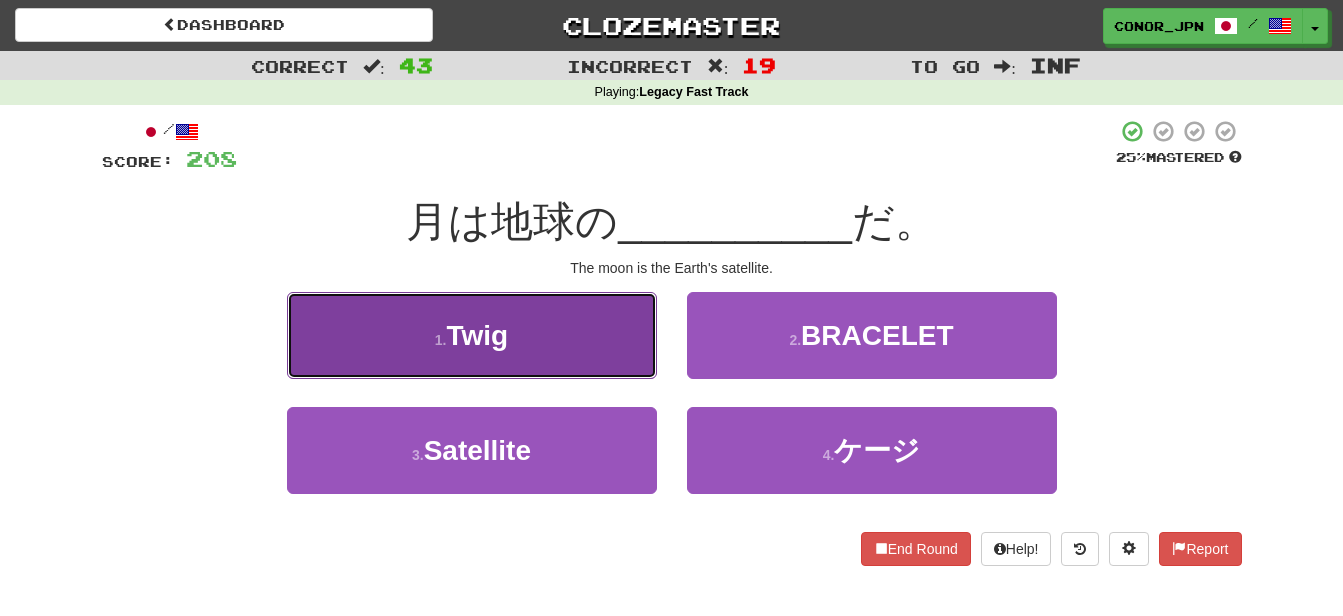 click on "1 .  小枝" at bounding box center [472, 335] 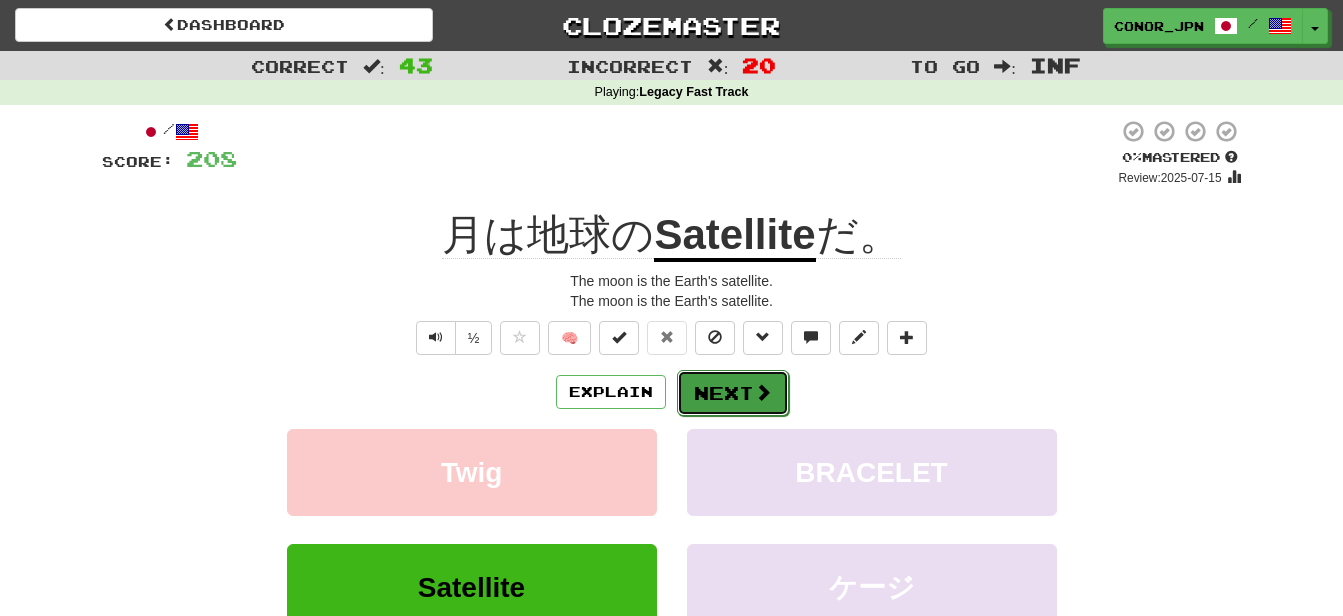 click on "Next" at bounding box center [733, 393] 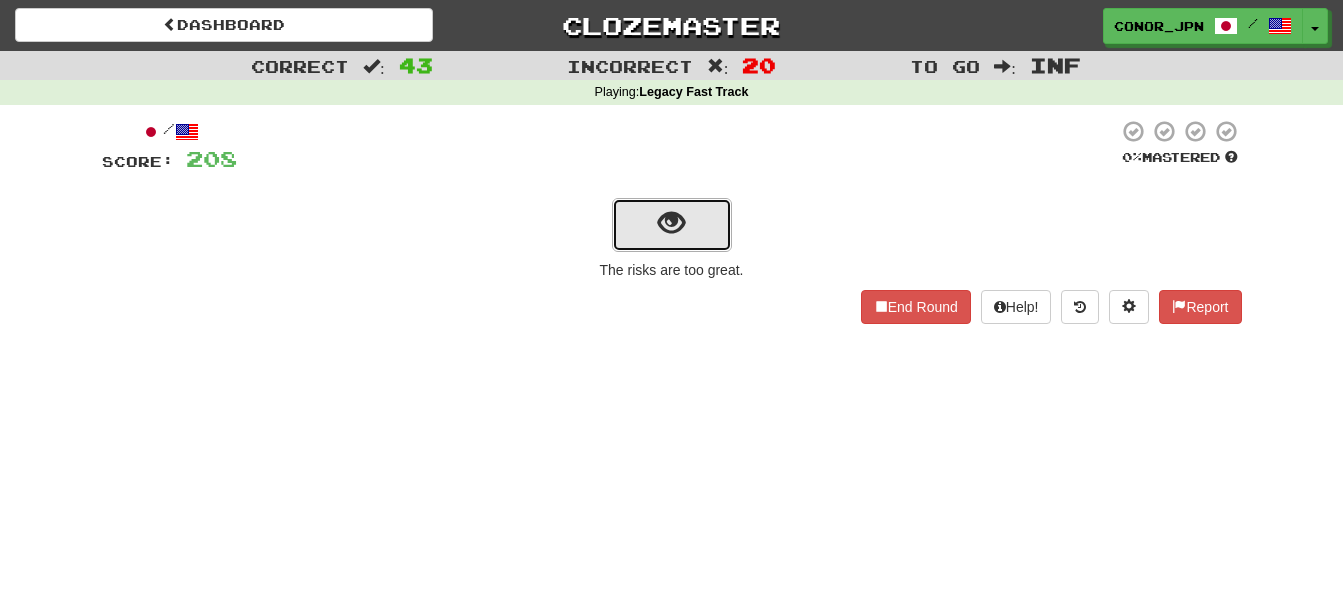 click at bounding box center [672, 225] 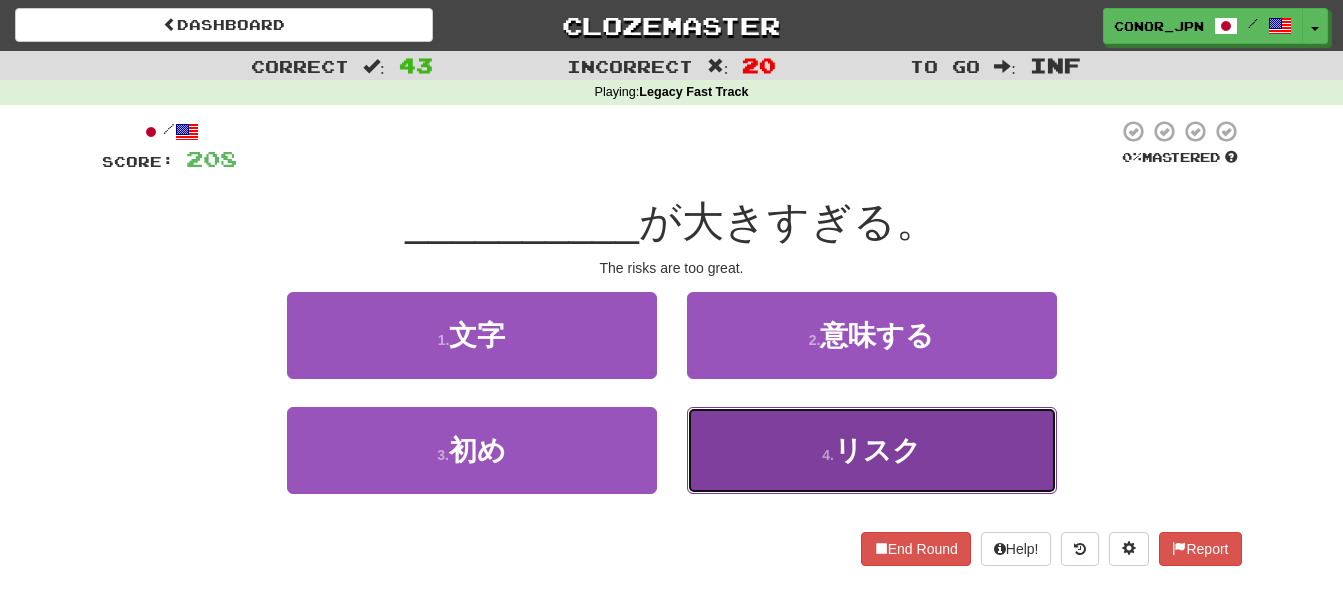 click on "4 .  Risk" at bounding box center (872, 450) 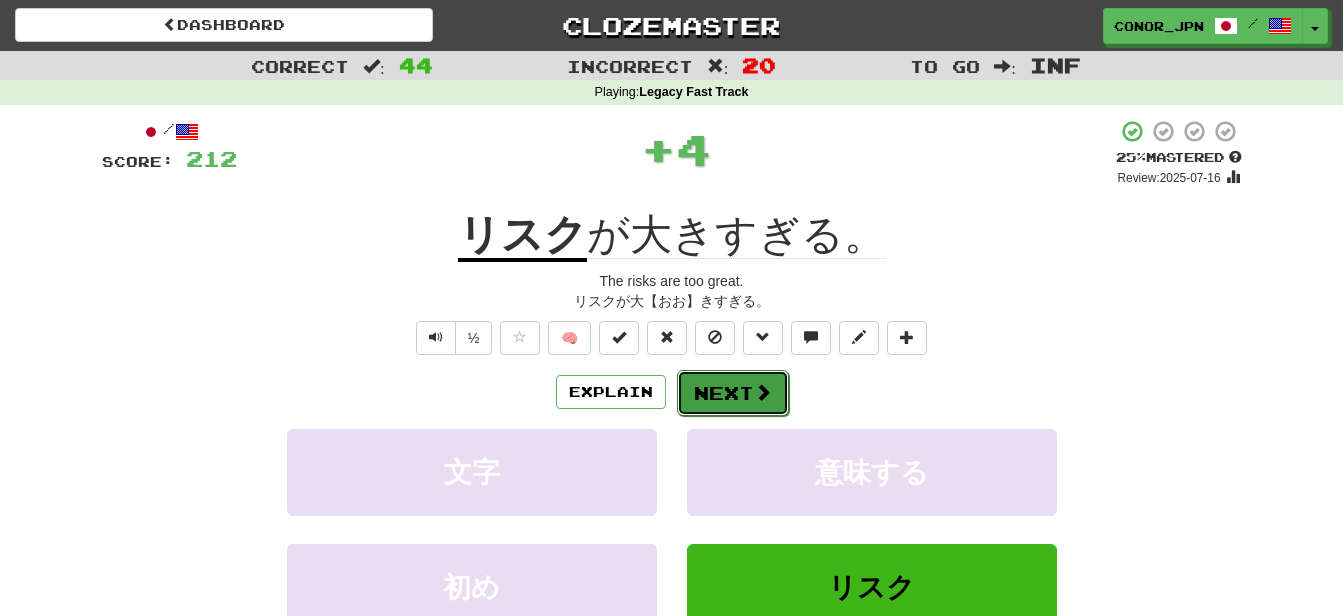 click on "Next" at bounding box center (733, 393) 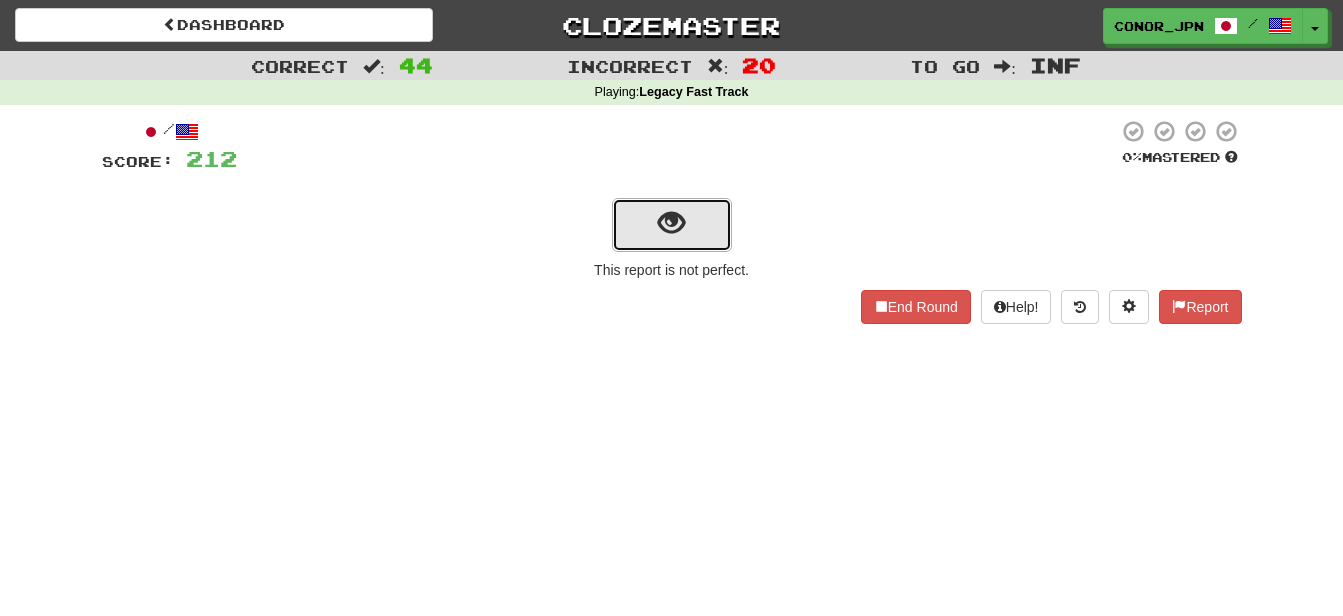 click at bounding box center [672, 225] 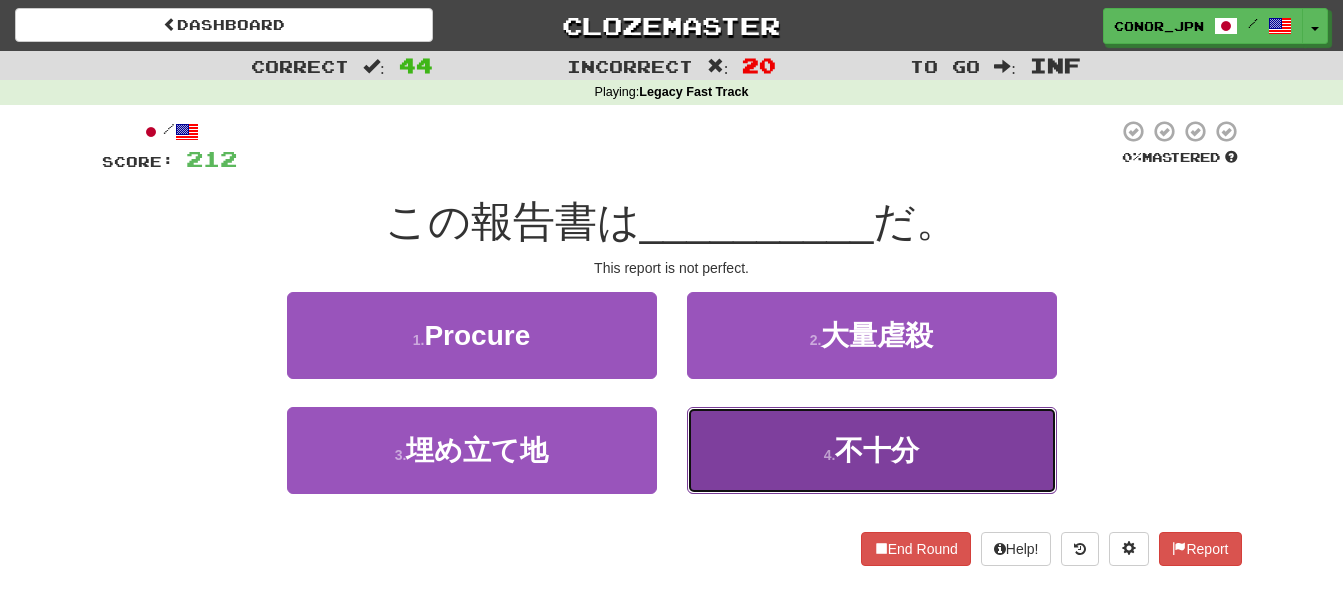 click on "4 .  Insufficient" at bounding box center [872, 450] 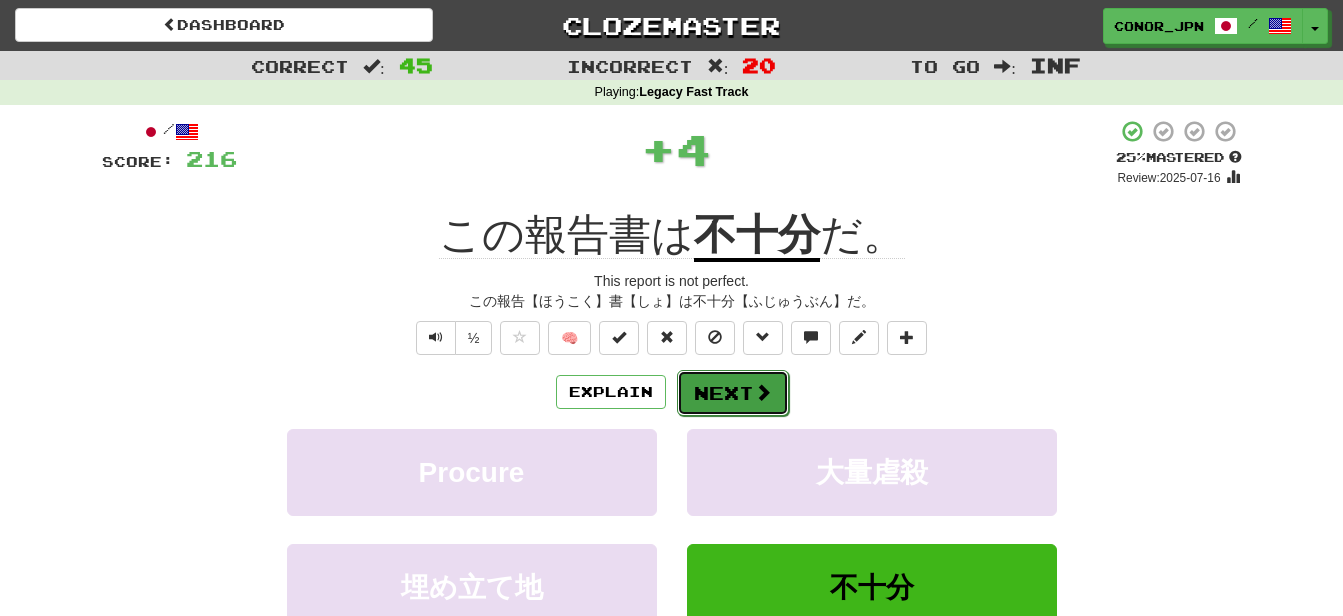 click on "Next" at bounding box center [733, 393] 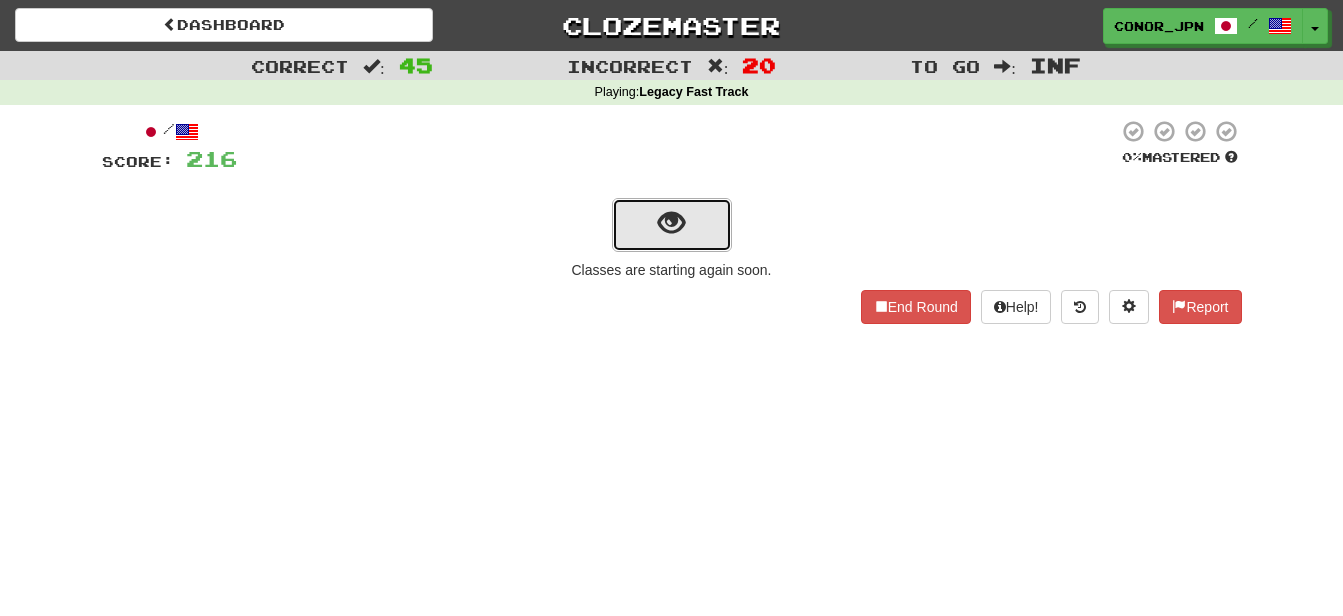 click at bounding box center (672, 225) 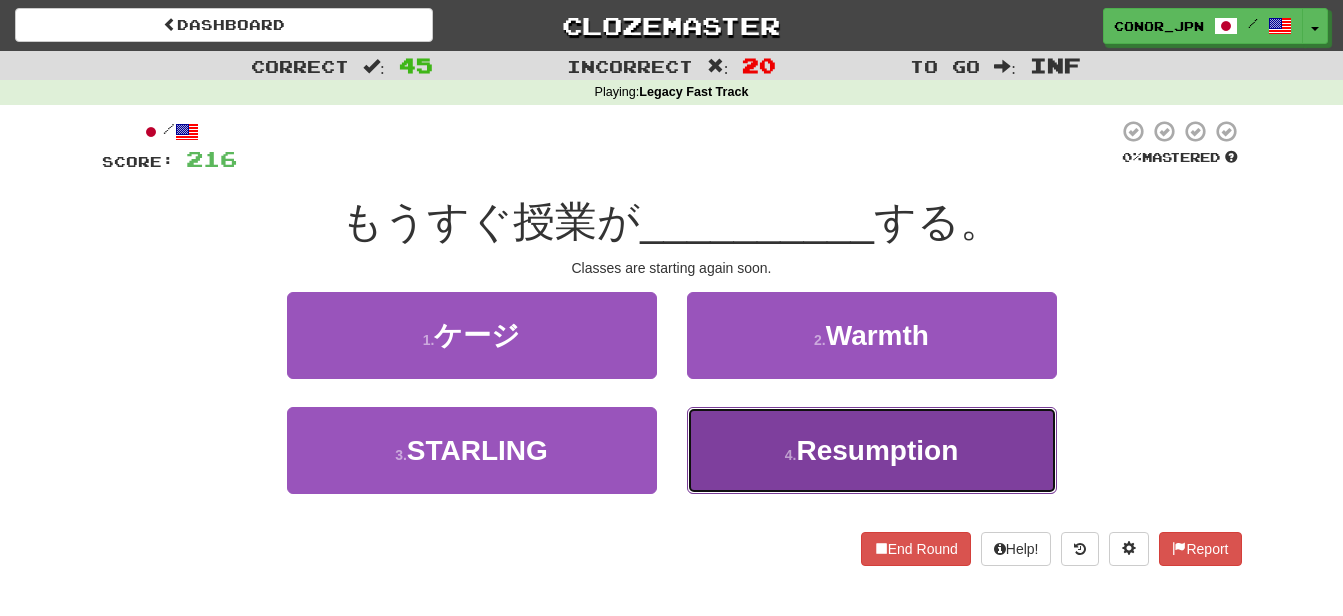click on "4 ." at bounding box center (791, 455) 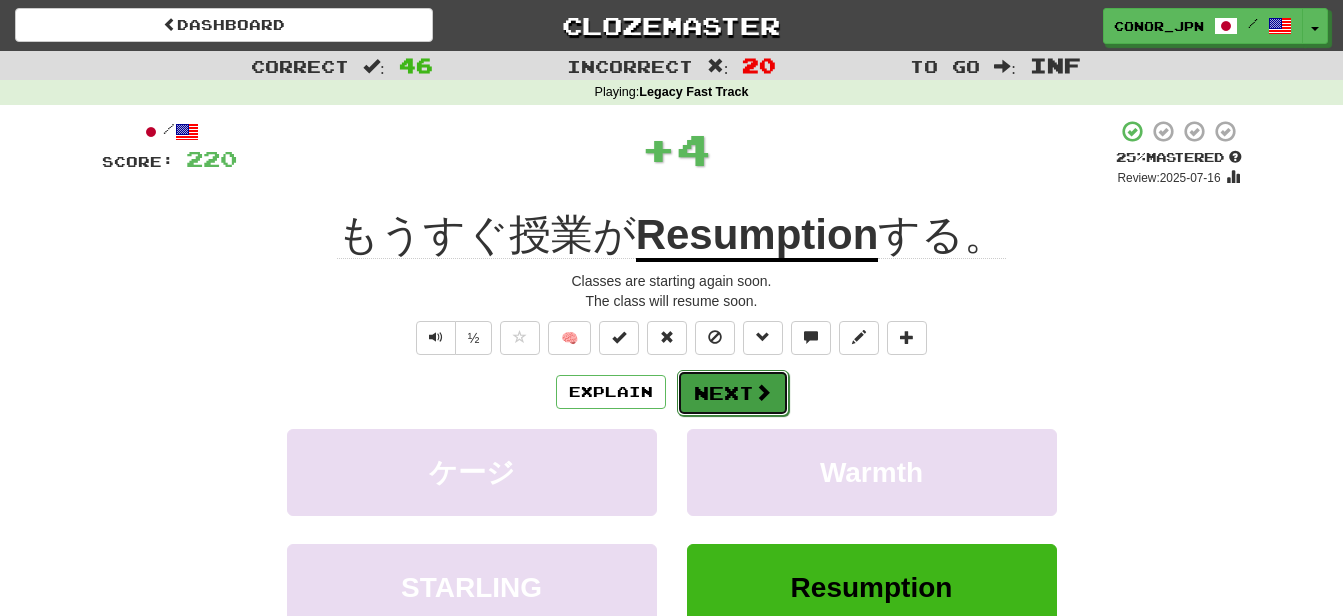 click on "Next" at bounding box center [733, 393] 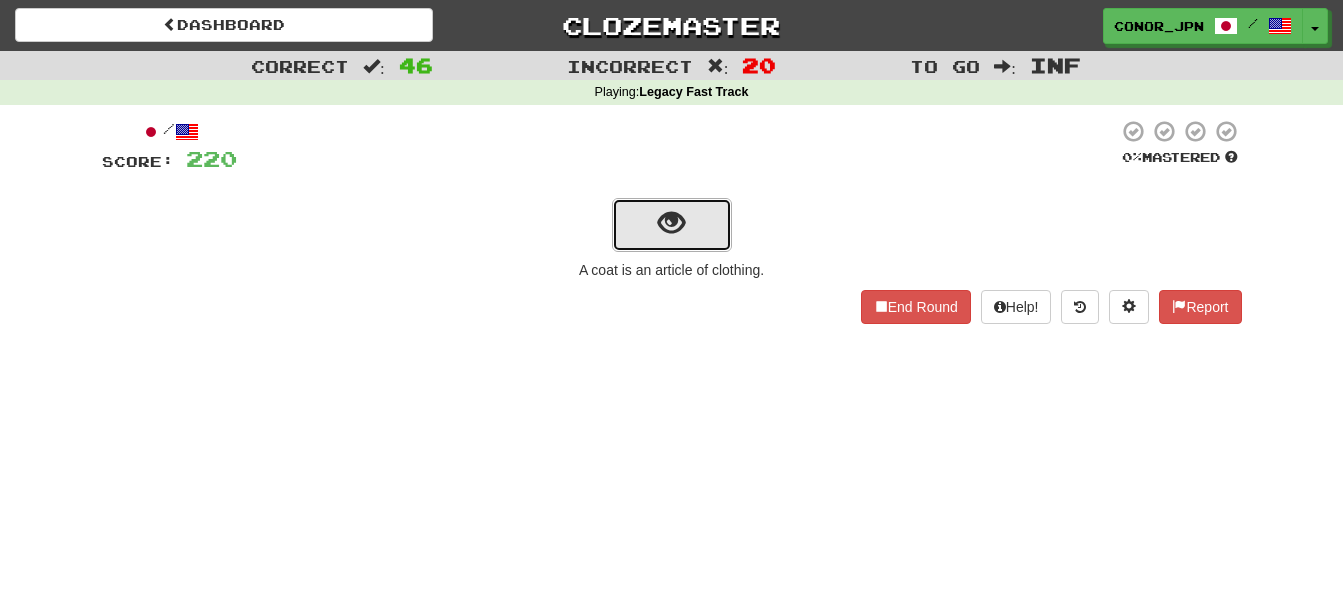 click at bounding box center (671, 223) 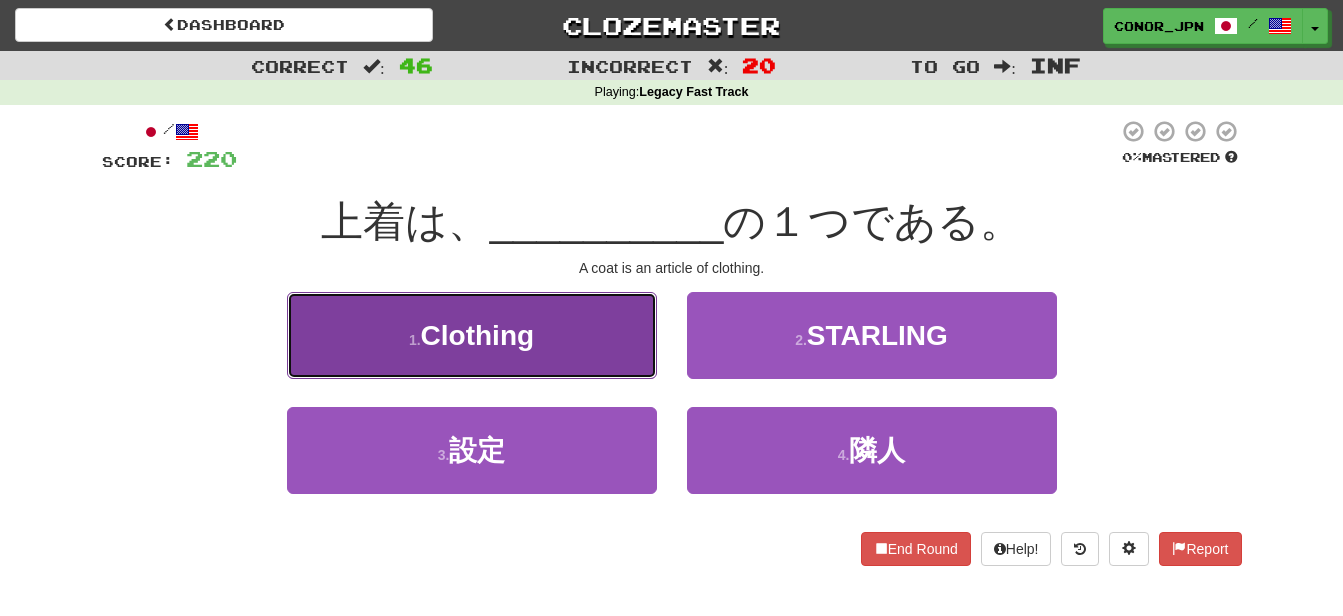 click on "Clothing" at bounding box center (478, 335) 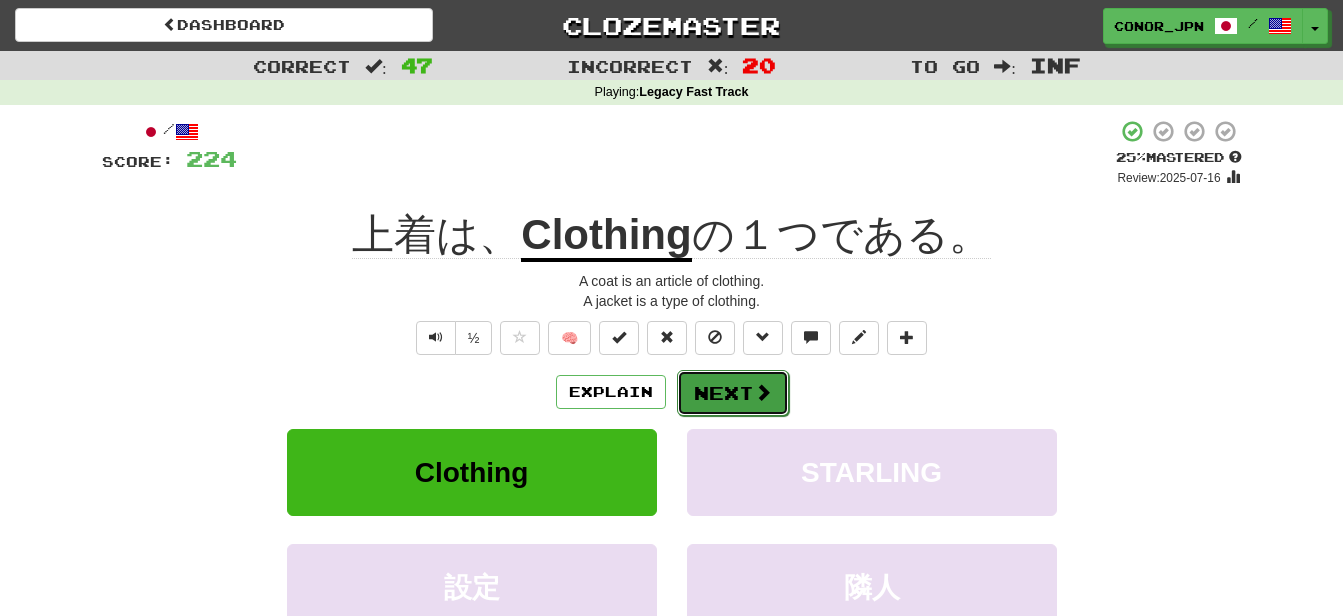 click on "Next" at bounding box center (733, 393) 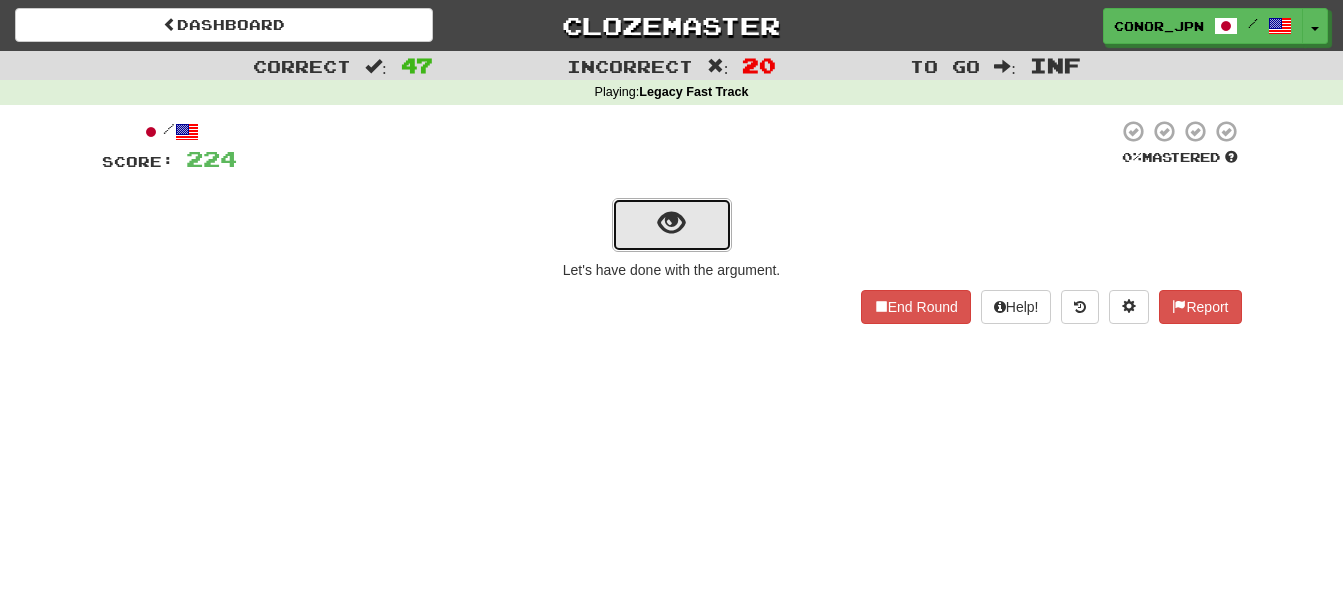 click at bounding box center [671, 223] 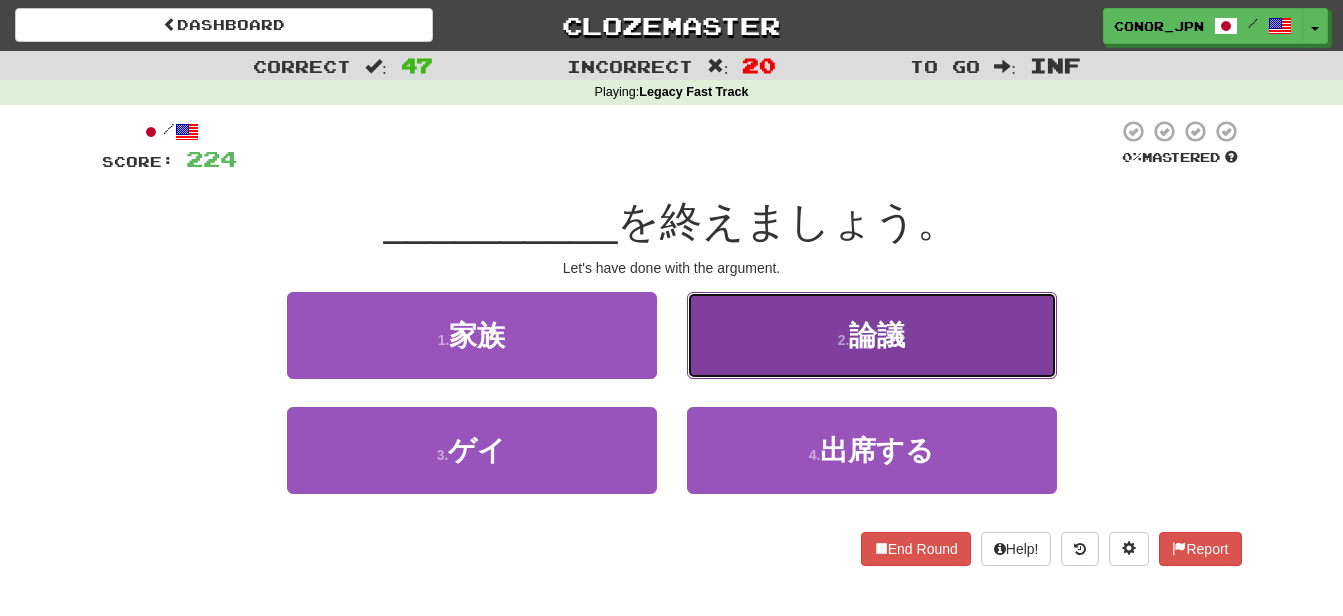 click on "2 . 論議" at bounding box center (872, 335) 